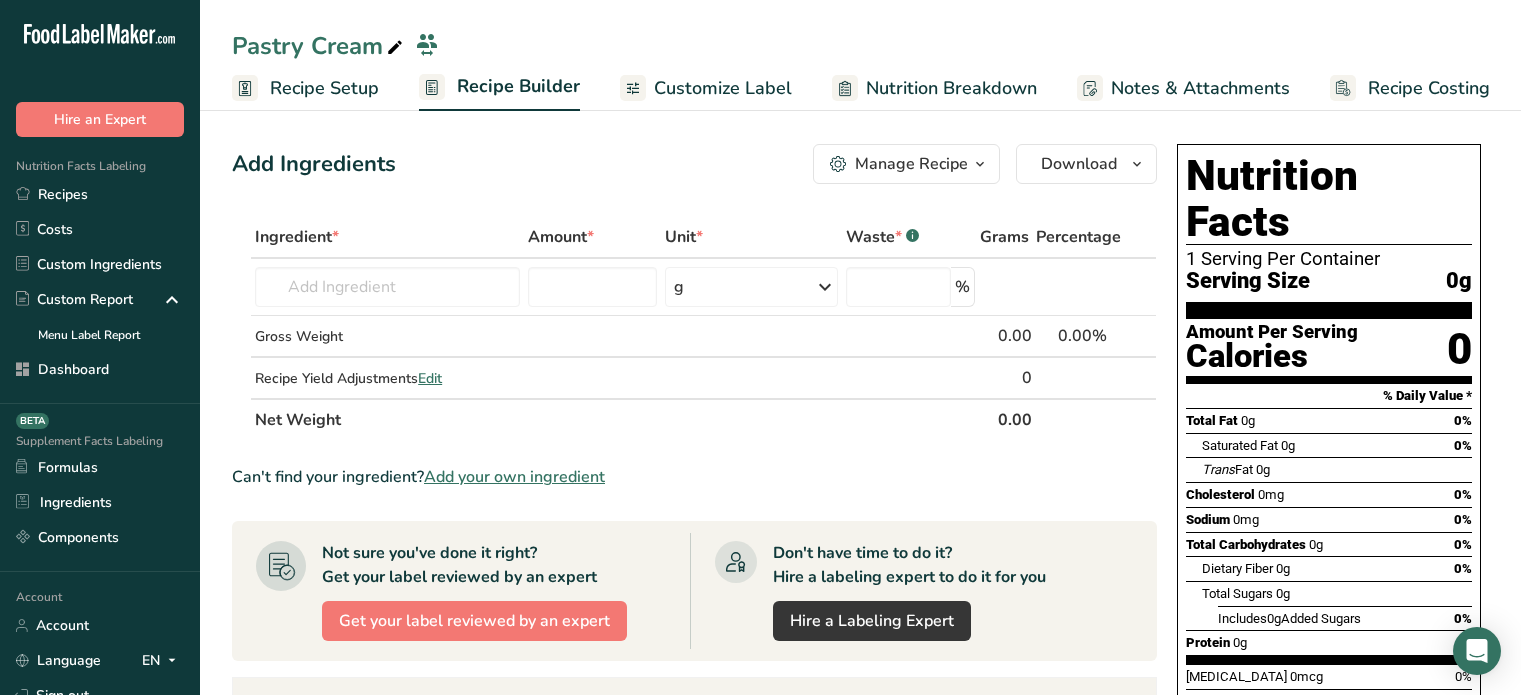 scroll, scrollTop: 0, scrollLeft: 0, axis: both 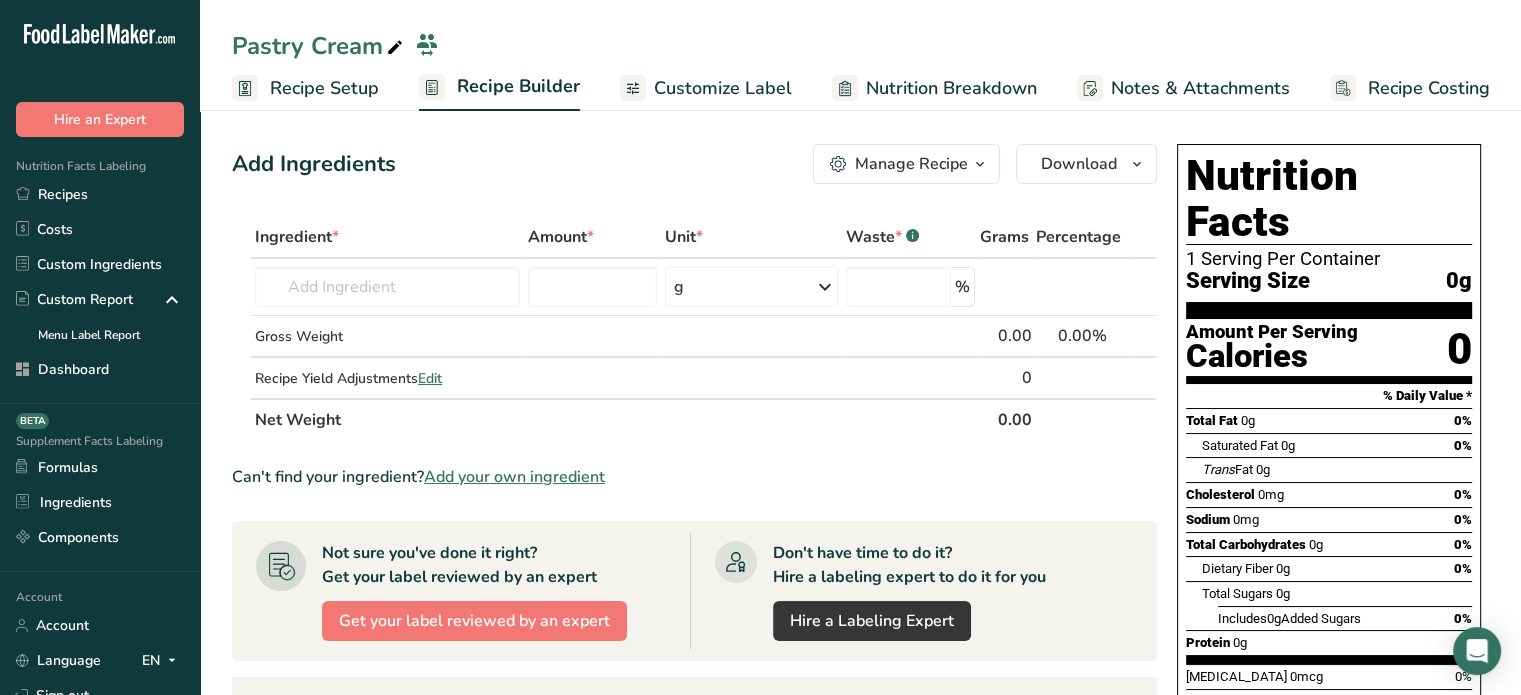 click on "Add your own ingredient" at bounding box center (514, 477) 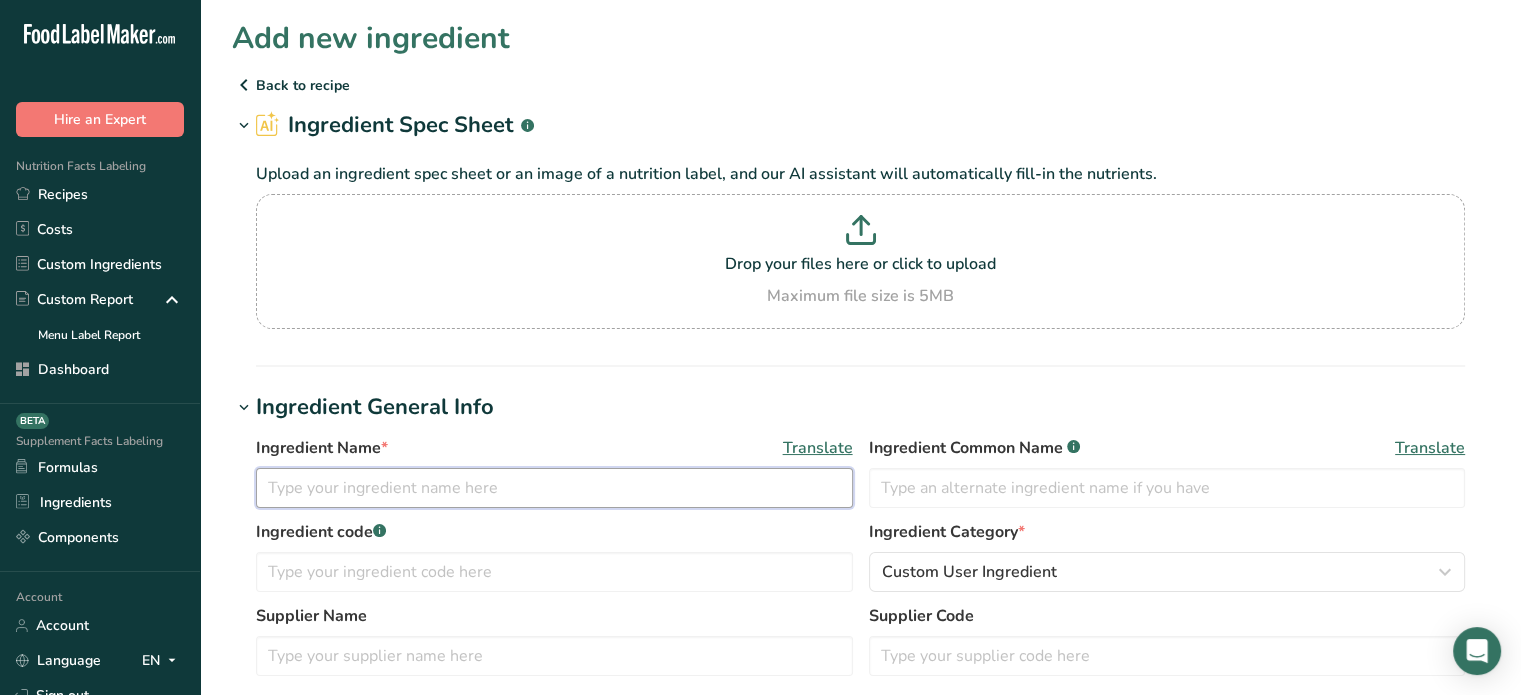 click at bounding box center [554, 488] 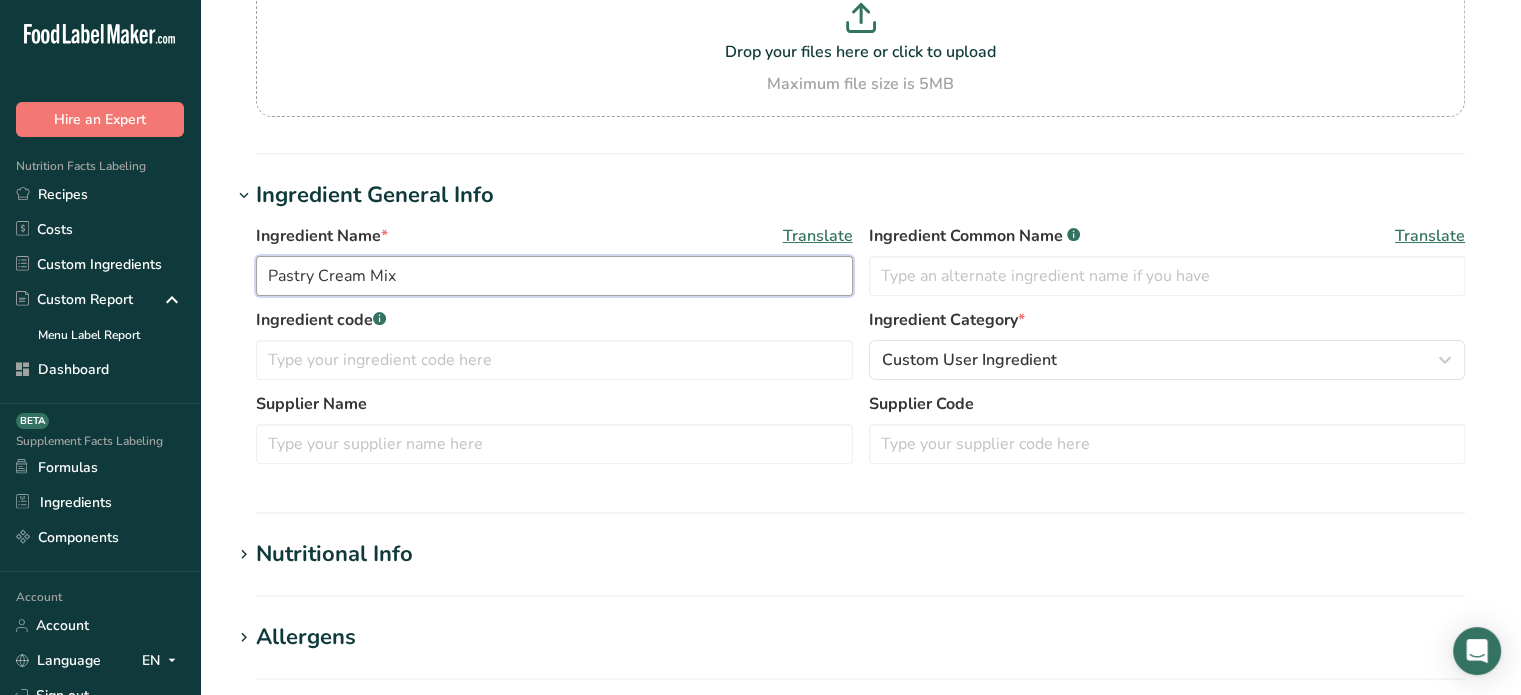 scroll, scrollTop: 307, scrollLeft: 0, axis: vertical 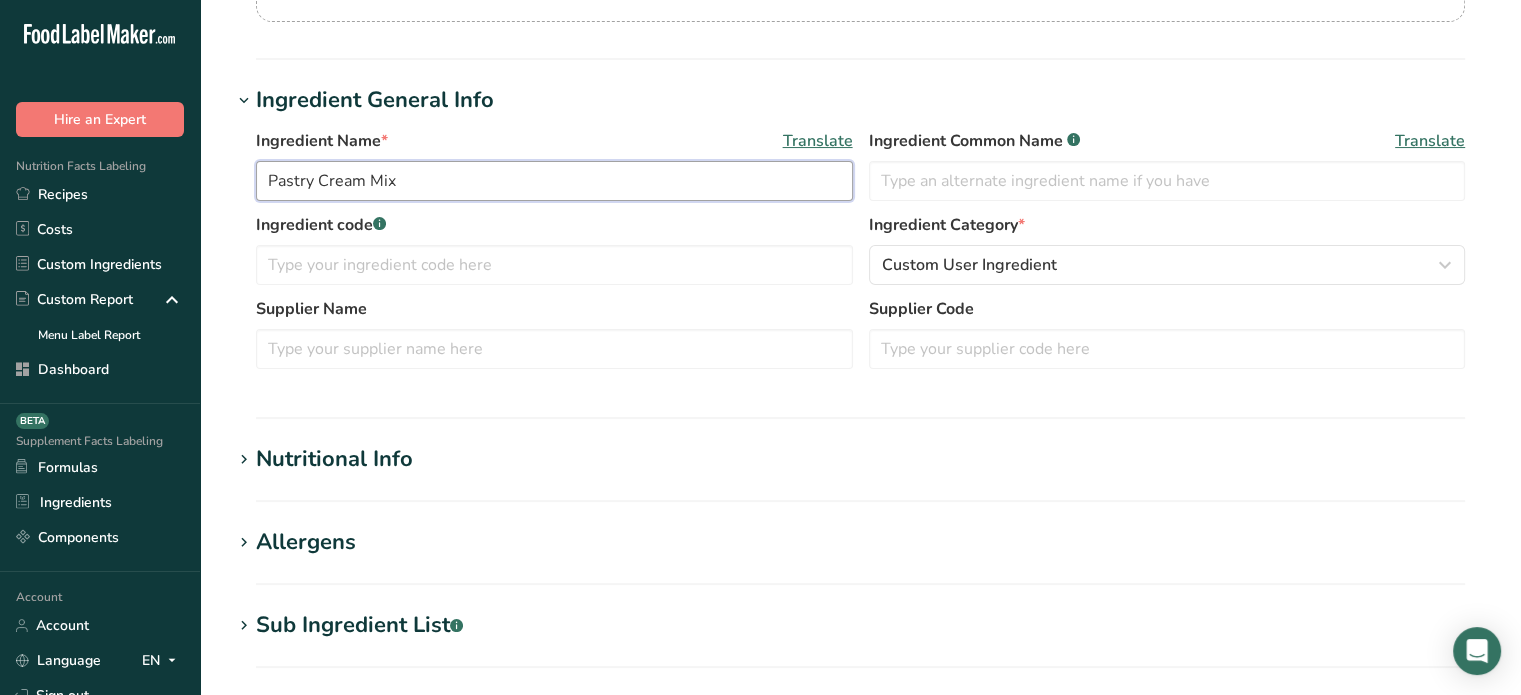 type on "Pastry Cream Mix" 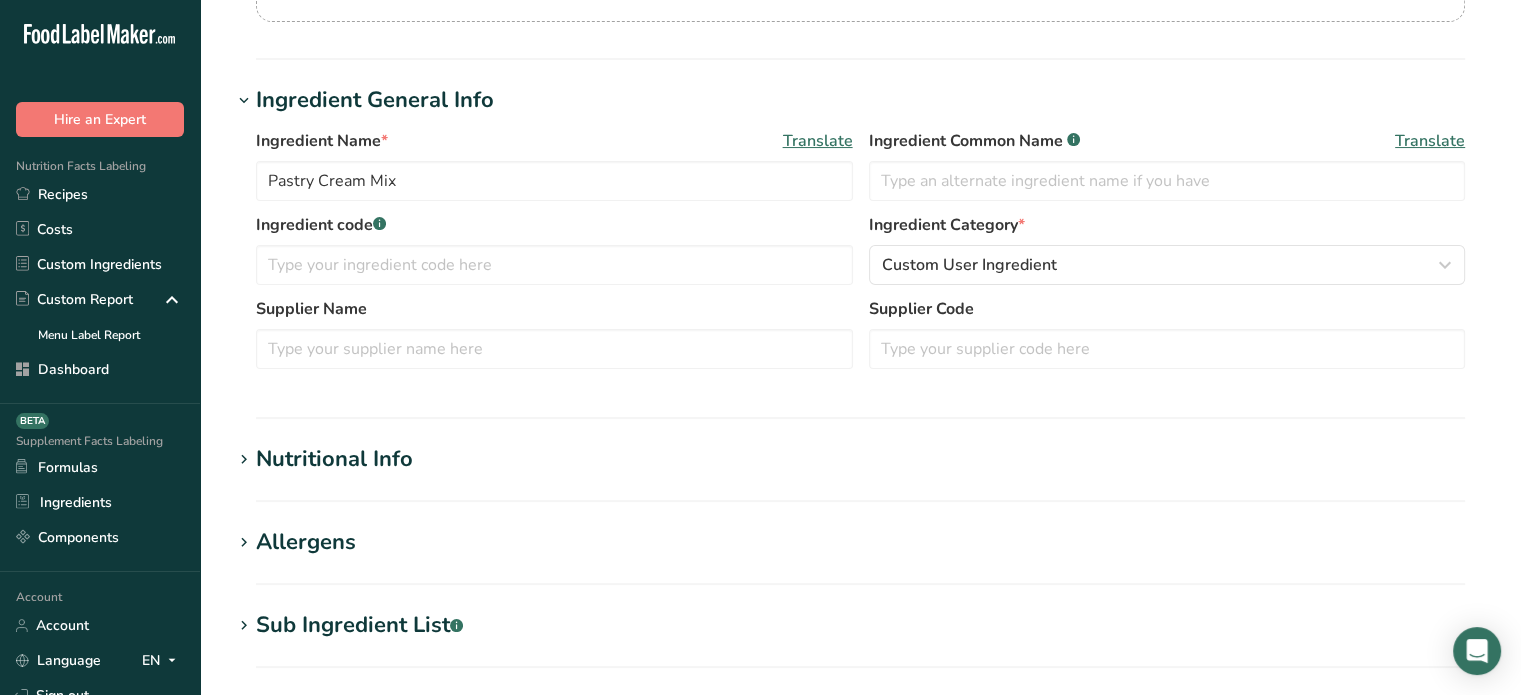 click on "Nutritional Info" at bounding box center (860, 459) 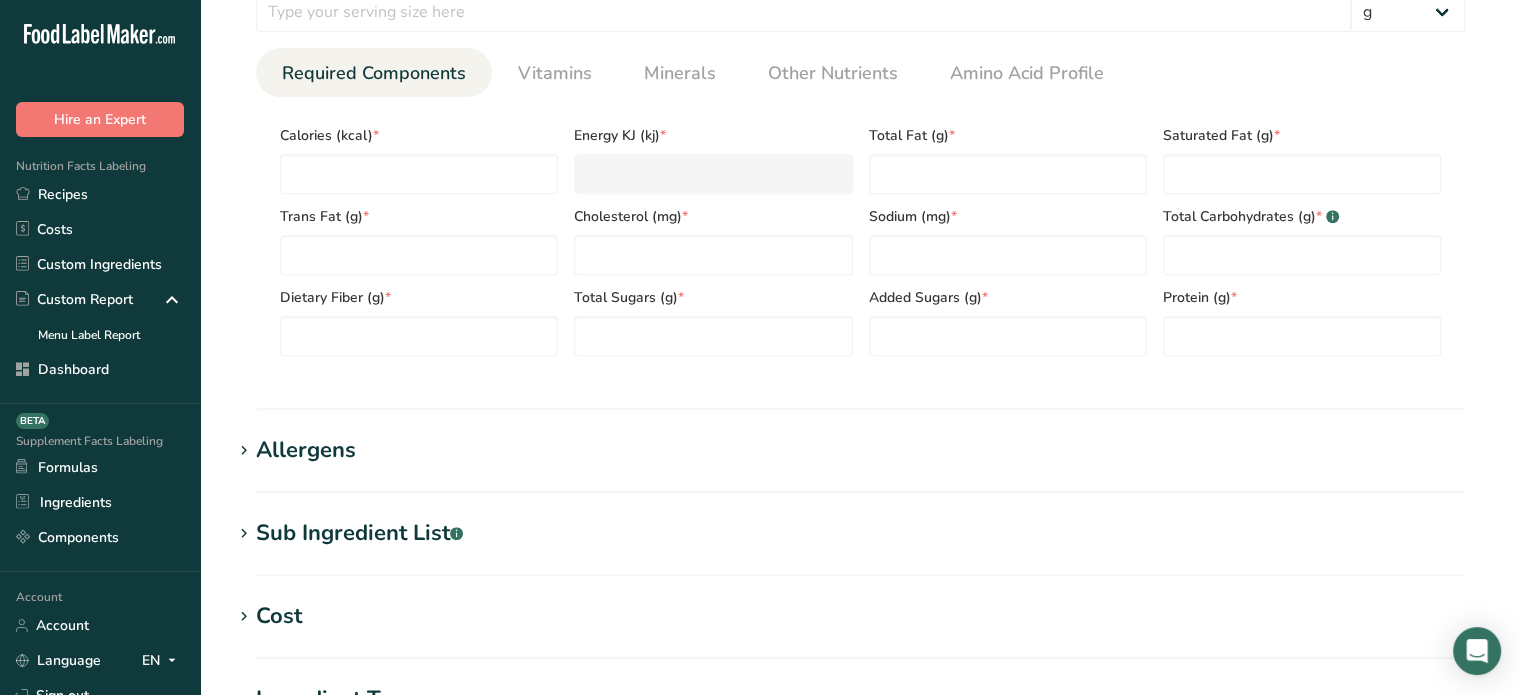 scroll, scrollTop: 896, scrollLeft: 0, axis: vertical 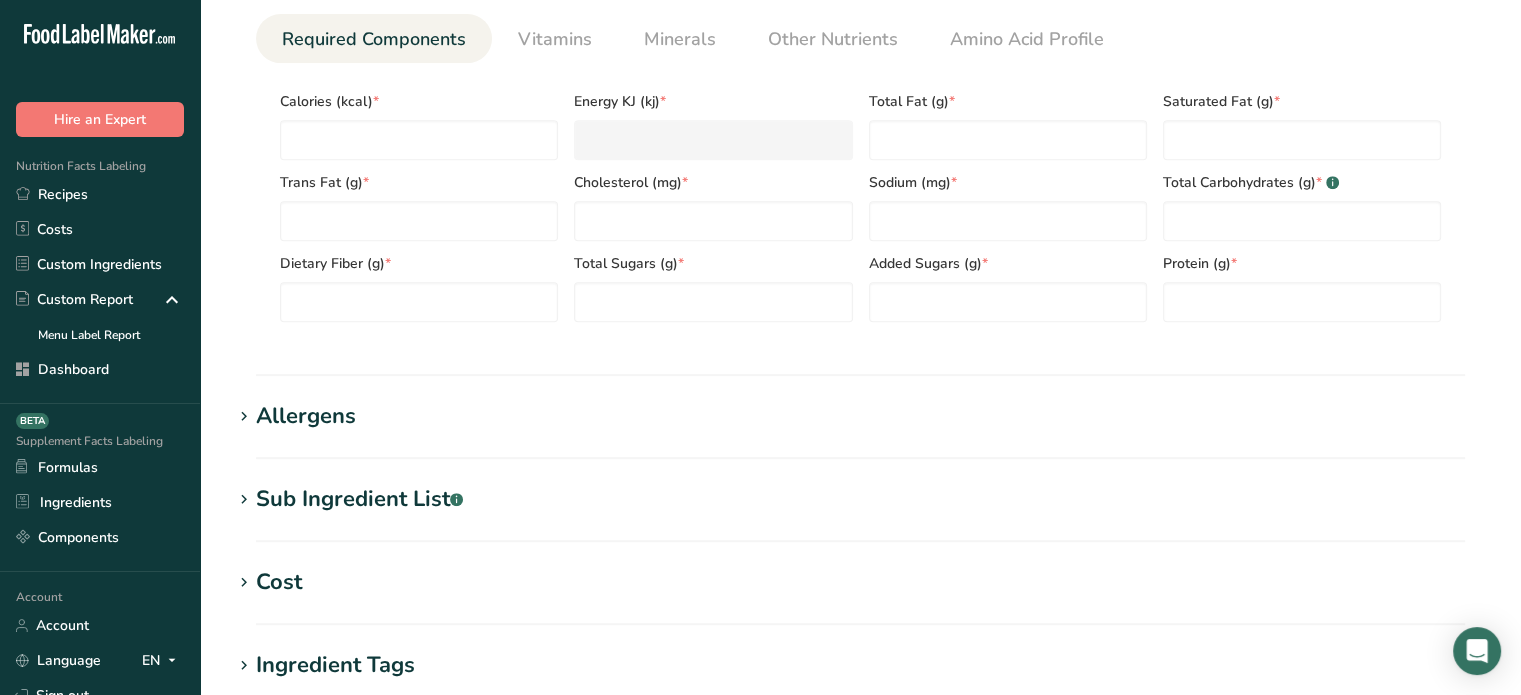 click on "Sub Ingredient List
.a-a{fill:#347362;}.b-a{fill:#fff;}" at bounding box center (359, 499) 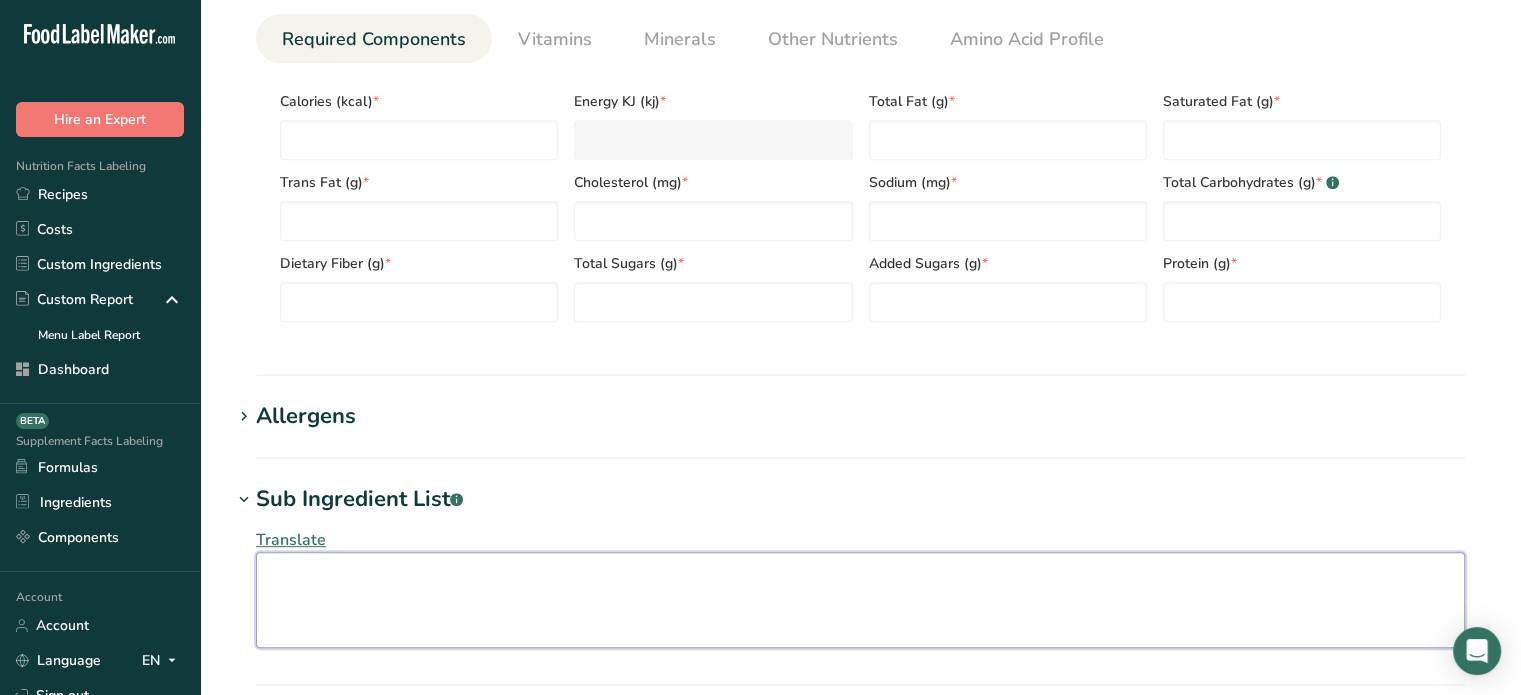 click at bounding box center [860, 600] 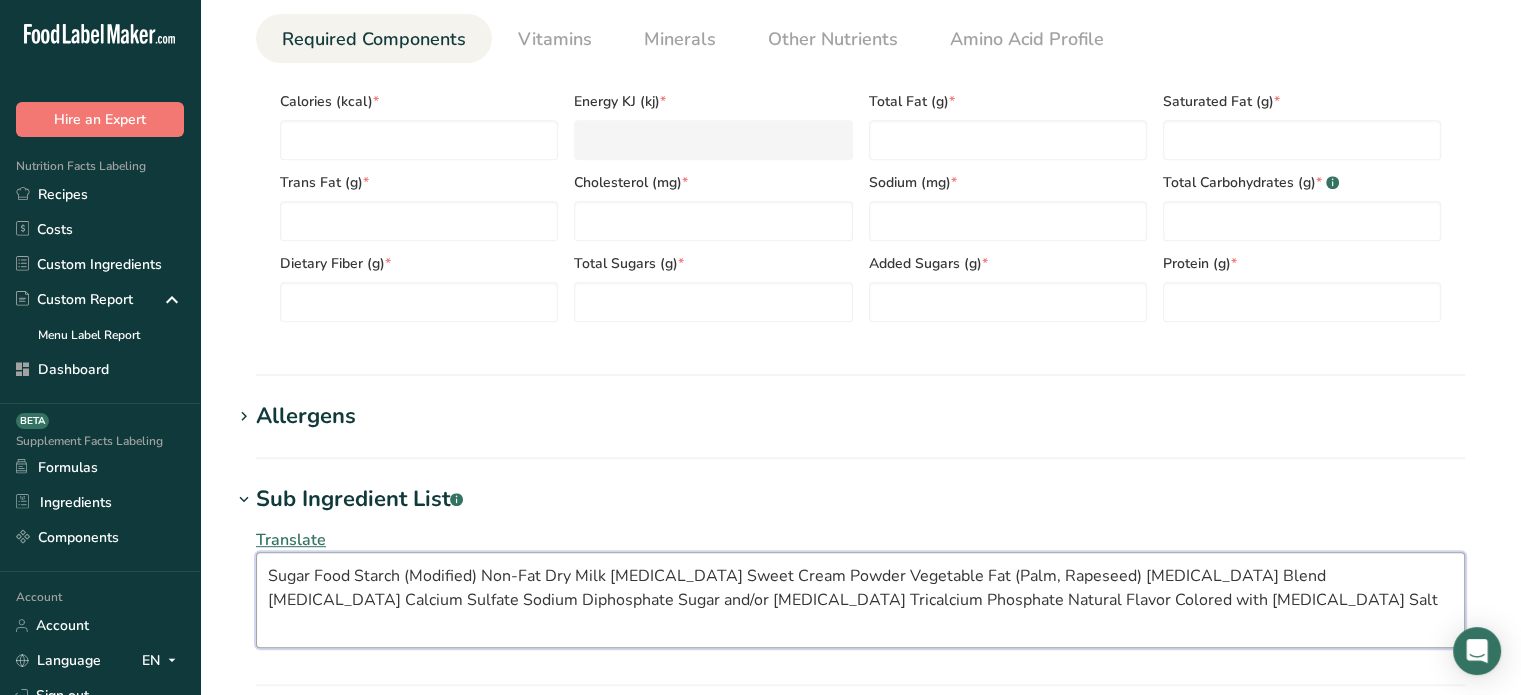 click on "Sugar Food Starch (Modified) Non-Fat Dry Milk Dextrose Sweet Cream Powder Vegetable Fat (Palm, Rapeseed) Sodium Alginate Blend Sodium Alginate Calcium Sulfate Sodium Diphosphate Sugar and/or Dextrose Tricalcium Phosphate Natural Flavor Colored with Beta Carotene Salt" at bounding box center (860, 600) 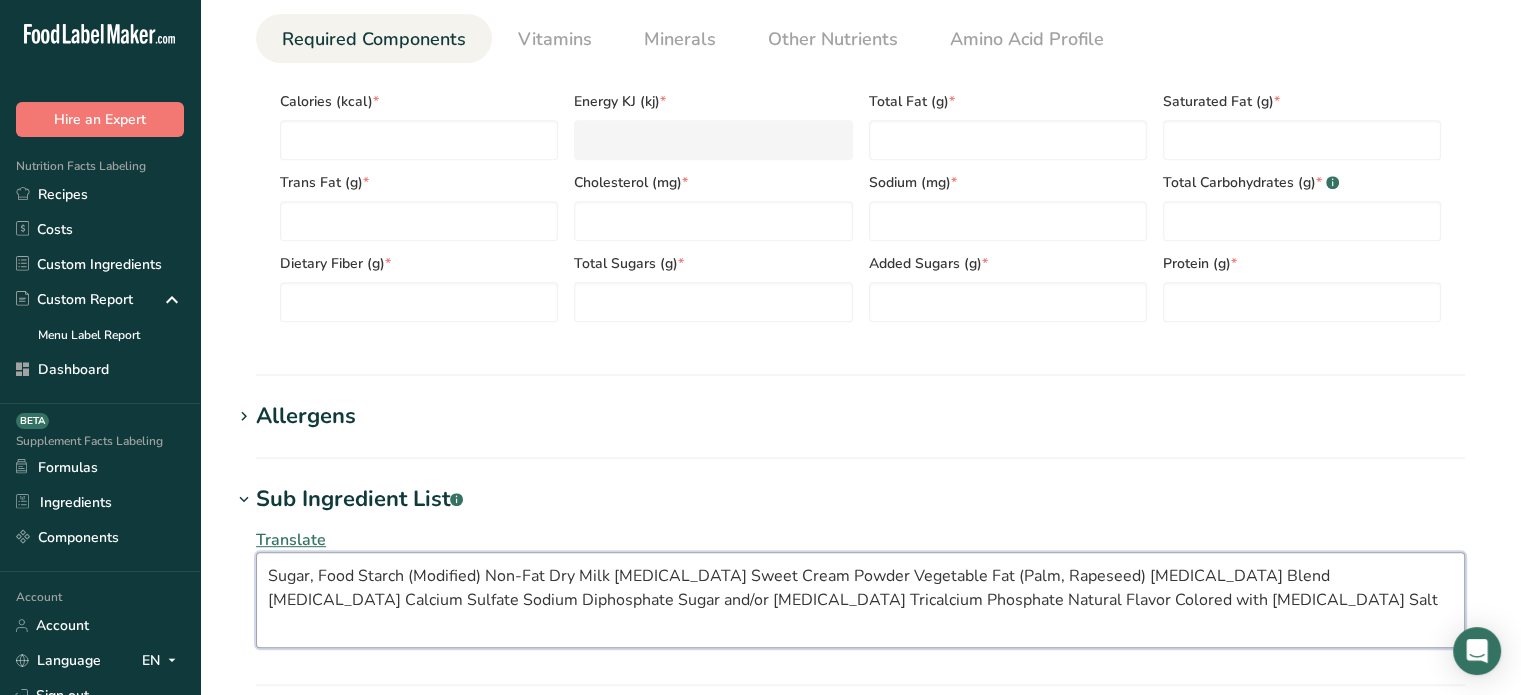 click on "Sugar, Food Starch (Modified) Non-Fat Dry Milk Dextrose Sweet Cream Powder Vegetable Fat (Palm, Rapeseed) Sodium Alginate Blend Sodium Alginate Calcium Sulfate Sodium Diphosphate Sugar and/or Dextrose Tricalcium Phosphate Natural Flavor Colored with Beta Carotene Salt" at bounding box center (860, 600) 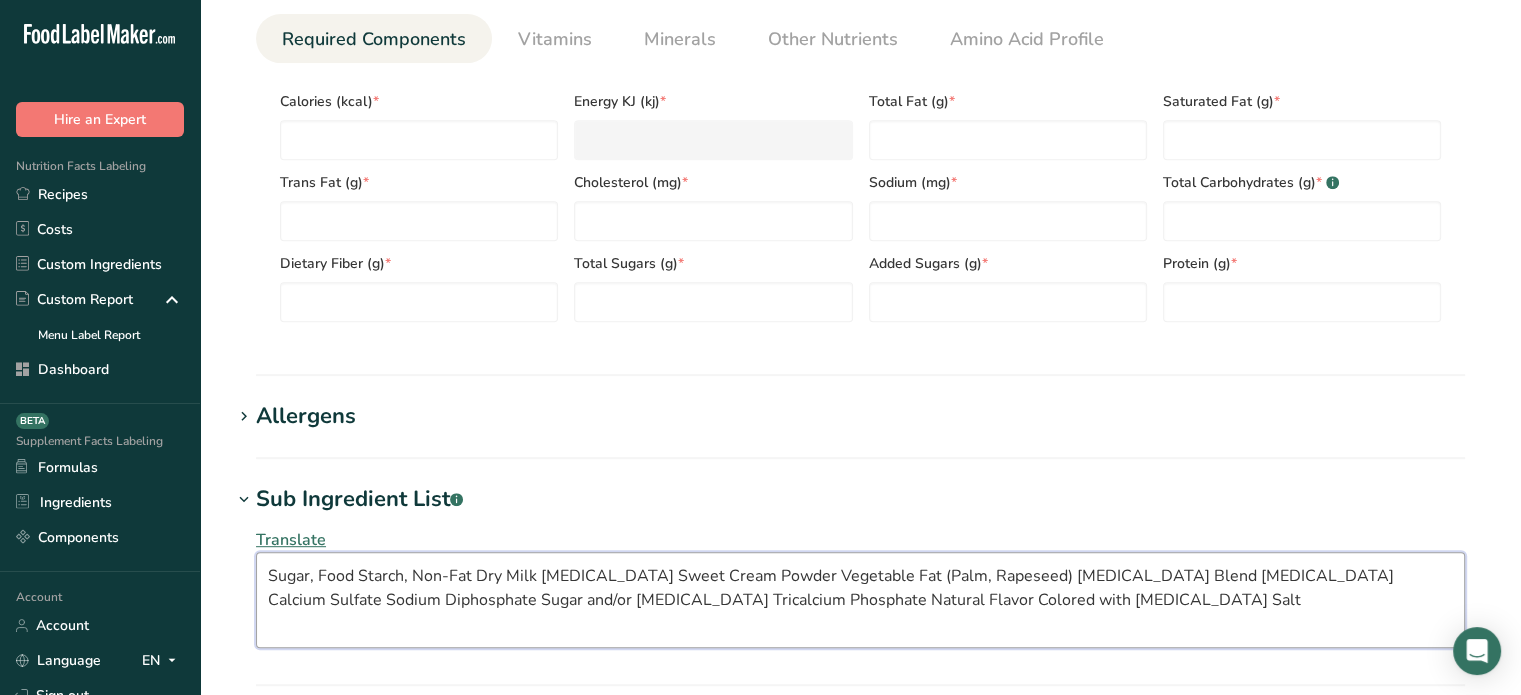 click on "Sugar, Food Starch, Non-Fat Dry Milk Dextrose Sweet Cream Powder Vegetable Fat (Palm, Rapeseed) Sodium Alginate Blend Sodium Alginate Calcium Sulfate Sodium Diphosphate Sugar and/or Dextrose Tricalcium Phosphate Natural Flavor Colored with Beta Carotene Salt" at bounding box center (860, 600) 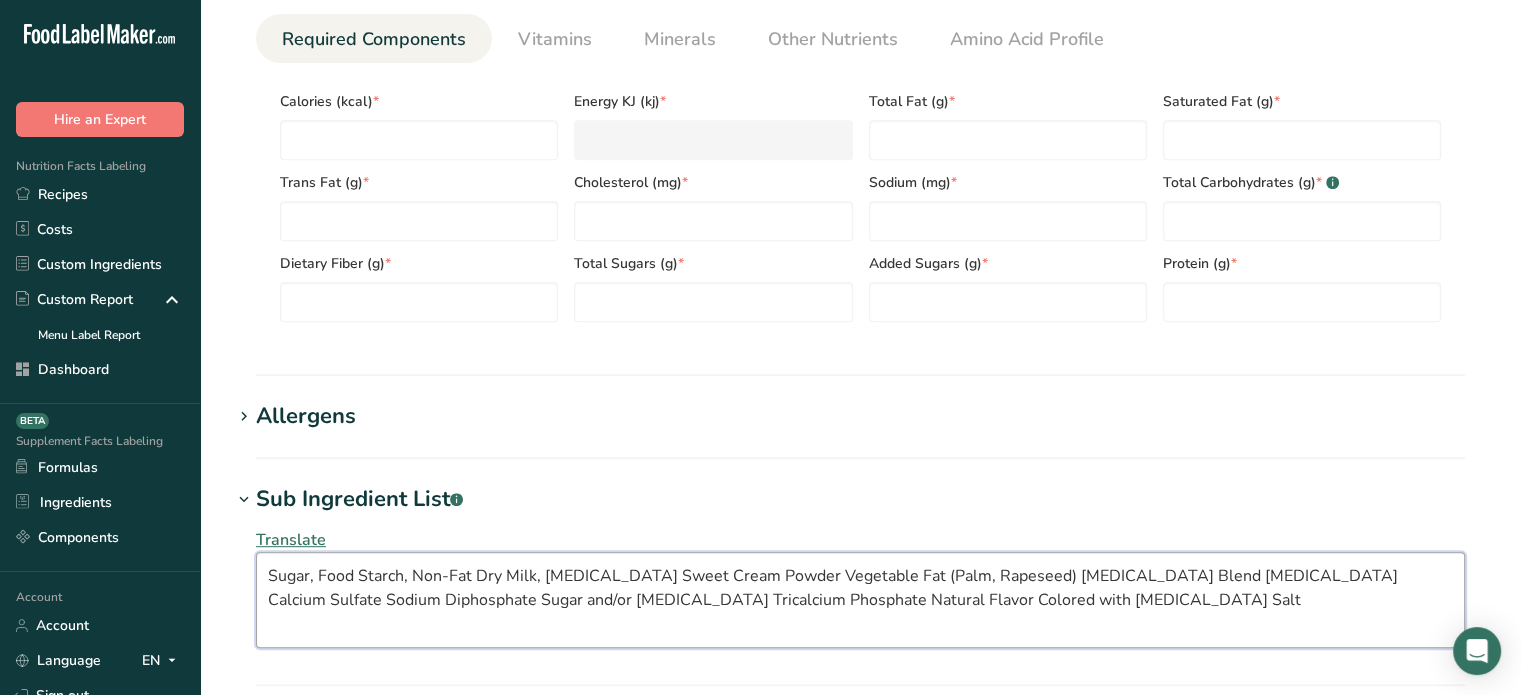 click on "Sugar, Food Starch, Non-Fat Dry Milk, Dextrose Sweet Cream Powder Vegetable Fat (Palm, Rapeseed) Sodium Alginate Blend Sodium Alginate Calcium Sulfate Sodium Diphosphate Sugar and/or Dextrose Tricalcium Phosphate Natural Flavor Colored with Beta Carotene Salt" at bounding box center [860, 600] 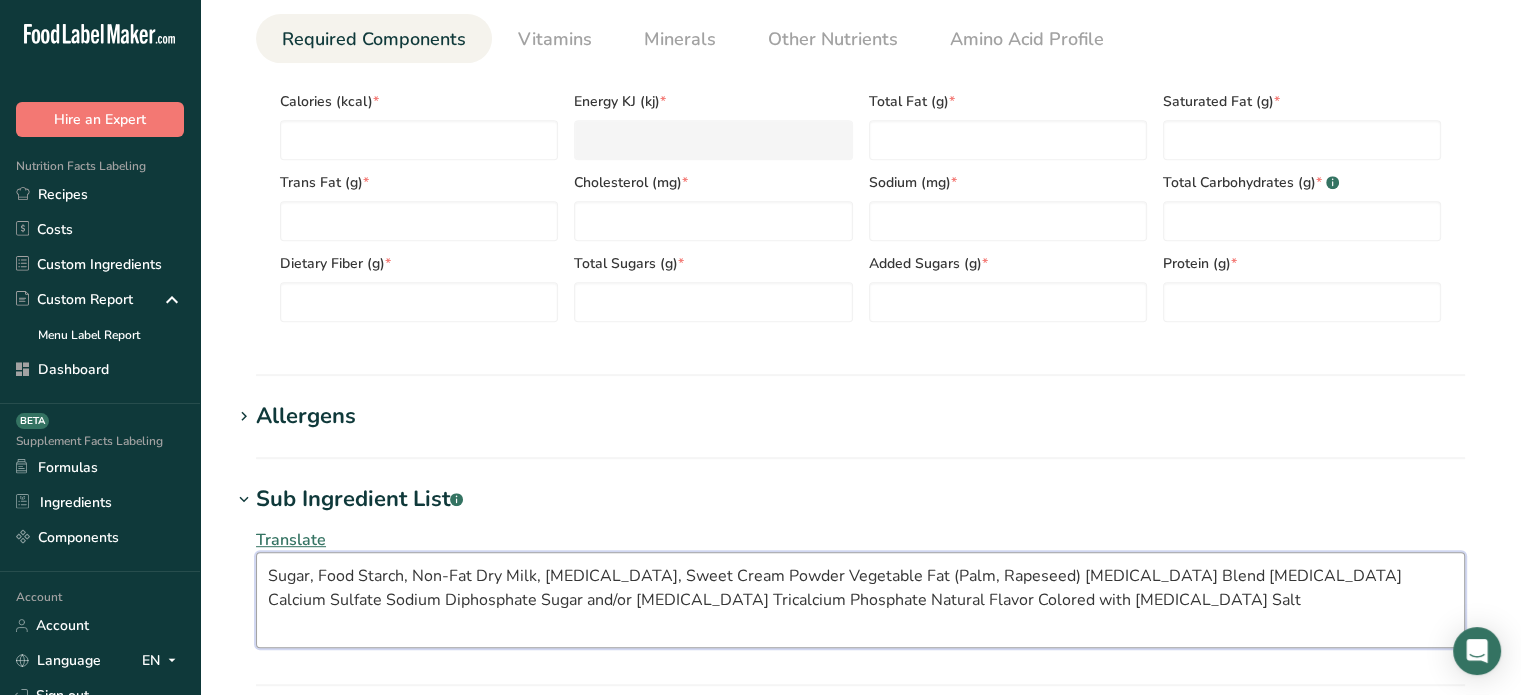 click on "Sugar, Food Starch, Non-Fat Dry Milk, Dextrose, Sweet Cream Powder Vegetable Fat (Palm, Rapeseed) Sodium Alginate Blend Sodium Alginate Calcium Sulfate Sodium Diphosphate Sugar and/or Dextrose Tricalcium Phosphate Natural Flavor Colored with Beta Carotene Salt" at bounding box center (860, 600) 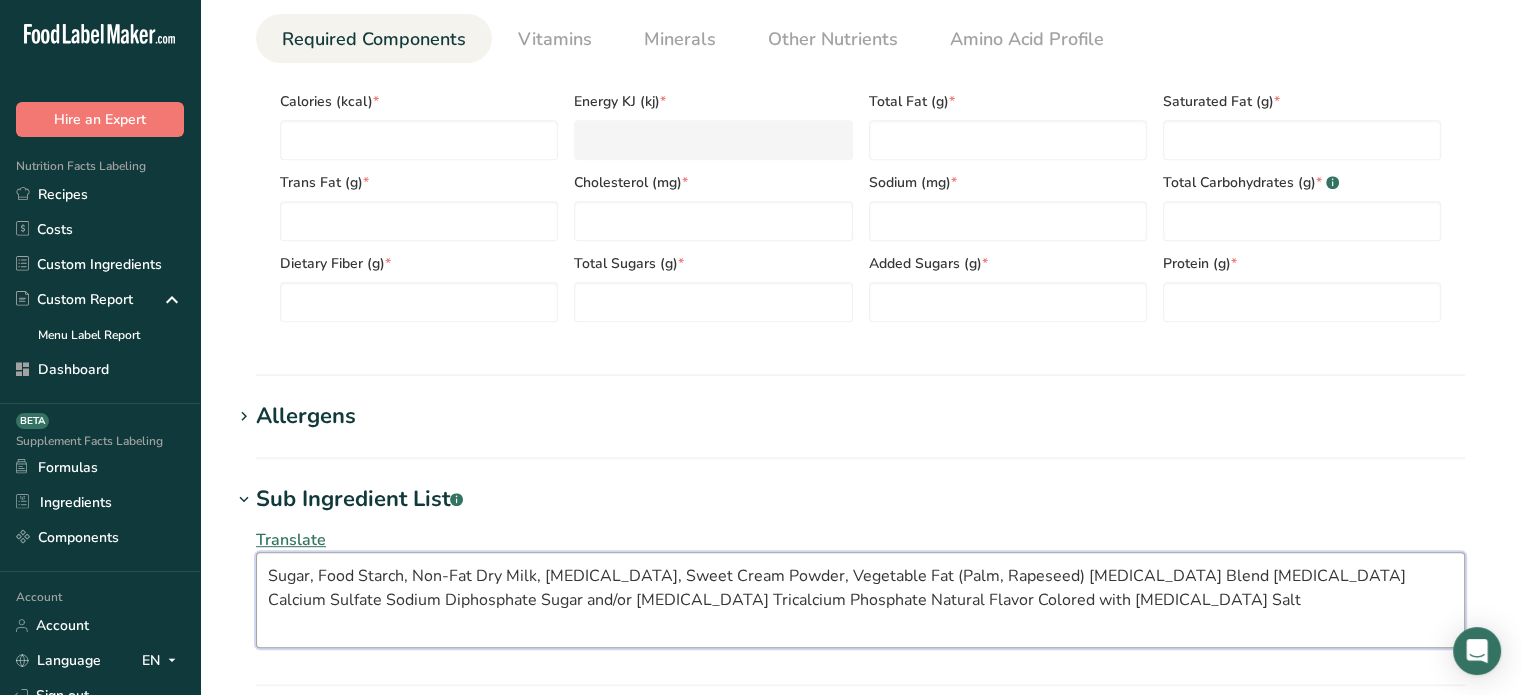click on "Sugar, Food Starch, Non-Fat Dry Milk, Dextrose, Sweet Cream Powder, Vegetable Fat (Palm, Rapeseed) Sodium Alginate Blend Sodium Alginate Calcium Sulfate Sodium Diphosphate Sugar and/or Dextrose Tricalcium Phosphate Natural Flavor Colored with Beta Carotene Salt" at bounding box center (860, 600) 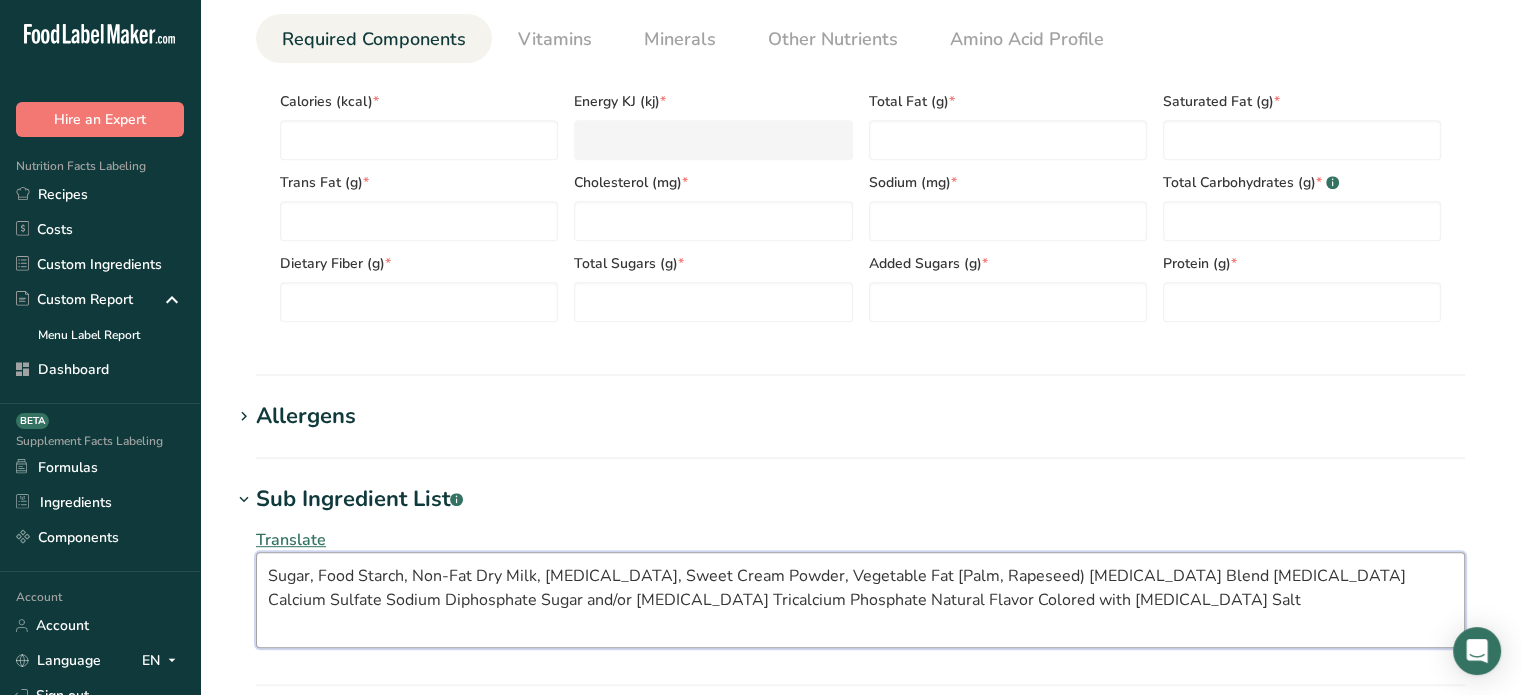 click on "Sugar, Food Starch, Non-Fat Dry Milk, Dextrose, Sweet Cream Powder, Vegetable Fat [Palm, Rapeseed) Sodium Alginate Blend Sodium Alginate Calcium Sulfate Sodium Diphosphate Sugar and/or Dextrose Tricalcium Phosphate Natural Flavor Colored with Beta Carotene Salt" at bounding box center (860, 600) 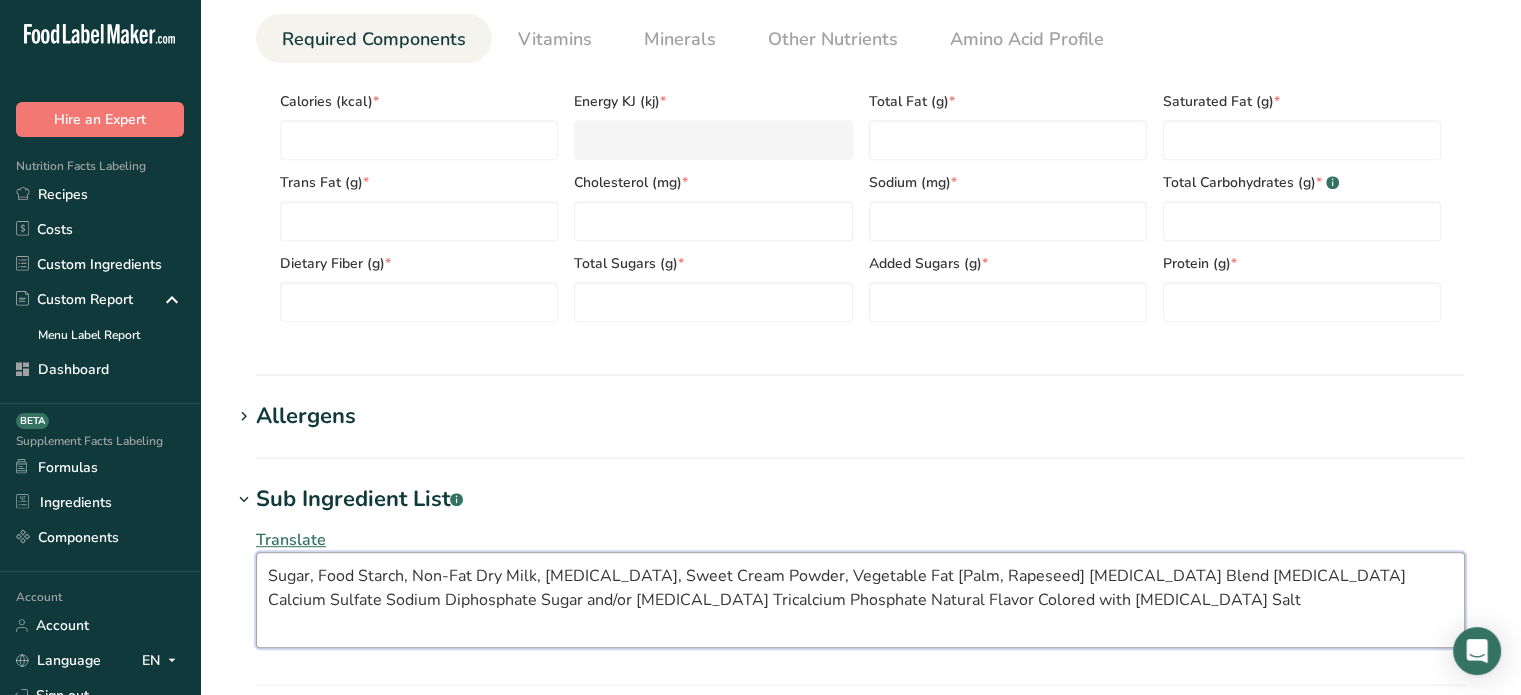 click on "Sugar, Food Starch, Non-Fat Dry Milk, Dextrose, Sweet Cream Powder, Vegetable Fat [Palm, Rapeseed] Sodium Alginate Blend Sodium Alginate Calcium Sulfate Sodium Diphosphate Sugar and/or Dextrose Tricalcium Phosphate Natural Flavor Colored with Beta Carotene Salt" at bounding box center (860, 600) 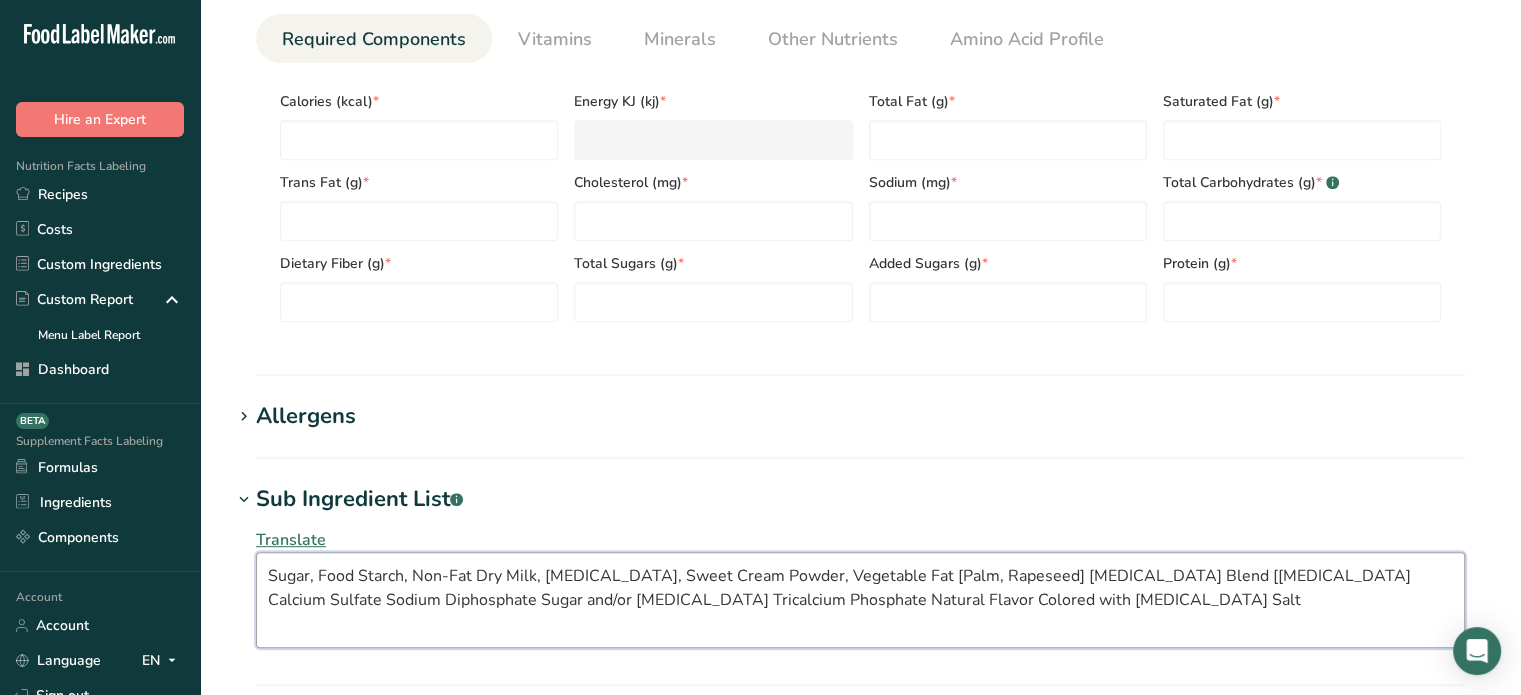 click on "Sugar, Food Starch, Non-Fat Dry Milk, Dextrose, Sweet Cream Powder, Vegetable Fat [Palm, Rapeseed] Sodium Alginate Blend [Sodium Alginate Calcium Sulfate Sodium Diphosphate Sugar and/or Dextrose Tricalcium Phosphate Natural Flavor Colored with Beta Carotene Salt" at bounding box center [860, 600] 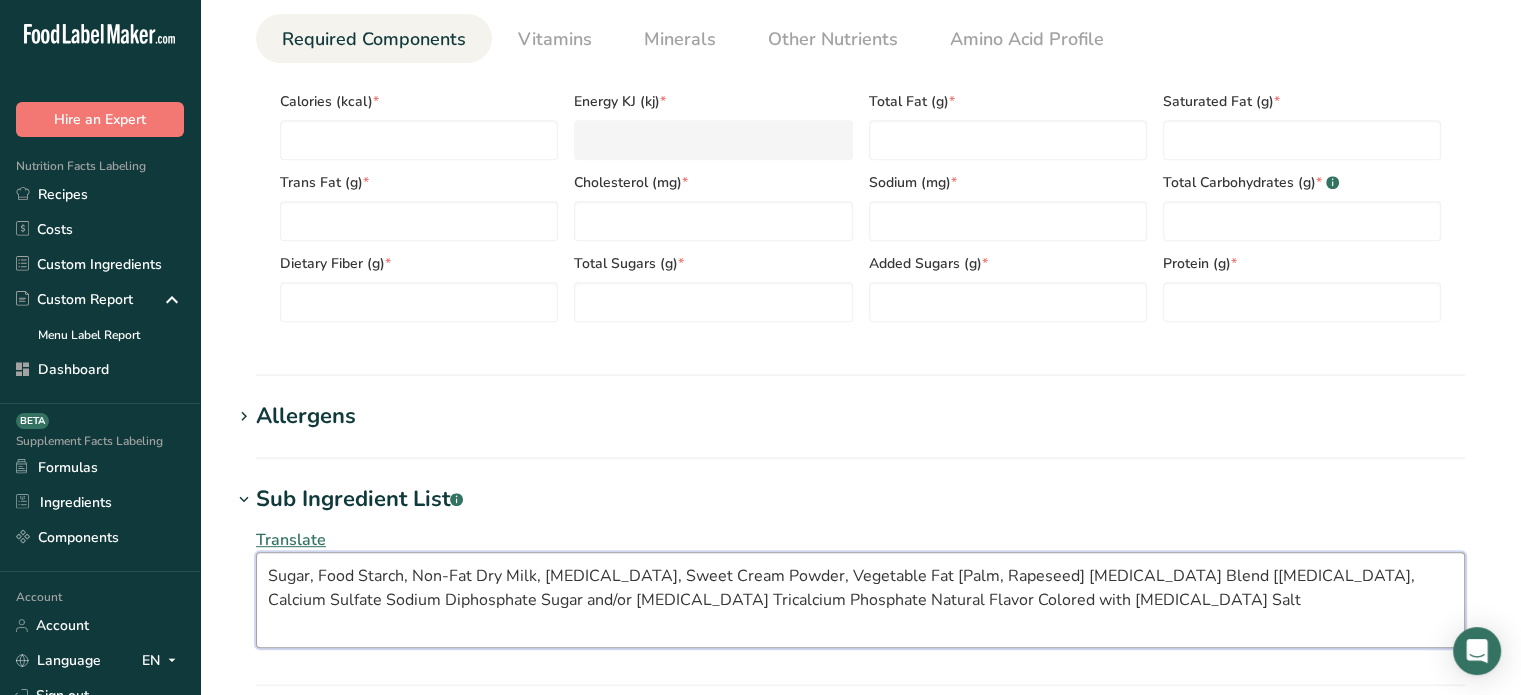 type on "Sugar, Food Starch, Non-Fat Dry Milk, Dextrose, Sweet Cream Powder, Vegetable Fat [Palm, Rapeseed] Sodium Alginate Blend [Sodium Alginate, Calcium Sulfate Sodium Diphosphate Sugar and/or Dextrose Tricalcium Phosphate Natural Flavor Colored with Beta Carotene Salt" 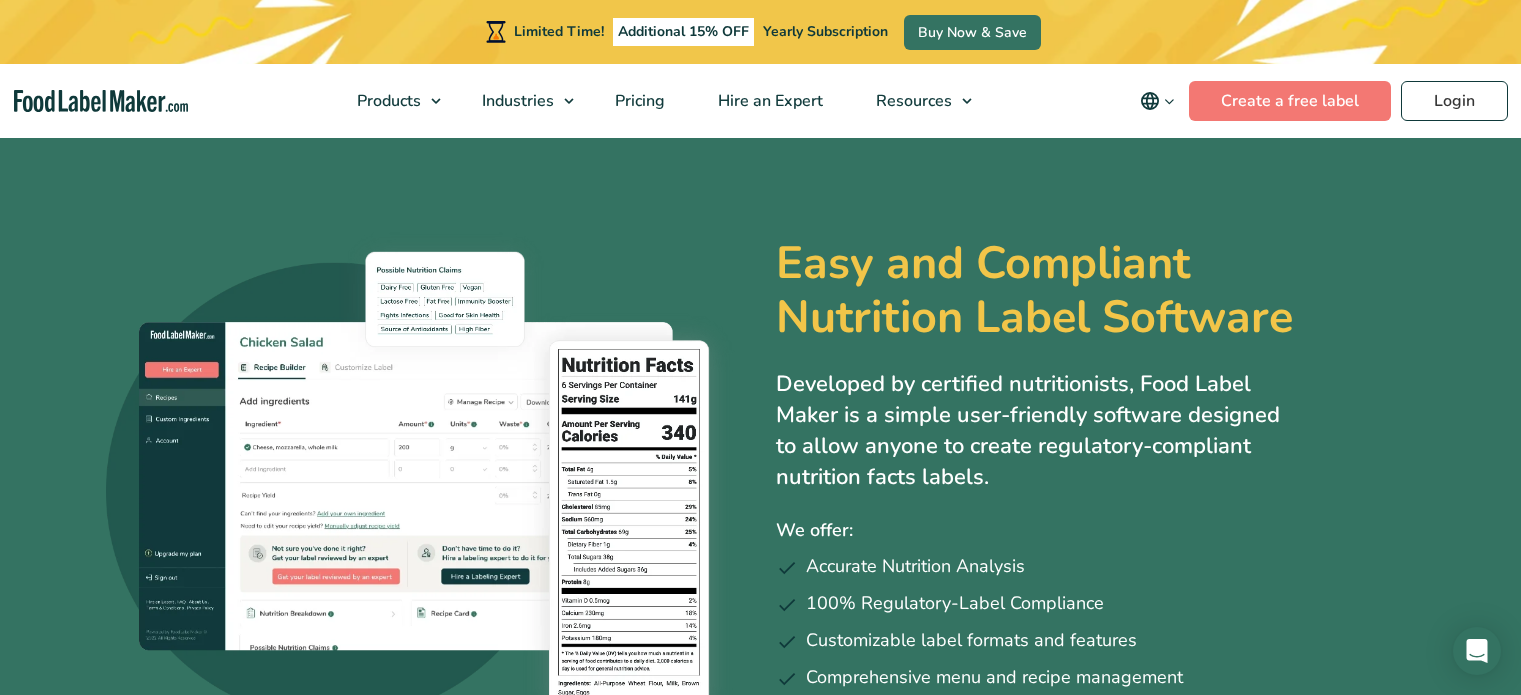 scroll, scrollTop: 0, scrollLeft: 0, axis: both 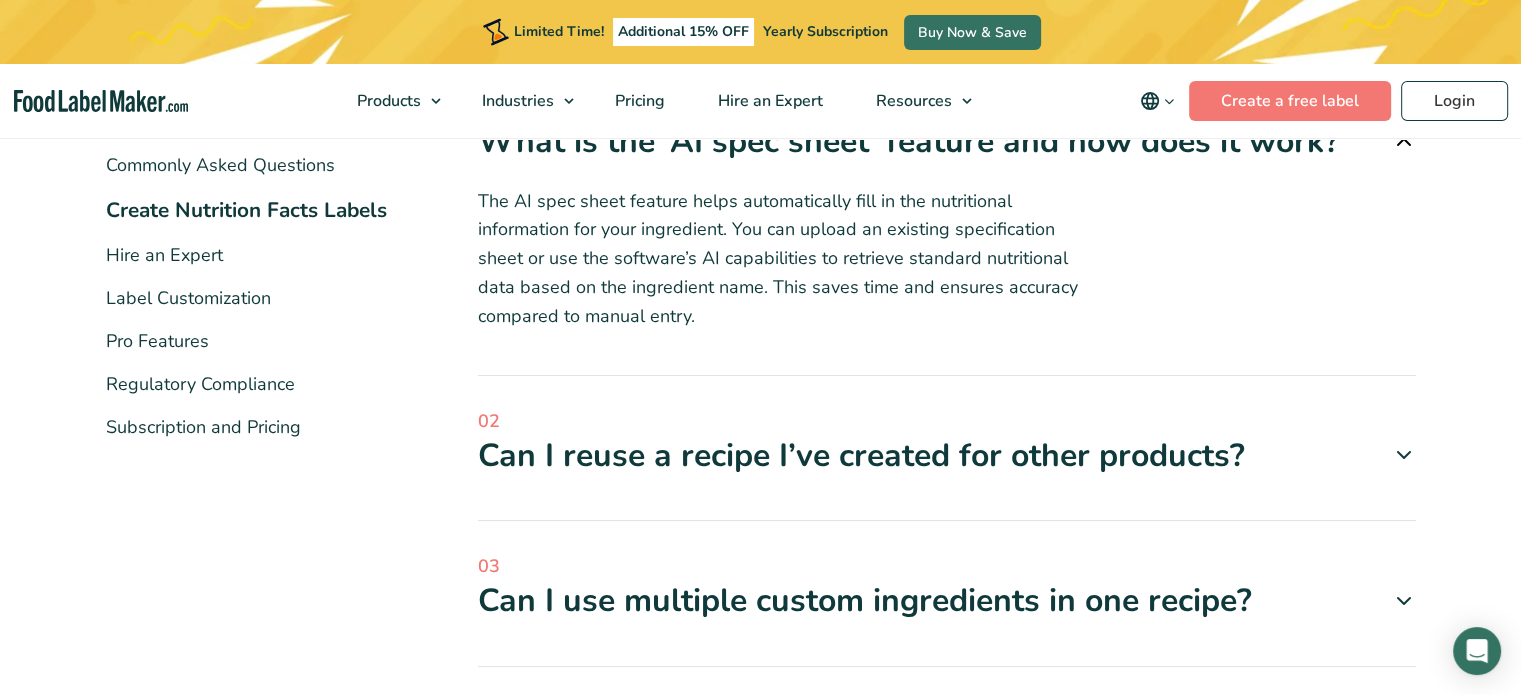 click on "Limited Time!   Additional 15% OFF   Yearly Subscription
Buy Now & Save
Products
Food Nutrition Labelling
Supplements Formulation & Labelling
Industries
Food Manufacturers
Hospitality & Hotels
Supplement Manufacturers
Meal Plan
Restaurants and Food Service
Hospitals & Healthcare
Pricing
Hire an Expert
Resources
Blog
Regulatory Hub
Help Center
FAQ
Video Tutorials
Success Stories
Terms & Conditions
Privacy Policy
English Español Français Deutsch
English Español Français Deutsch                          Login" at bounding box center [760, 1302] 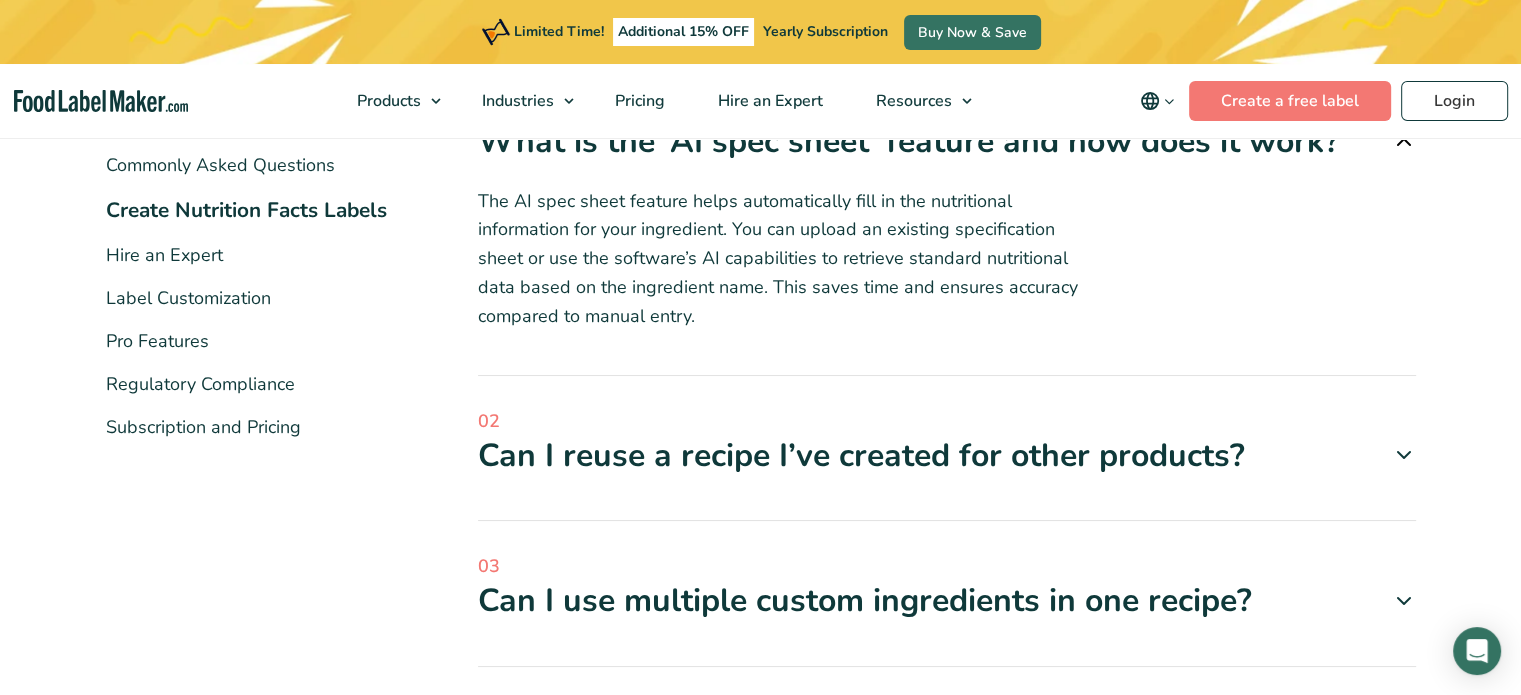 click on "Commonly Asked Questions Create Nutrition Facts Labels Hire an Expert Label Customization Pro Features Regulatory Compliance Subscription and Pricing" at bounding box center (262, 296) 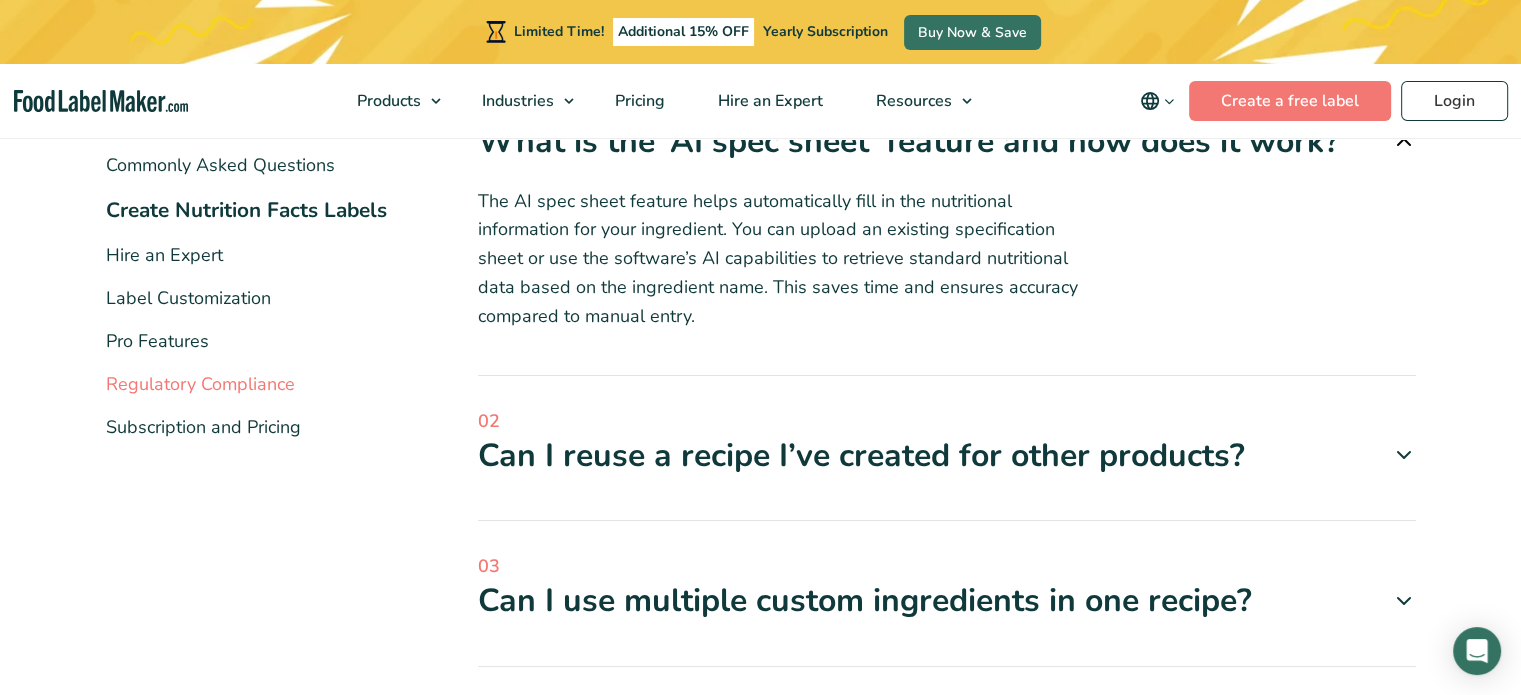 click on "Regulatory Compliance" at bounding box center (200, 384) 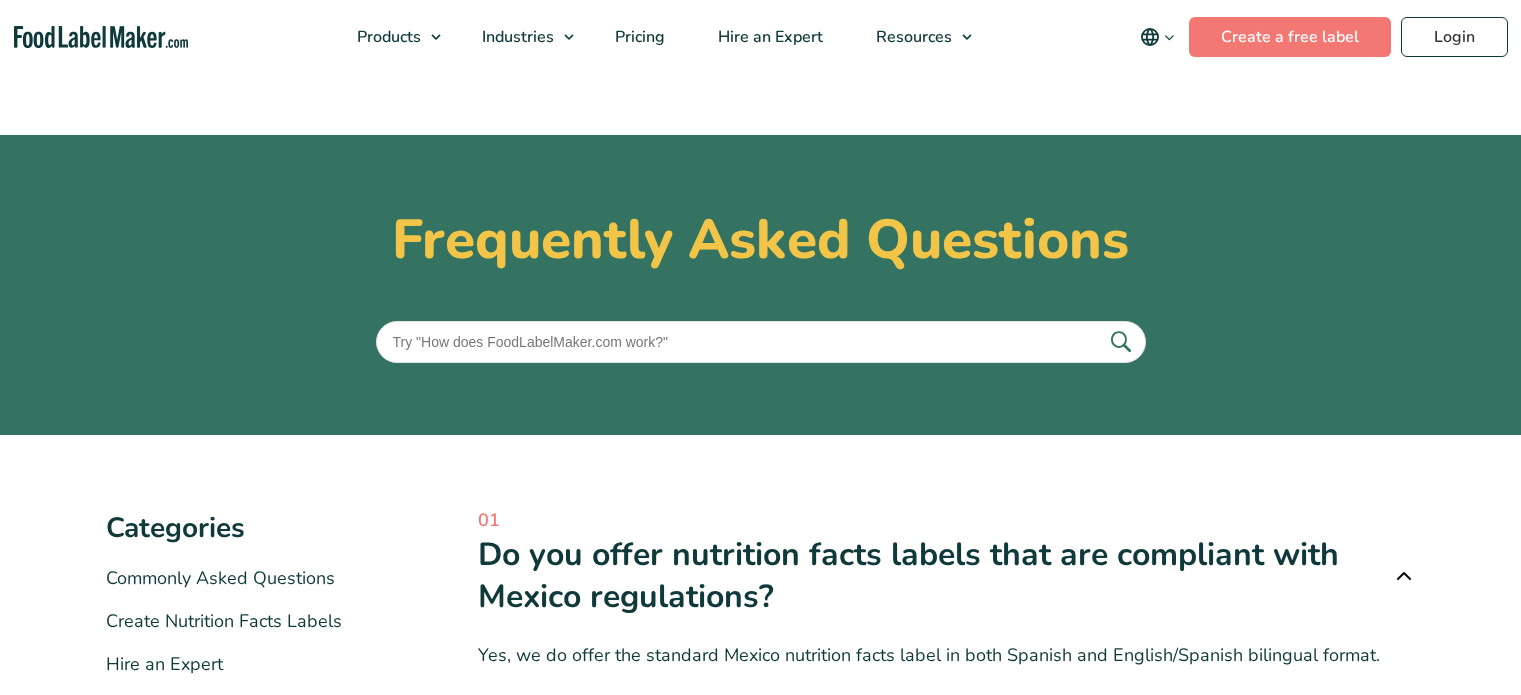 scroll, scrollTop: 0, scrollLeft: 0, axis: both 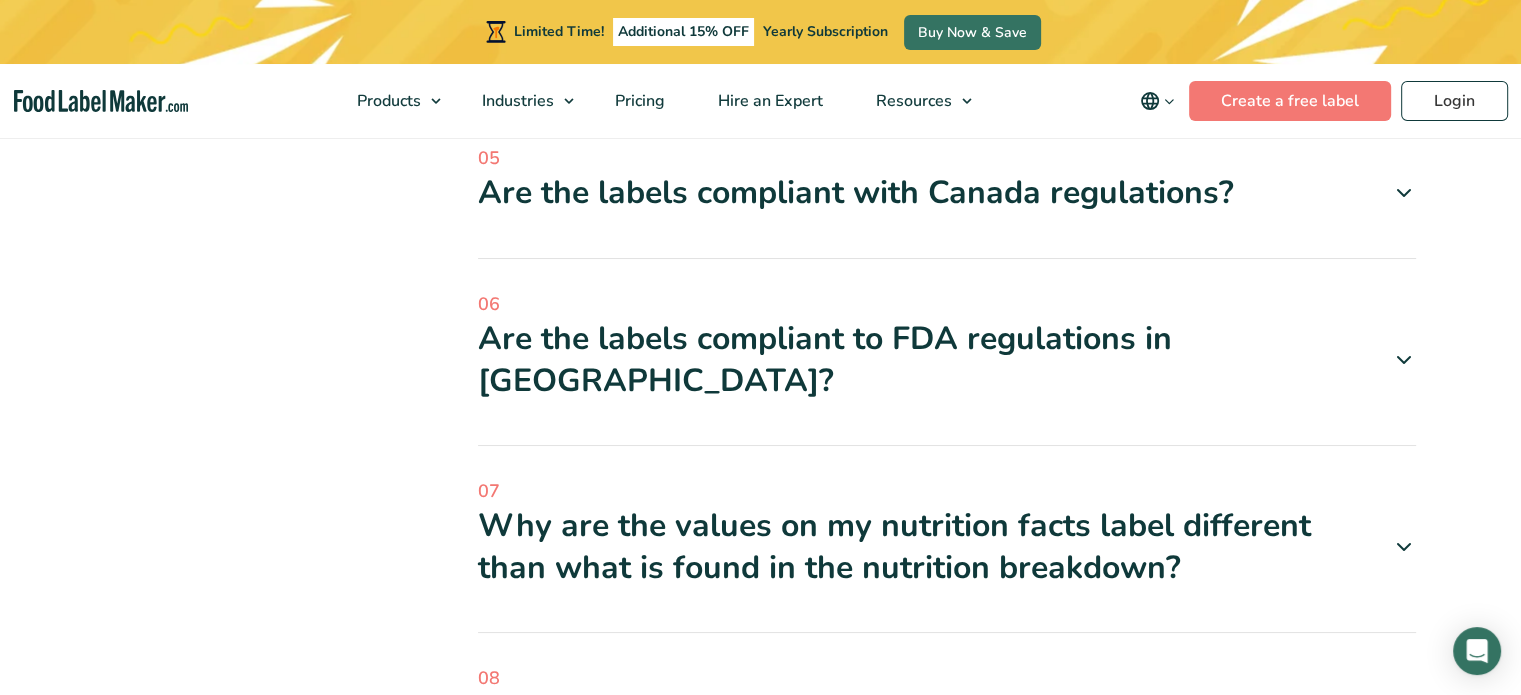 click on "Are the labels compliant to FDA regulations in USA?" at bounding box center [947, 359] 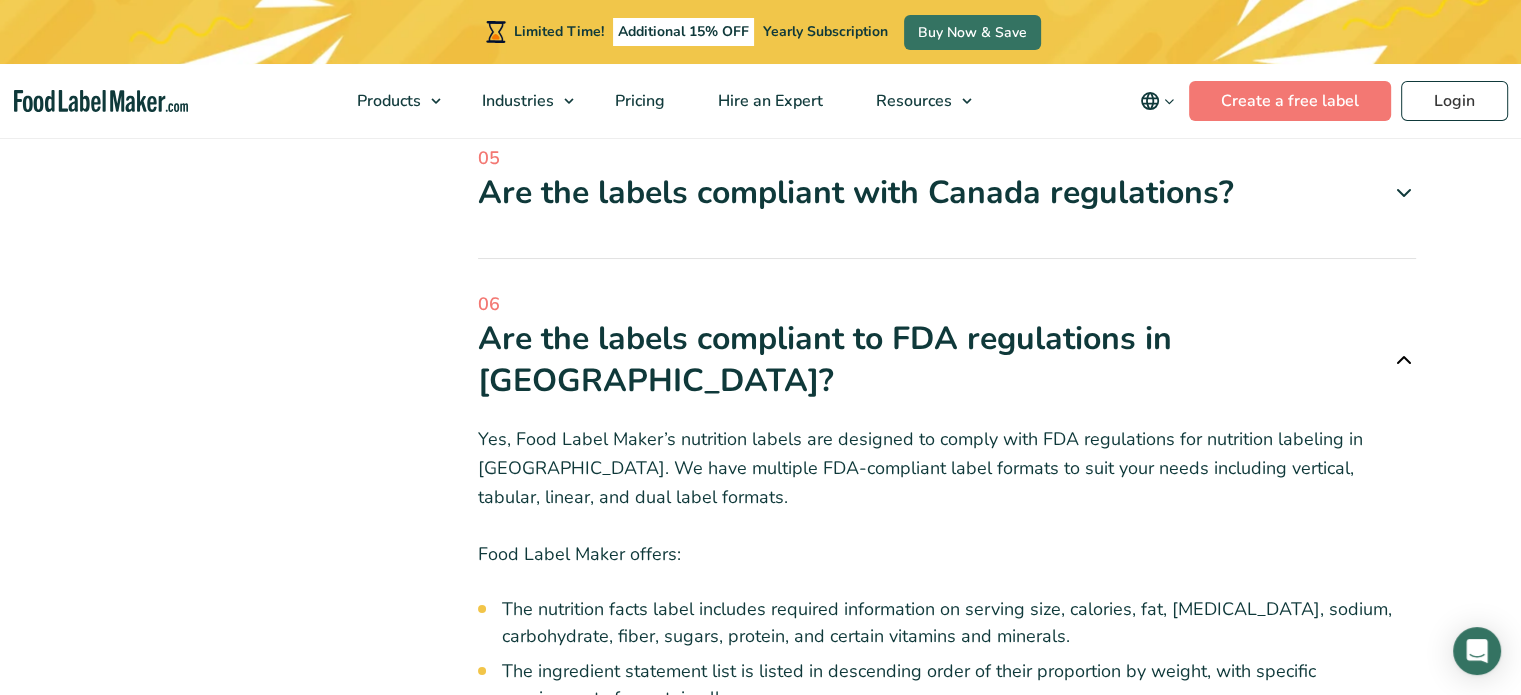 click on "Yes, Food Label Maker’s nutrition labels are designed to comply with FDA regulations for nutrition labeling in the United States. We have multiple FDA-compliant label formats to suit your needs including vertical, tabular, linear, and dual label formats." at bounding box center [947, 468] 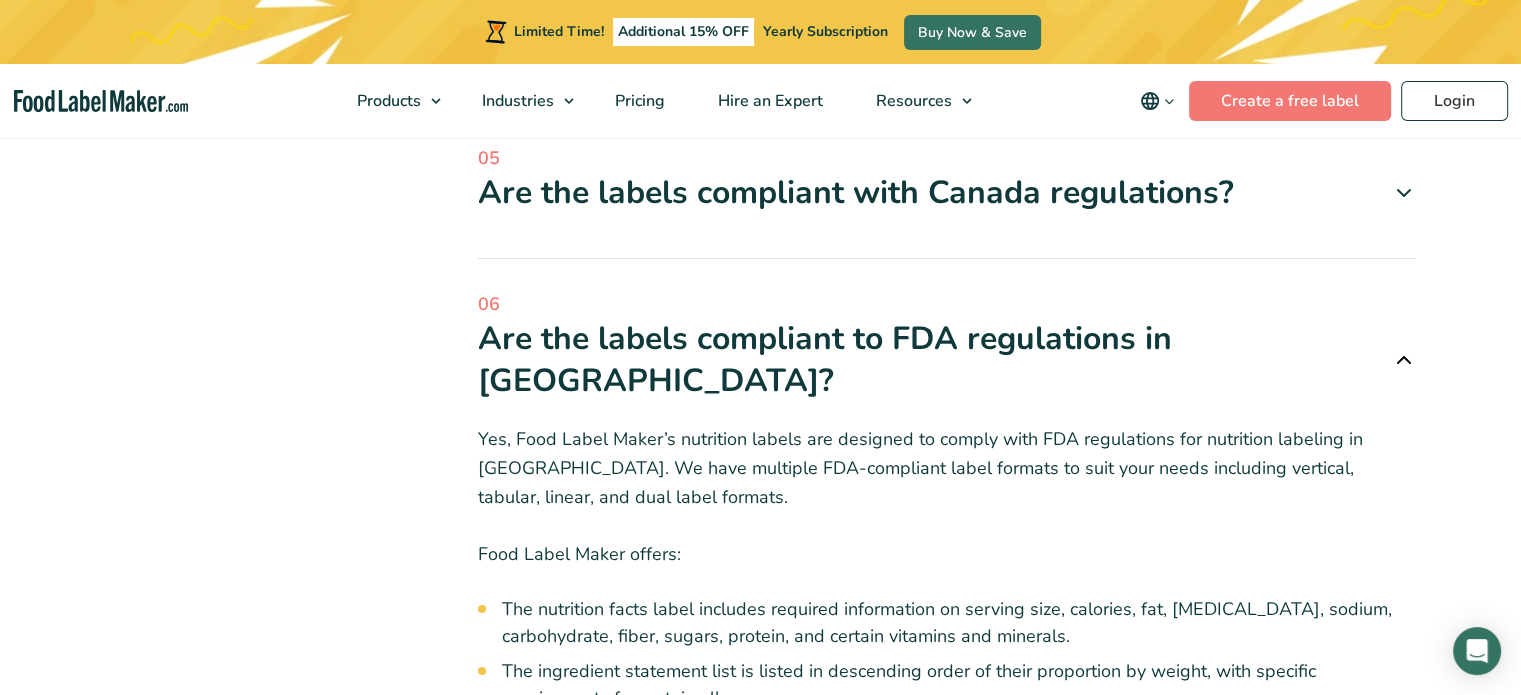 scroll, scrollTop: 1120, scrollLeft: 0, axis: vertical 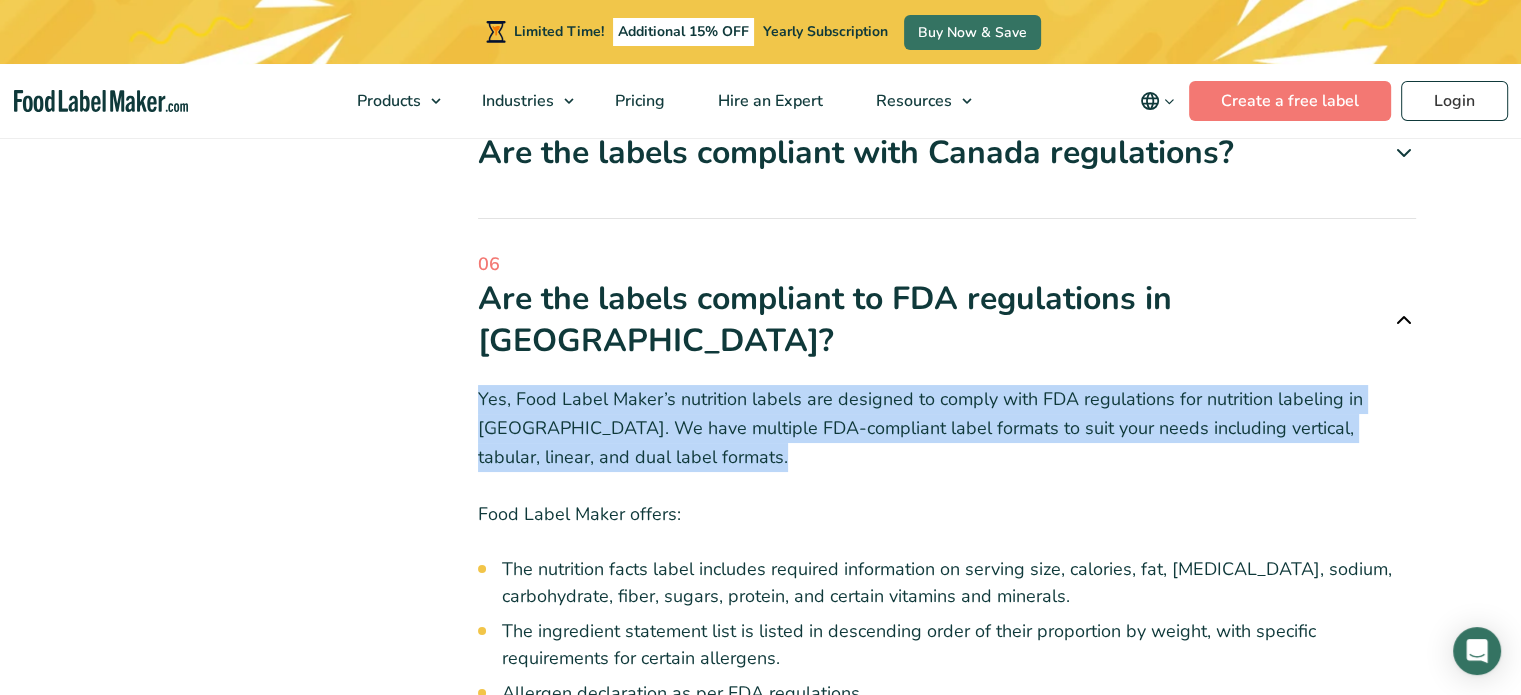 drag, startPoint x: 456, startPoint y: 350, endPoint x: 676, endPoint y: 411, distance: 228.30025 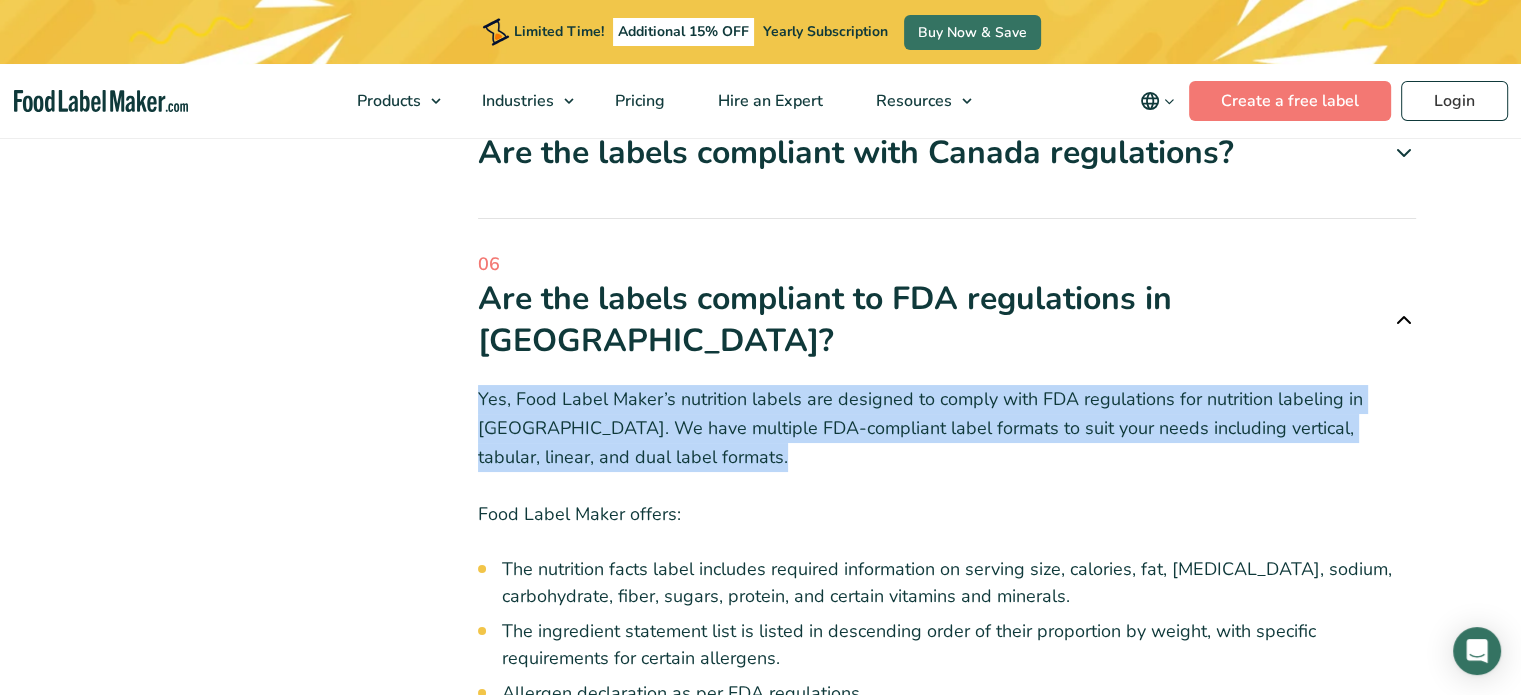 copy on "Yes, Food Label Maker’s nutrition labels are designed to comply with FDA regulations for nutrition labeling in the United States. We have multiple FDA-compliant label formats to suit your needs including vertical, tabular, linear, and dual label formats." 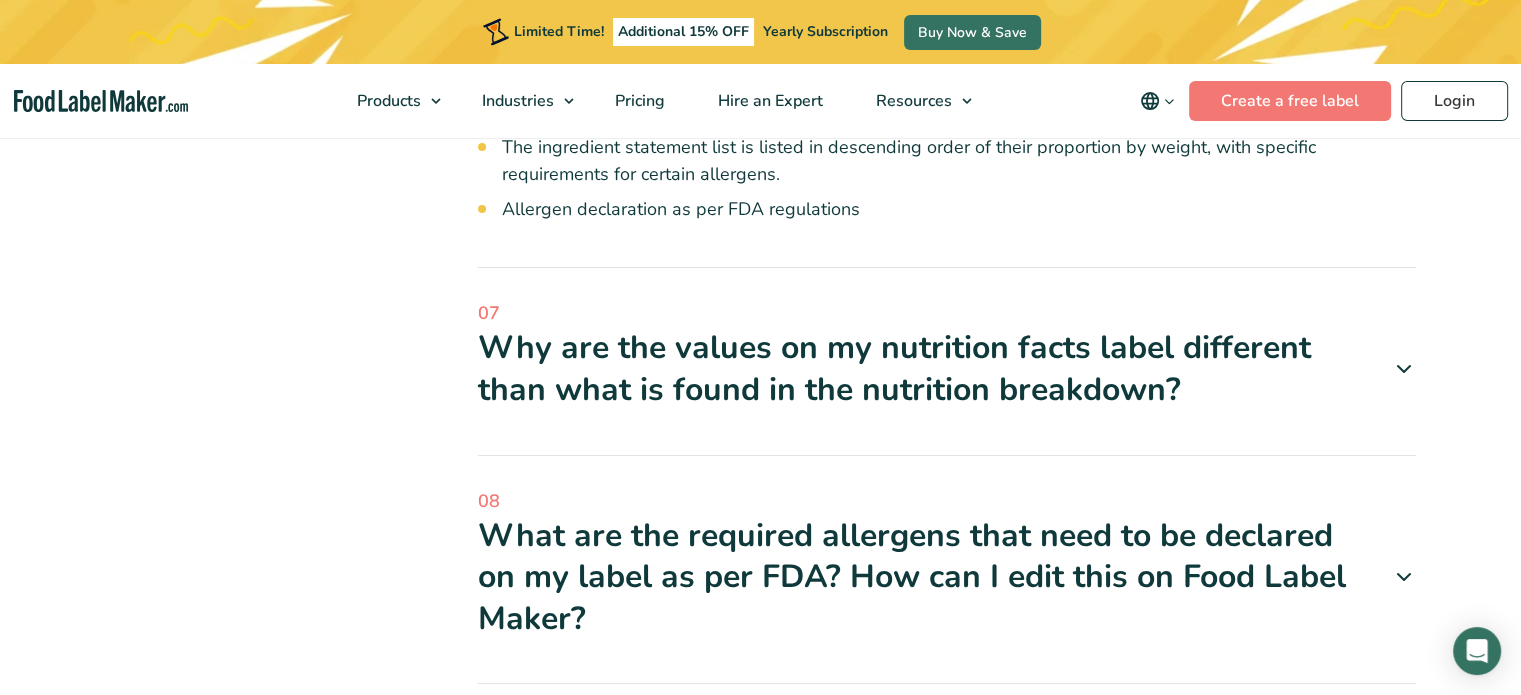 scroll, scrollTop: 1618, scrollLeft: 0, axis: vertical 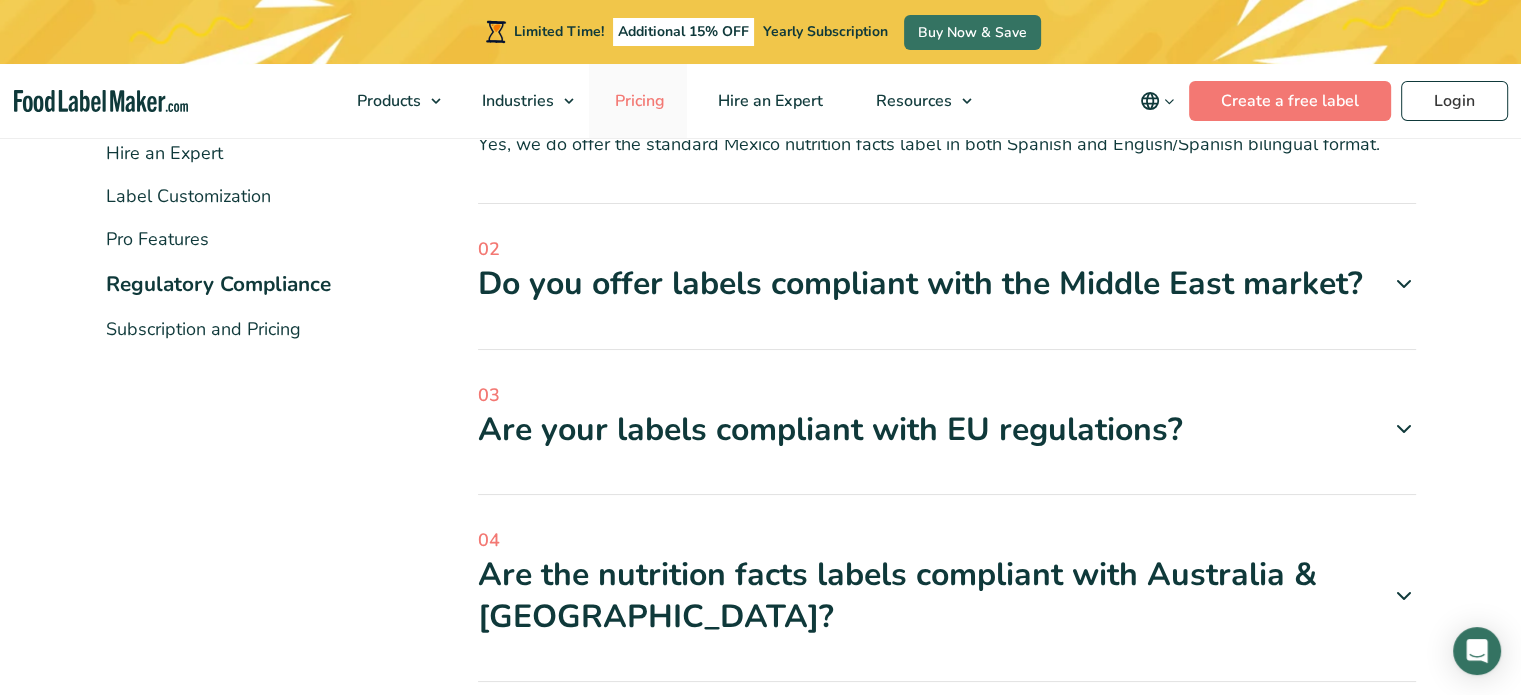 click on "Pricing" at bounding box center (638, 101) 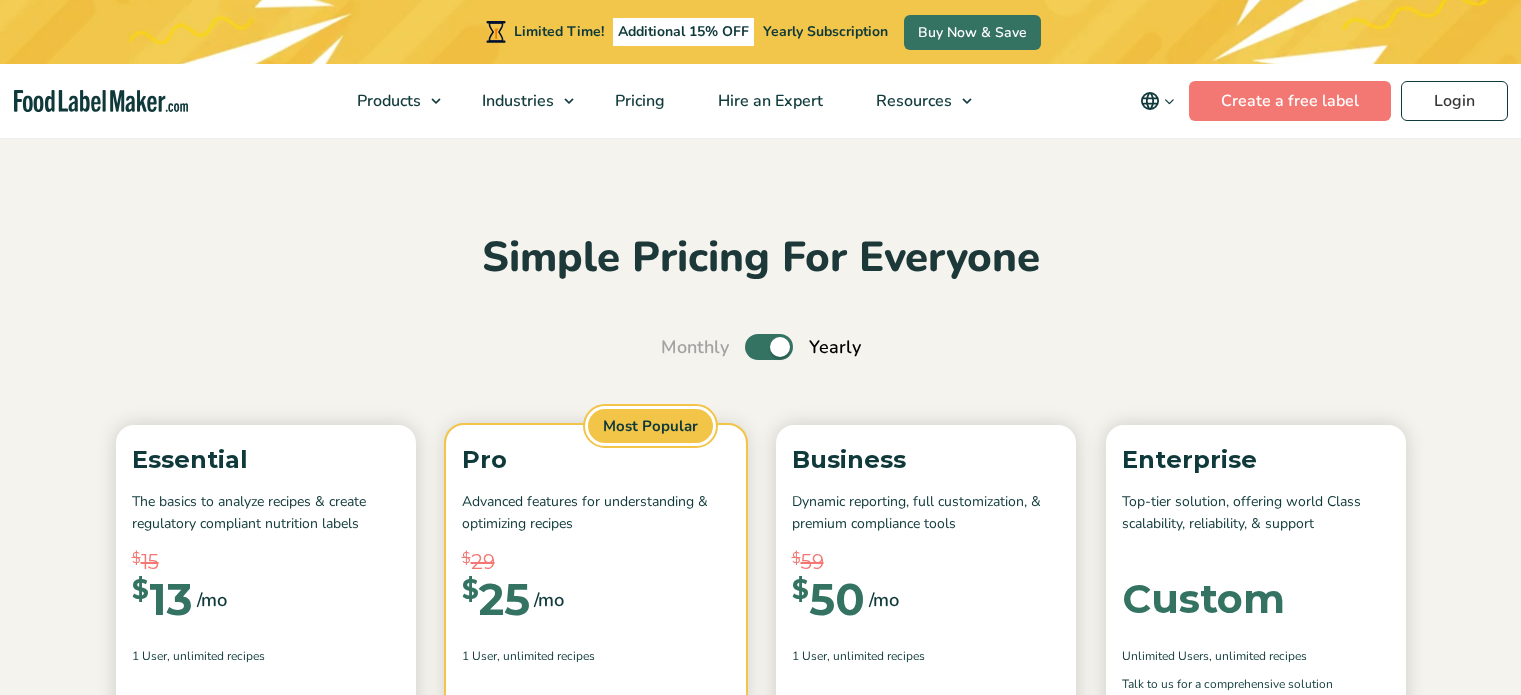 scroll, scrollTop: 1824, scrollLeft: 0, axis: vertical 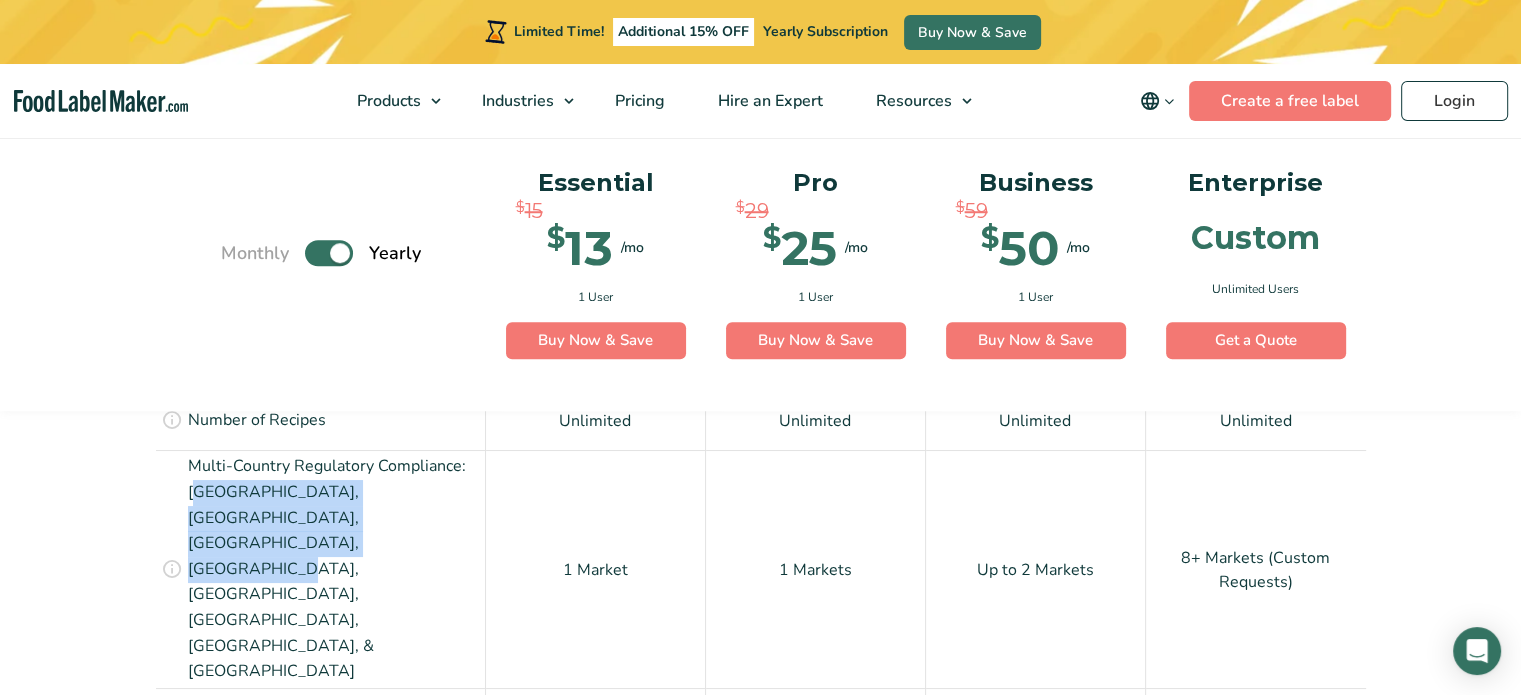 drag, startPoint x: 193, startPoint y: 489, endPoint x: 434, endPoint y: 513, distance: 242.19208 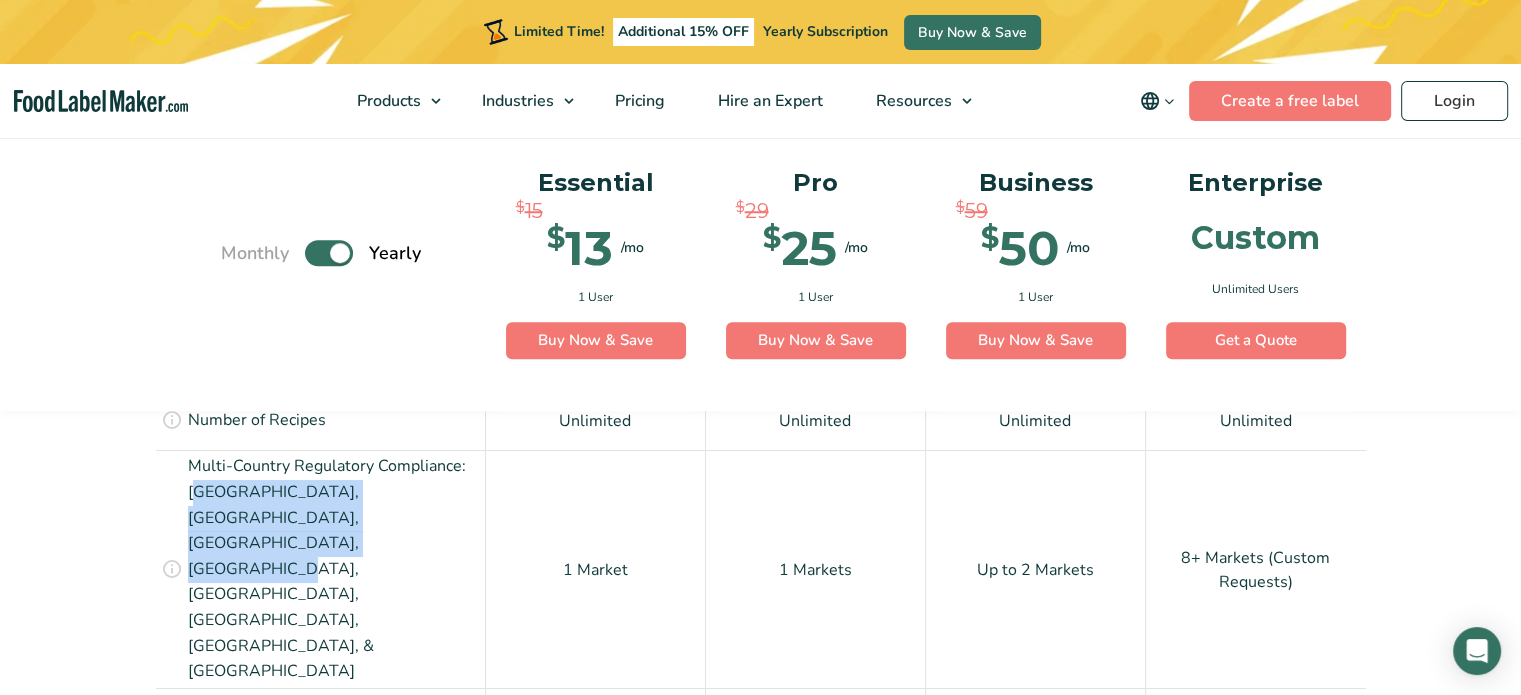 click on "Multi-Country Regulatory Compliance: USA, Canada, Mexico, UK, EU, Australia, New Zeeland, & The Middle East" at bounding box center [334, 569] 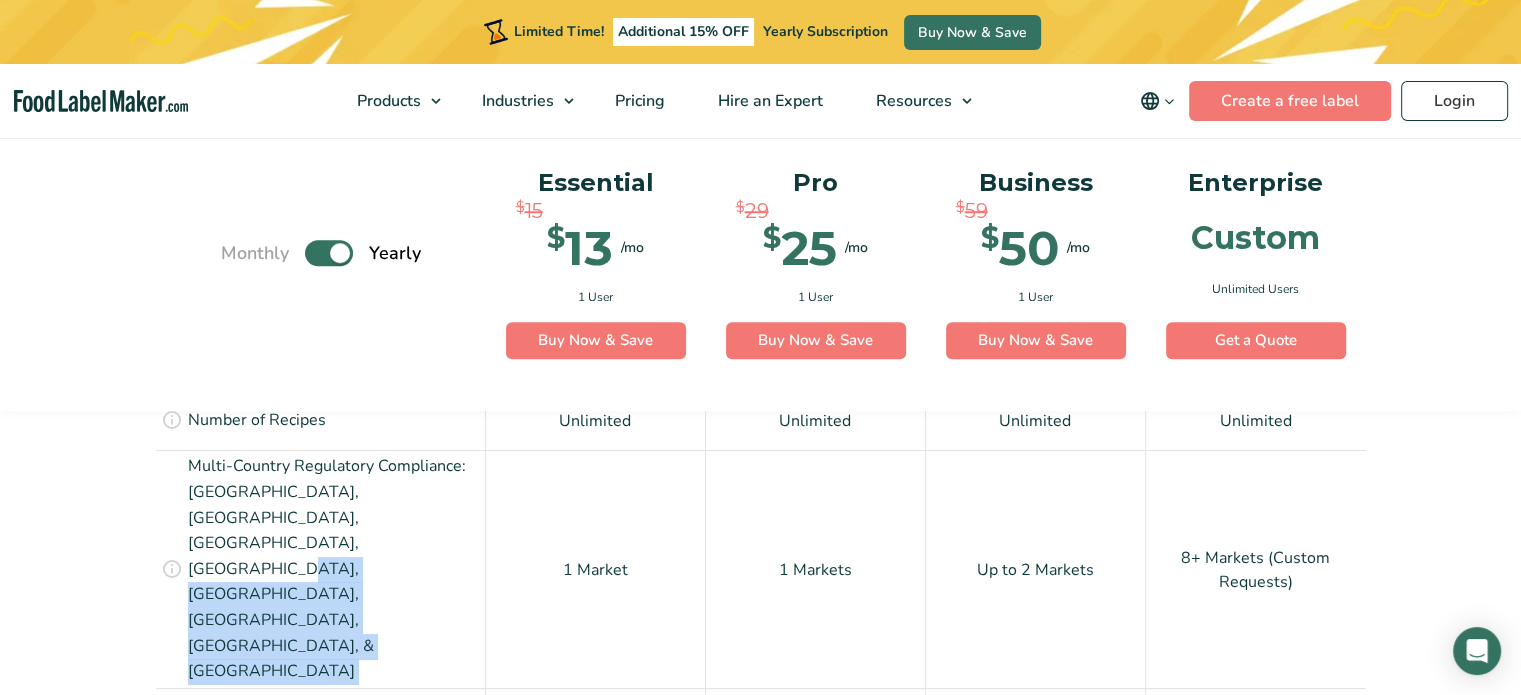 click on "Multi-Country Regulatory Compliance: USA, Canada, Mexico, UK, EU, Australia, New Zeeland, & The Middle East" at bounding box center (334, 569) 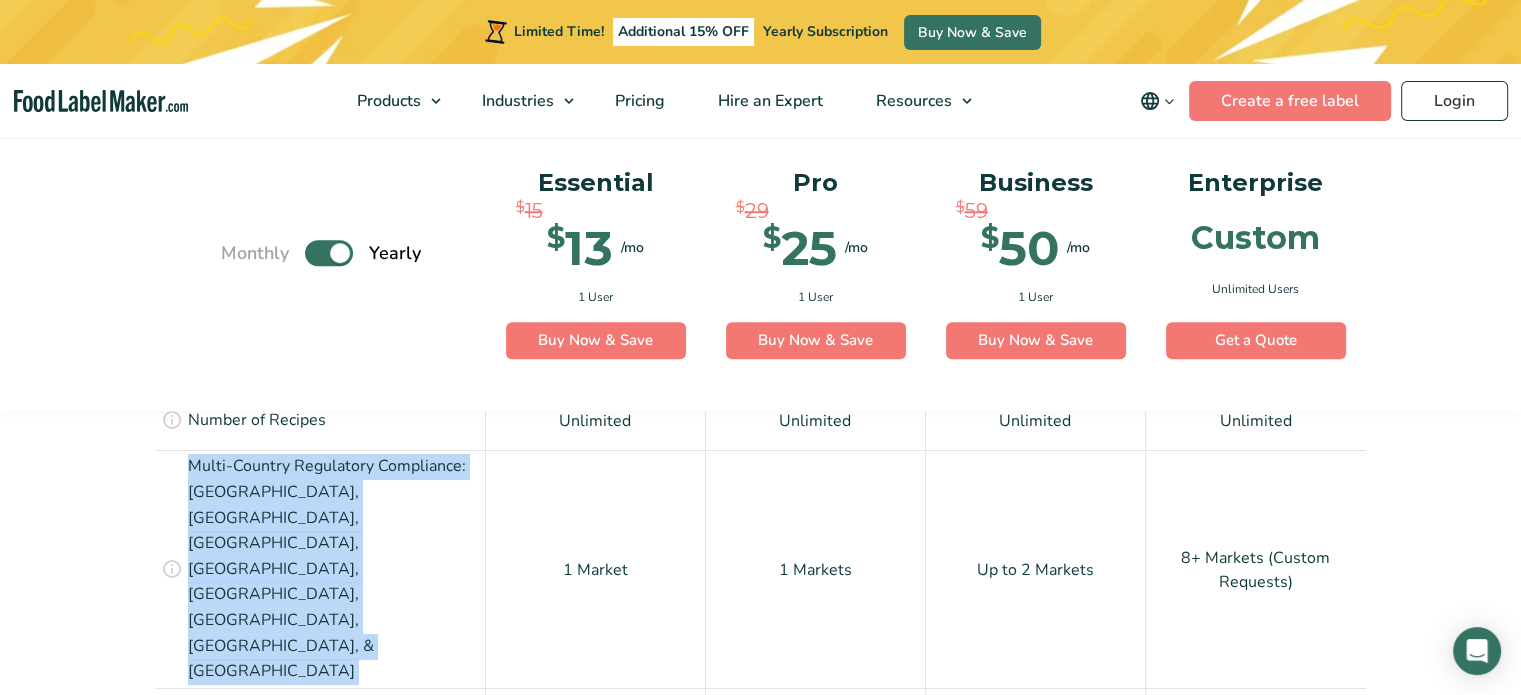 click on "Multi-Country Regulatory Compliance: USA, Canada, Mexico, UK, EU, Australia, New Zeeland, & The Middle East" at bounding box center (334, 569) 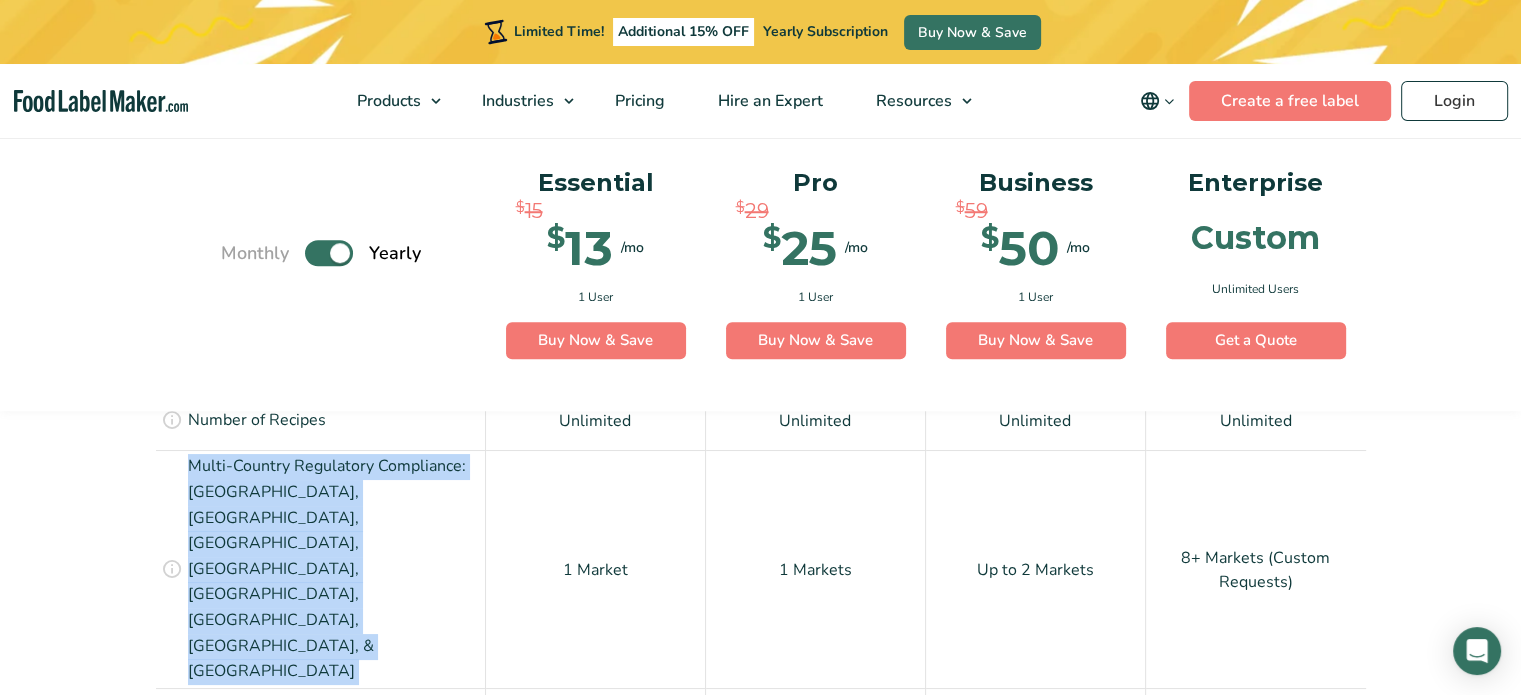 click on "Multi-Country Regulatory Compliance: USA, Canada, Mexico, UK, EU, Australia, New Zeeland, & The Middle East" at bounding box center [334, 569] 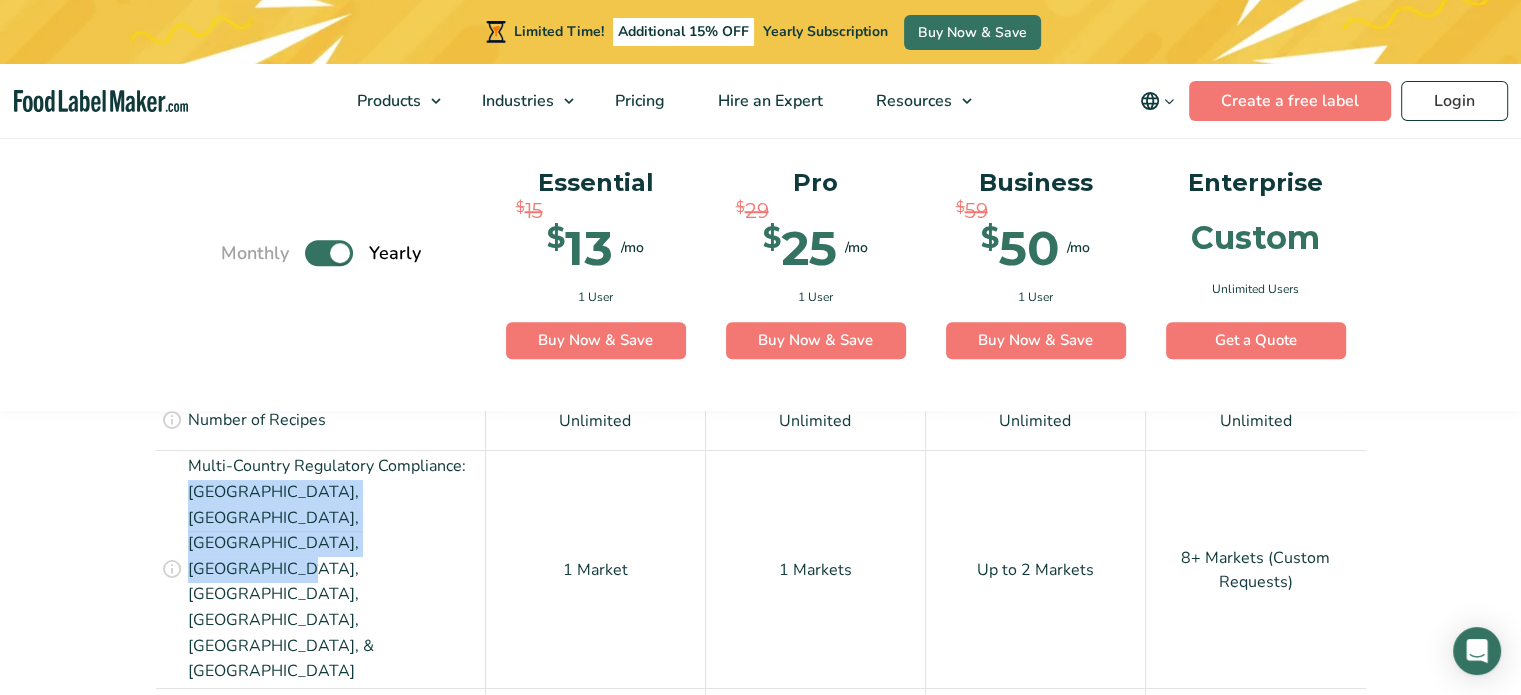 drag, startPoint x: 423, startPoint y: 513, endPoint x: 191, endPoint y: 492, distance: 232.94849 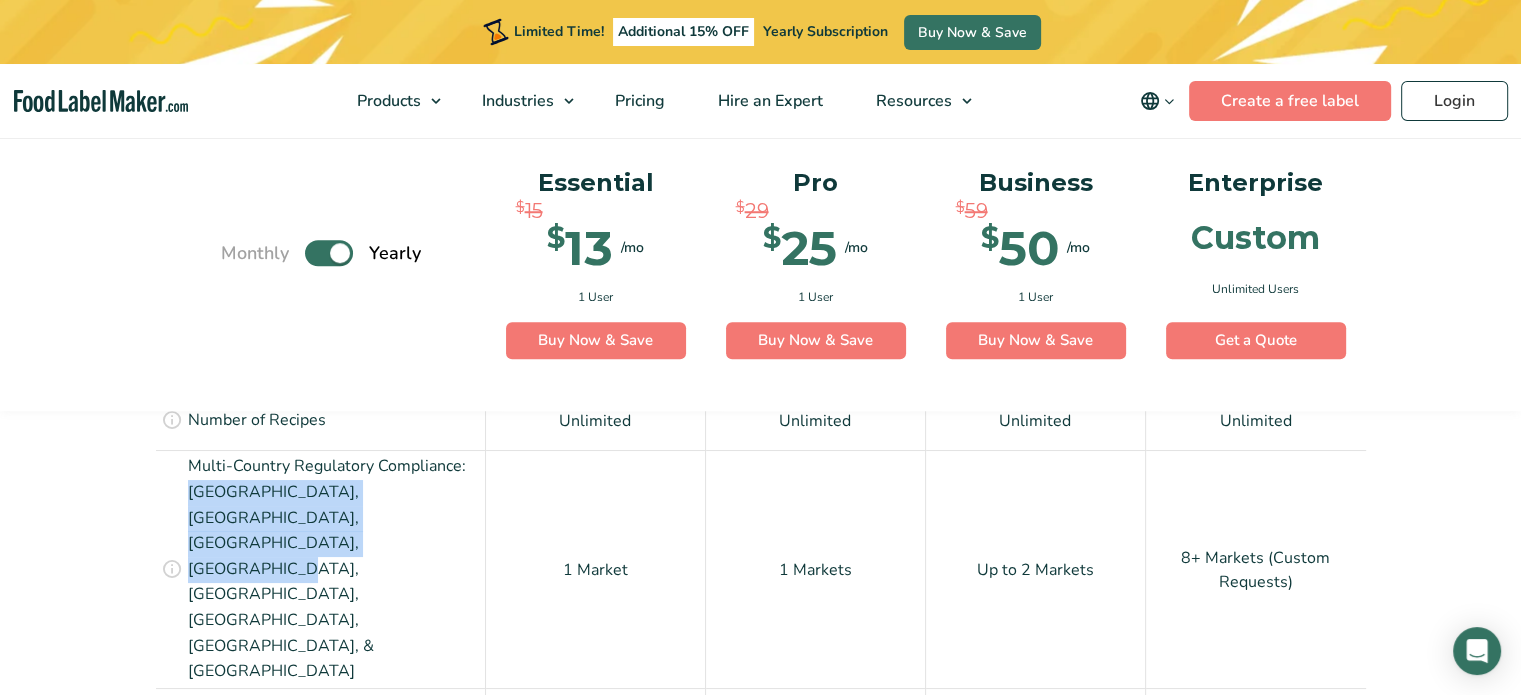 copy on "USA, Canada, Mexico, UK, EU, Australia, New Zeeland, & The Middle East" 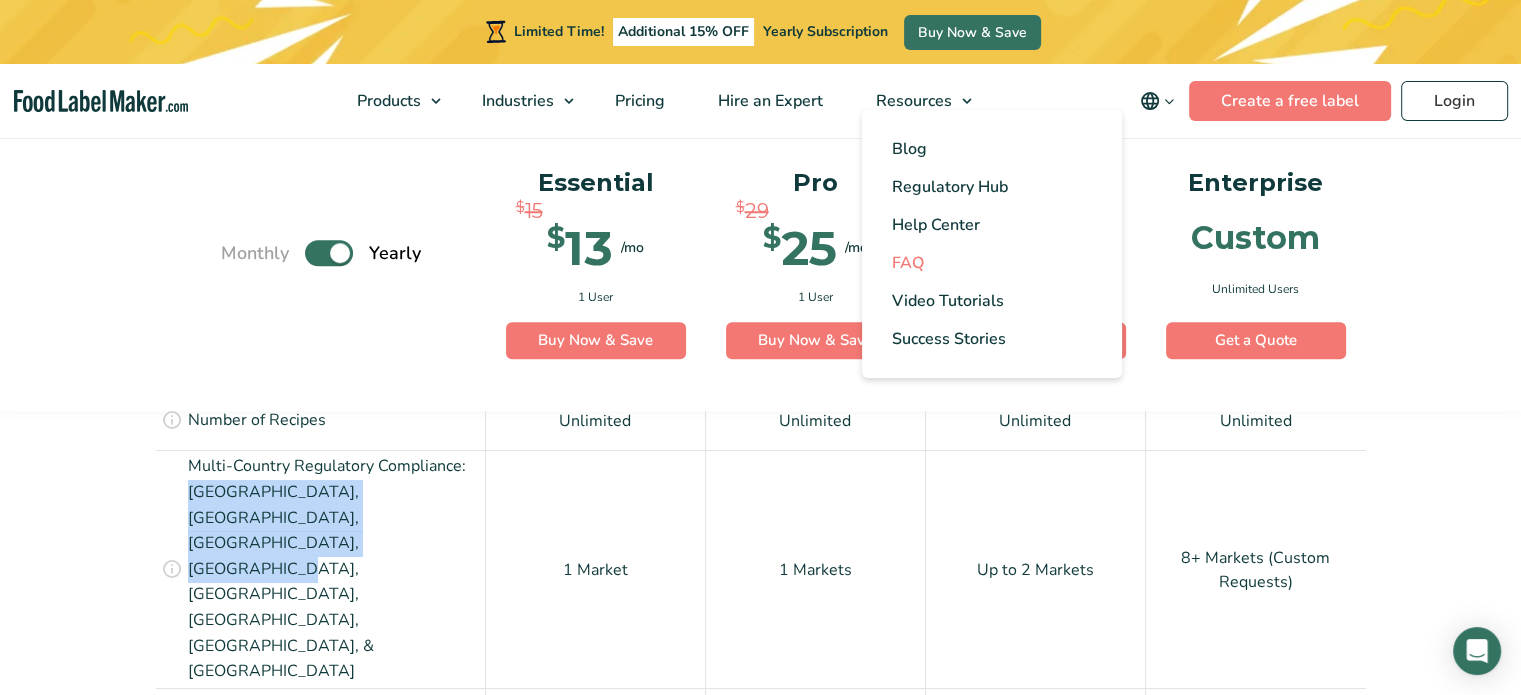 click on "FAQ" at bounding box center (908, 263) 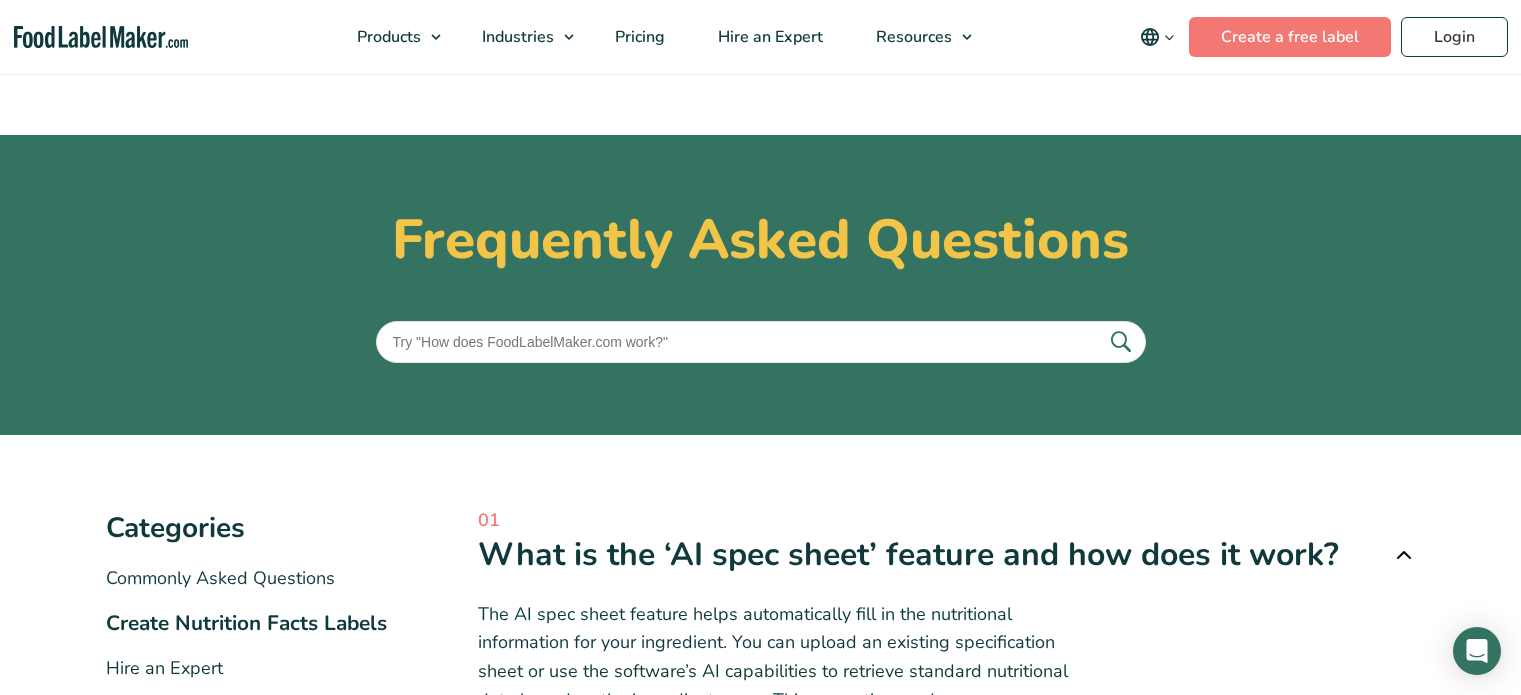 scroll, scrollTop: 346, scrollLeft: 0, axis: vertical 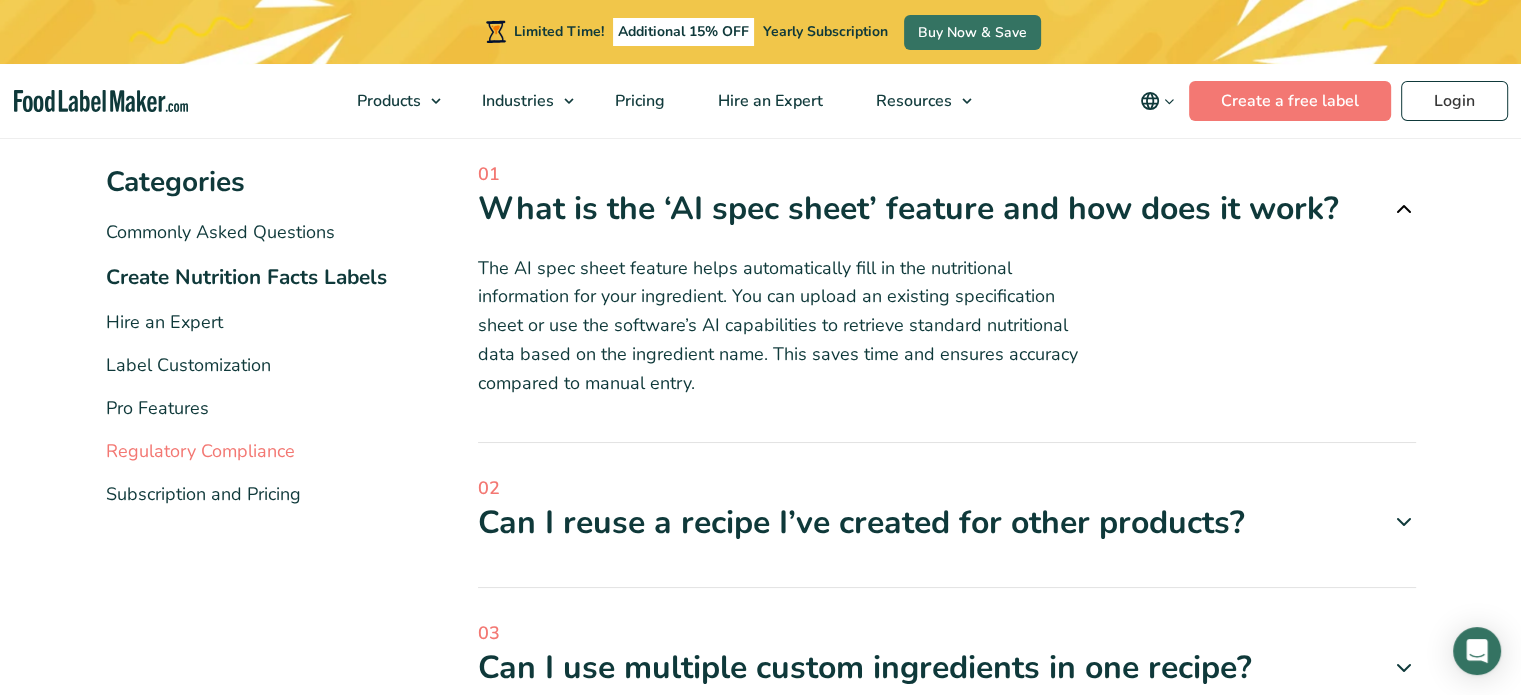click on "Regulatory Compliance" at bounding box center [200, 451] 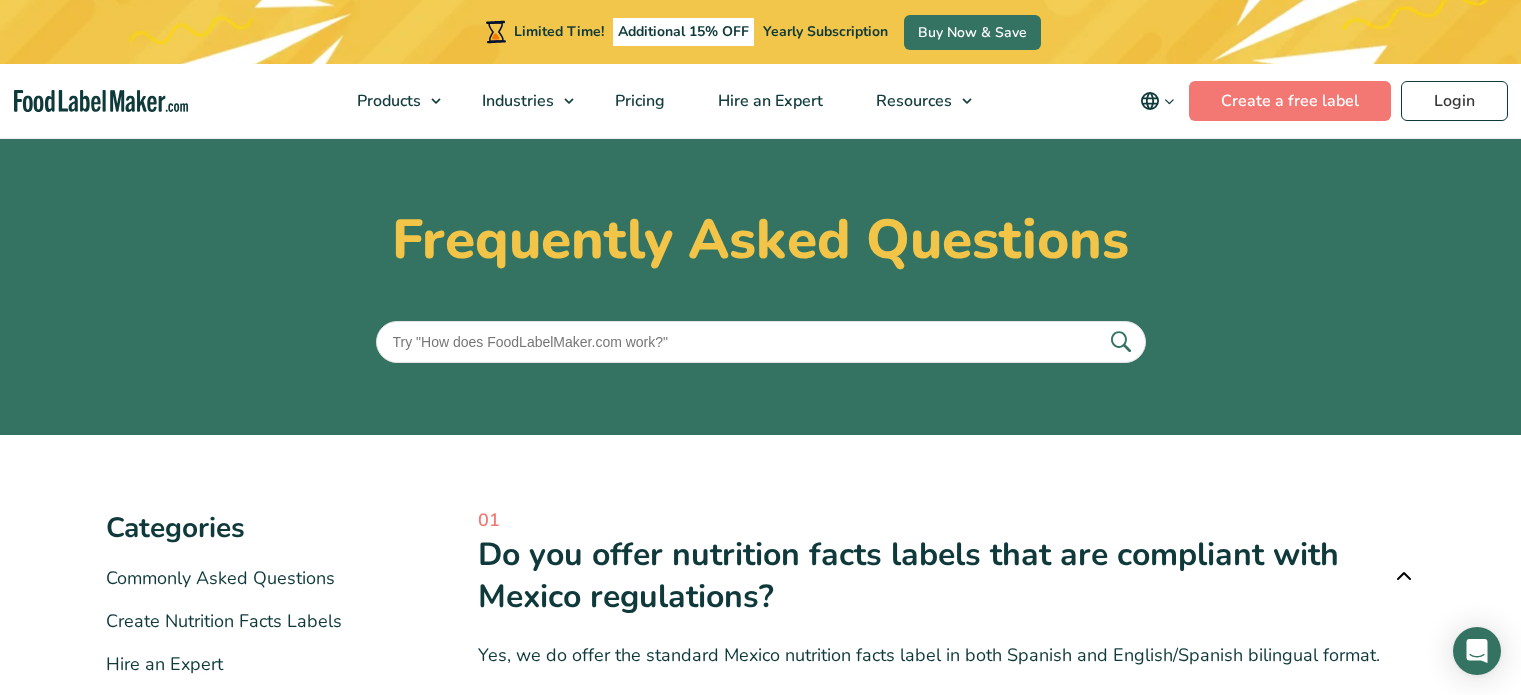 scroll, scrollTop: 212, scrollLeft: 0, axis: vertical 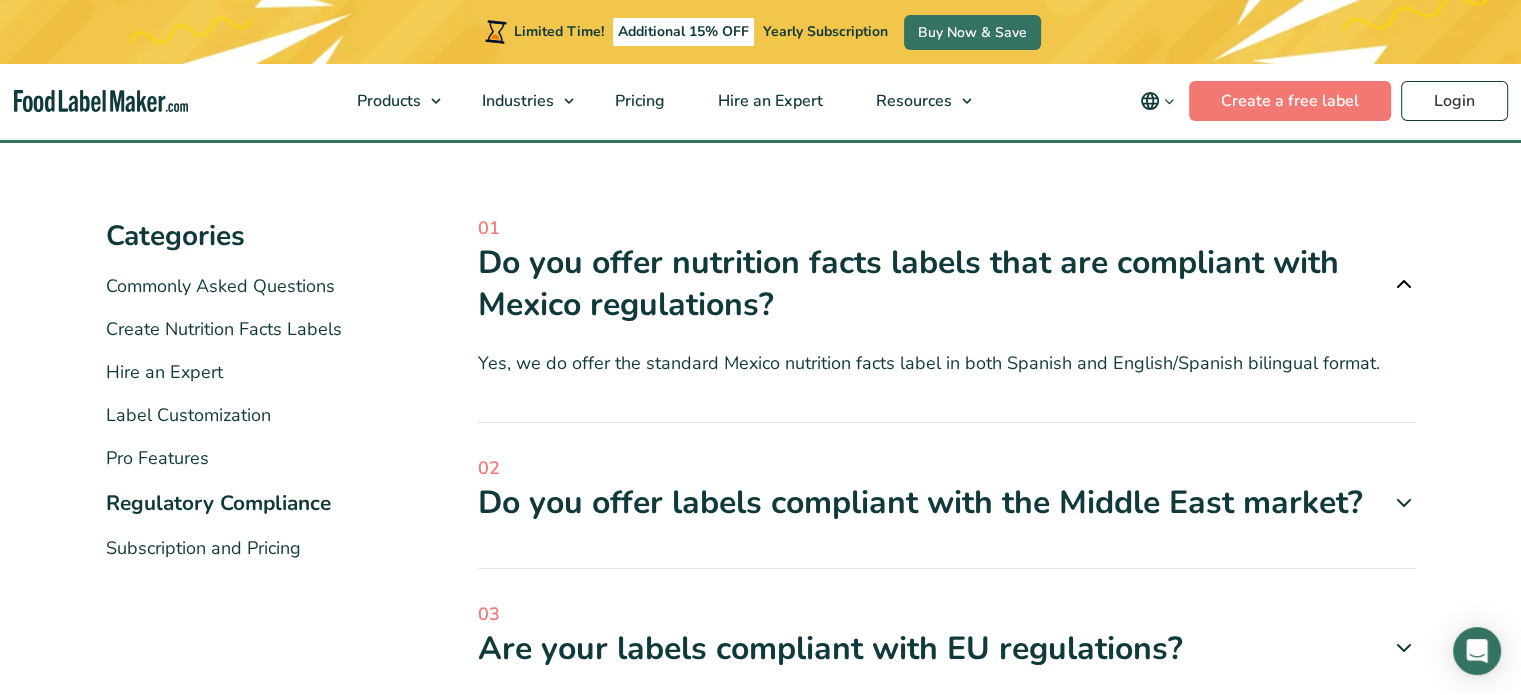click on "Yes, we do offer the standard Mexico nutrition facts label in both Spanish and English/Spanish bilingual format." at bounding box center (947, 363) 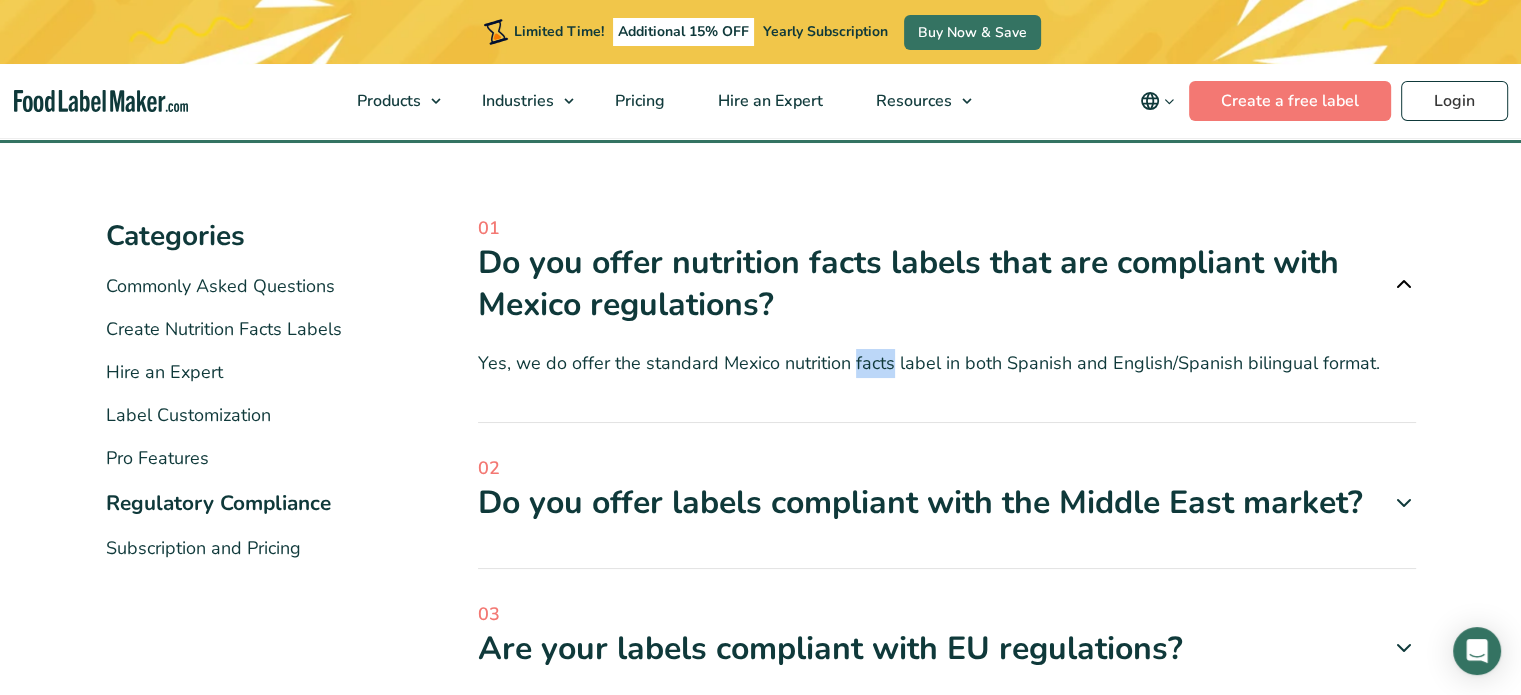 click on "Yes, we do offer the standard Mexico nutrition facts label in both Spanish and English/Spanish bilingual format." at bounding box center (947, 363) 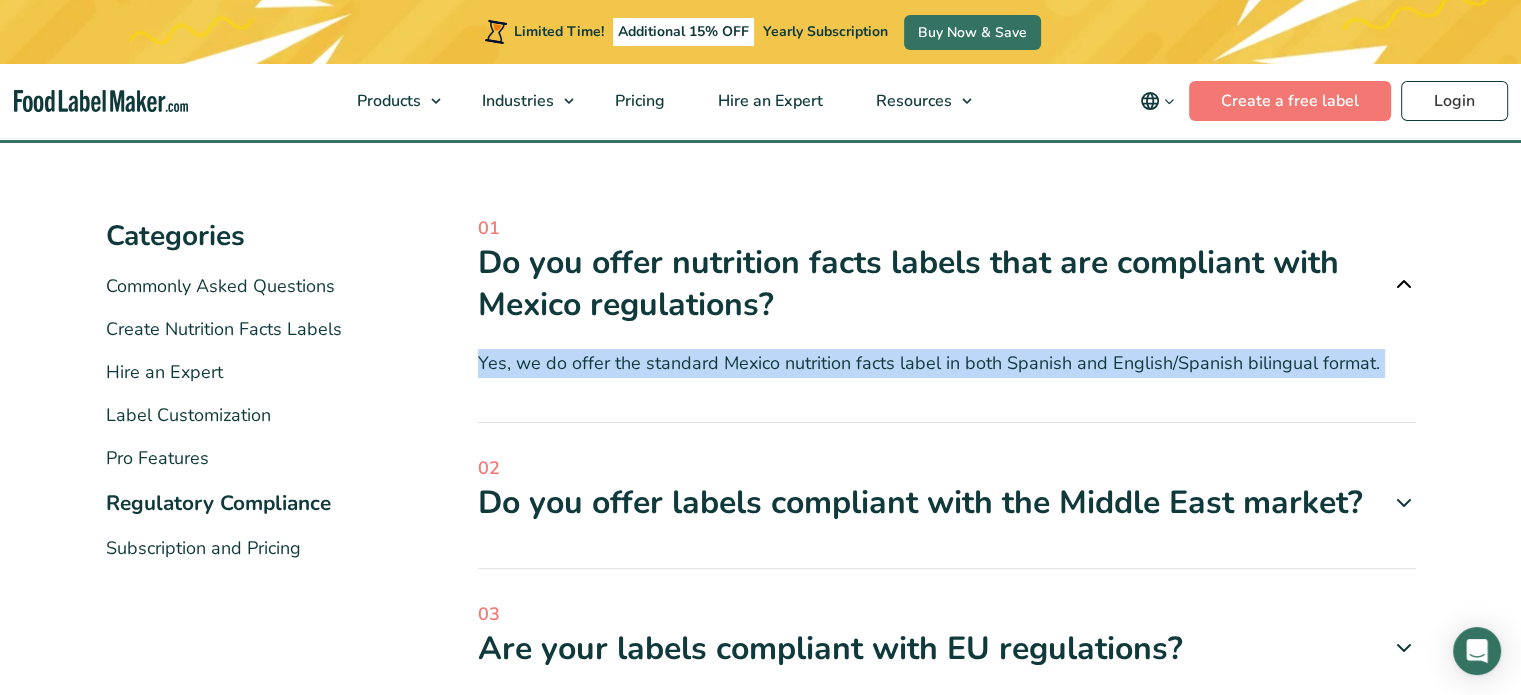 click on "Yes, we do offer the standard Mexico nutrition facts label in both Spanish and English/Spanish bilingual format." at bounding box center (947, 363) 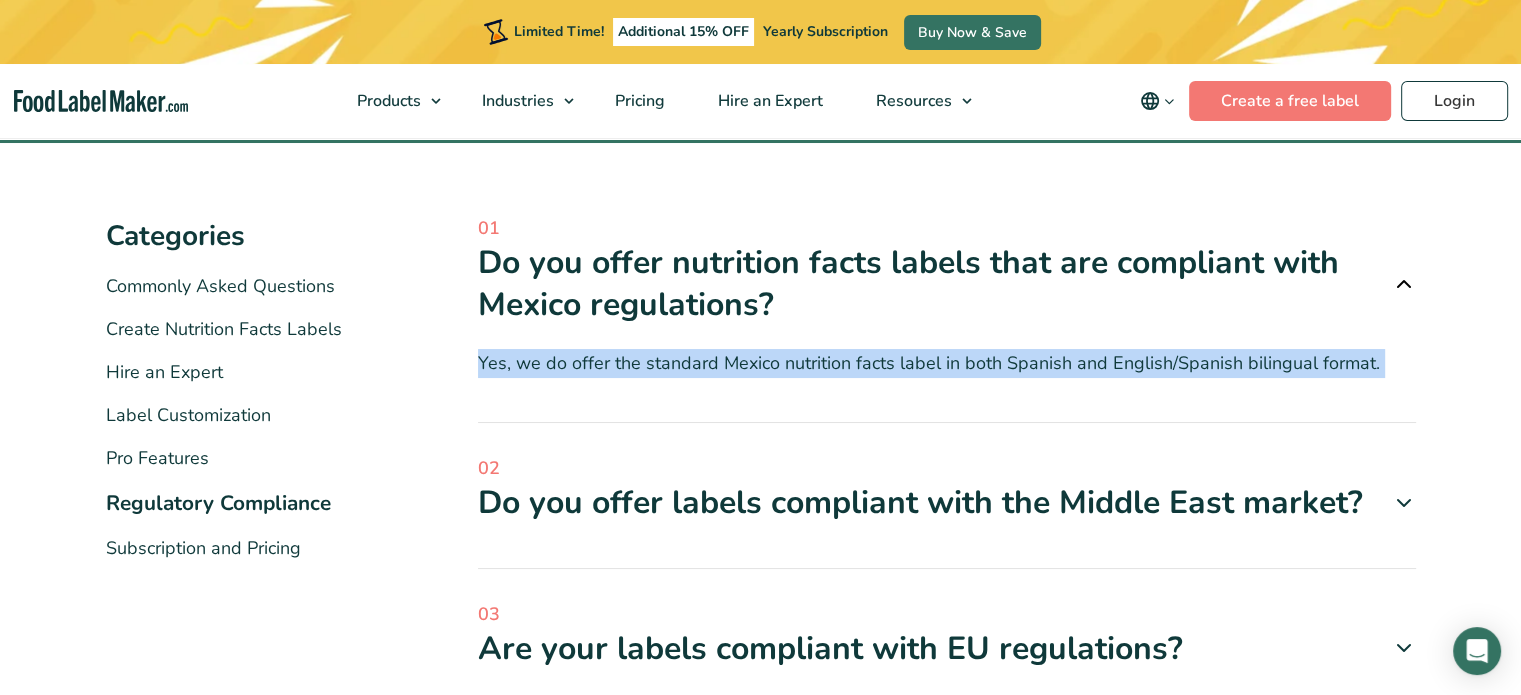 click on "Yes, we do offer the standard Mexico nutrition facts label in both Spanish and English/Spanish bilingual format." at bounding box center (947, 363) 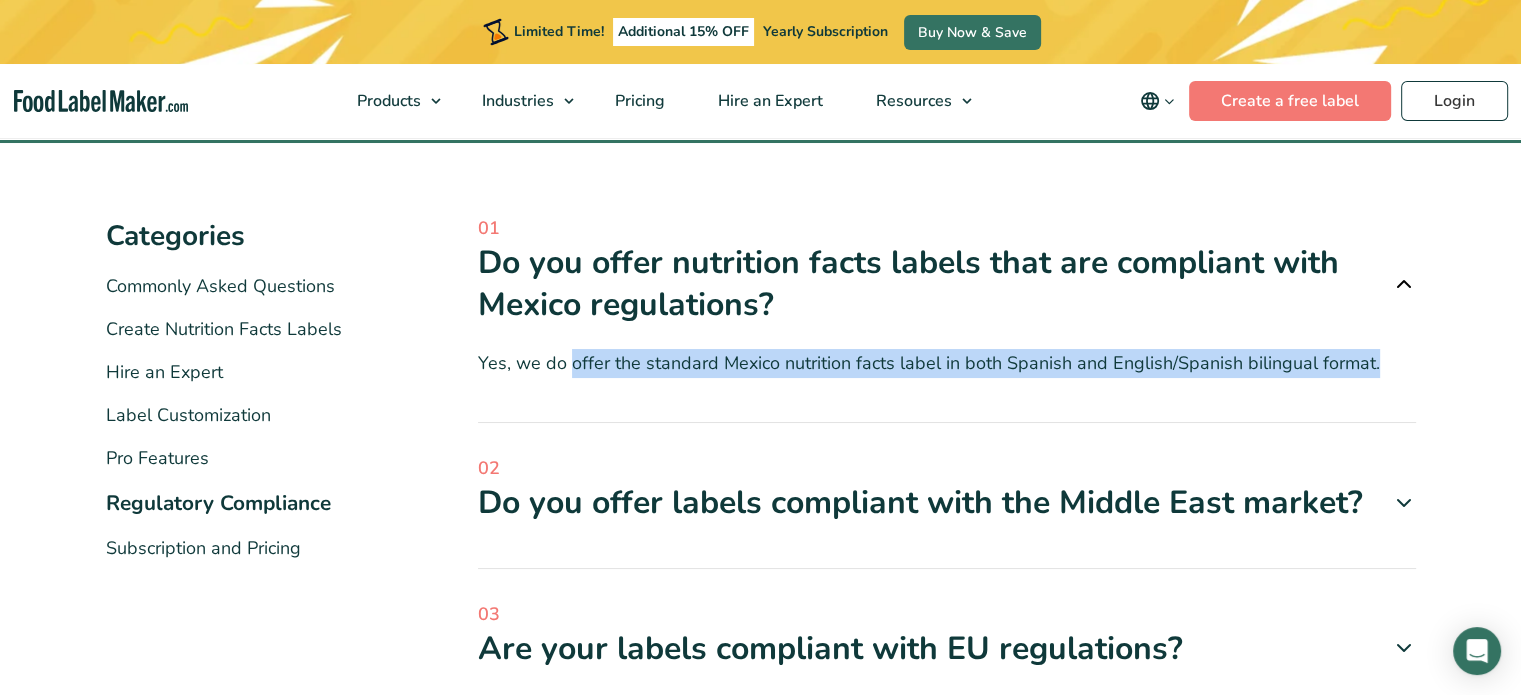 drag, startPoint x: 572, startPoint y: 359, endPoint x: 1444, endPoint y: 368, distance: 872.04645 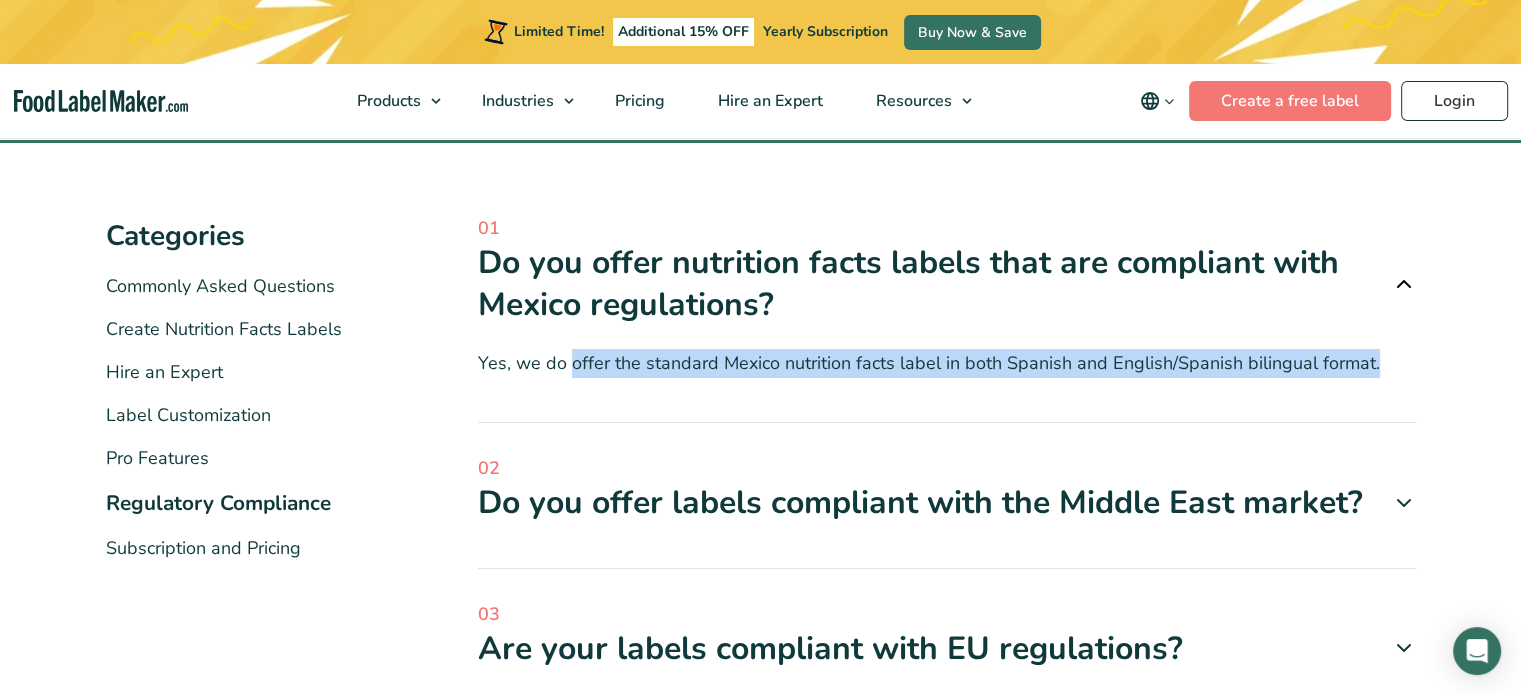 copy on "offer the standard Mexico nutrition facts label in both Spanish and English/Spanish bilingual format." 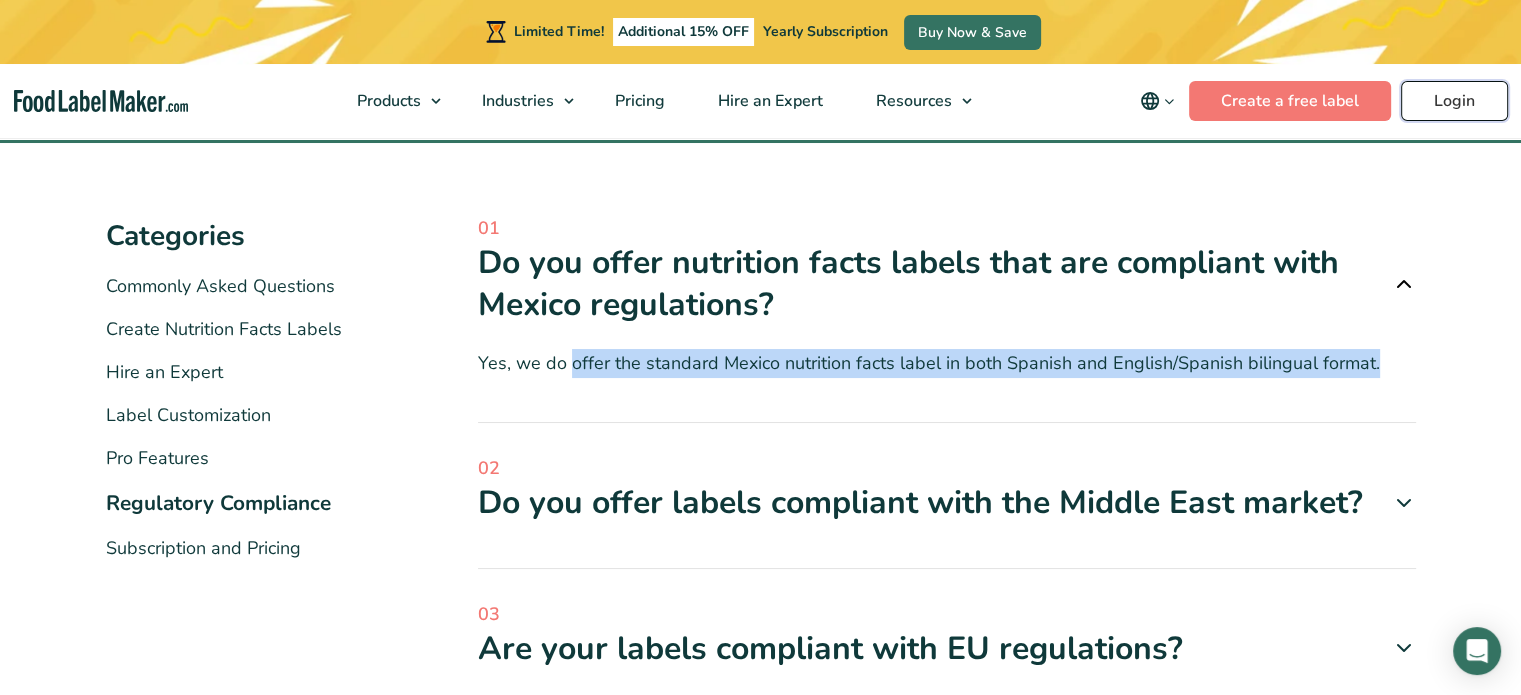 click on "Login" at bounding box center (1454, 101) 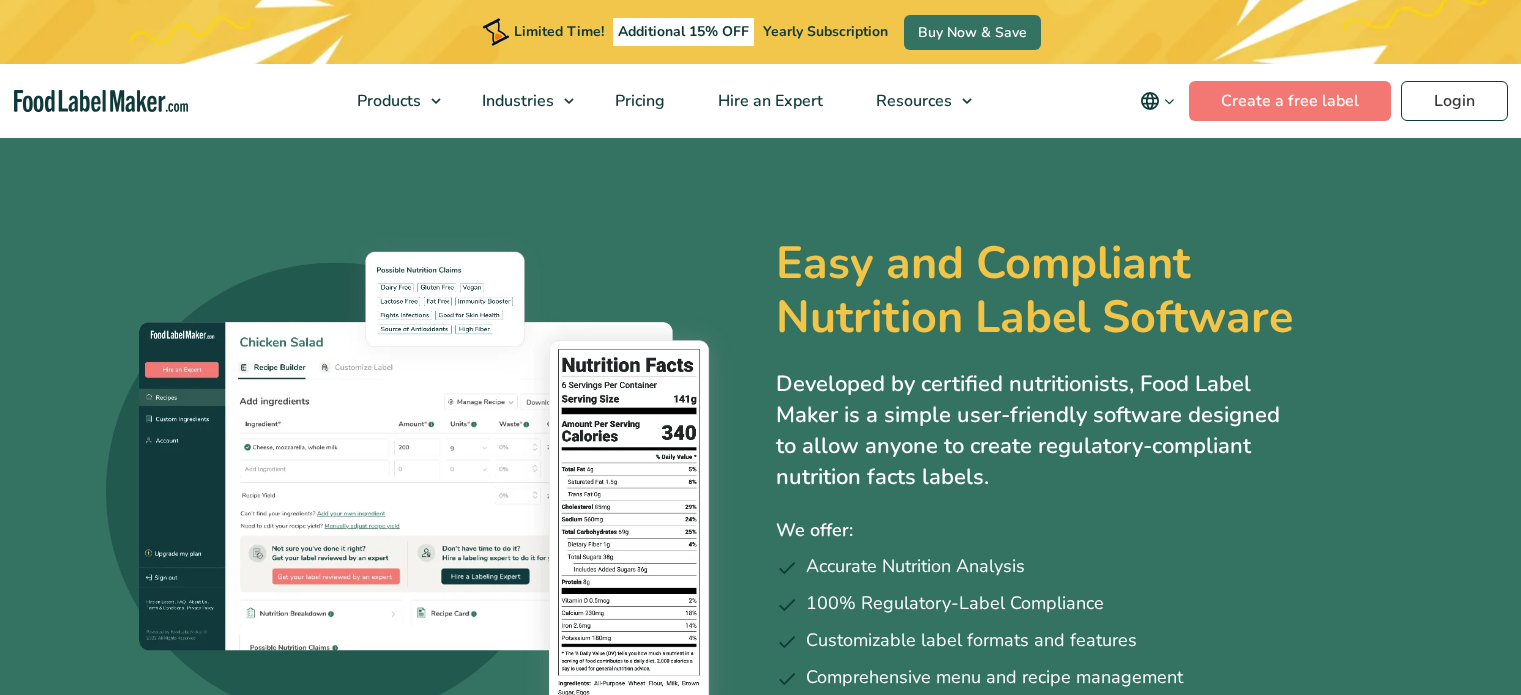 scroll, scrollTop: 0, scrollLeft: 0, axis: both 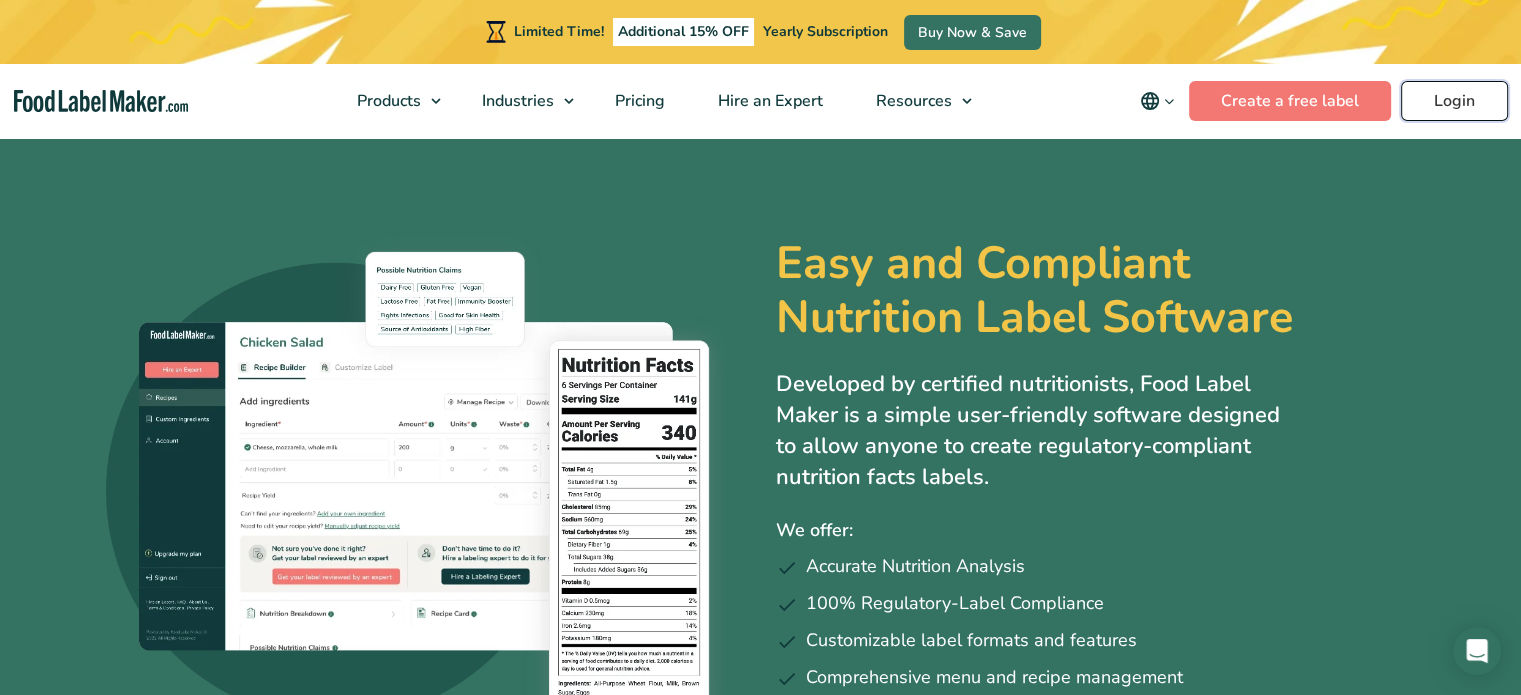click on "Login" at bounding box center (1454, 101) 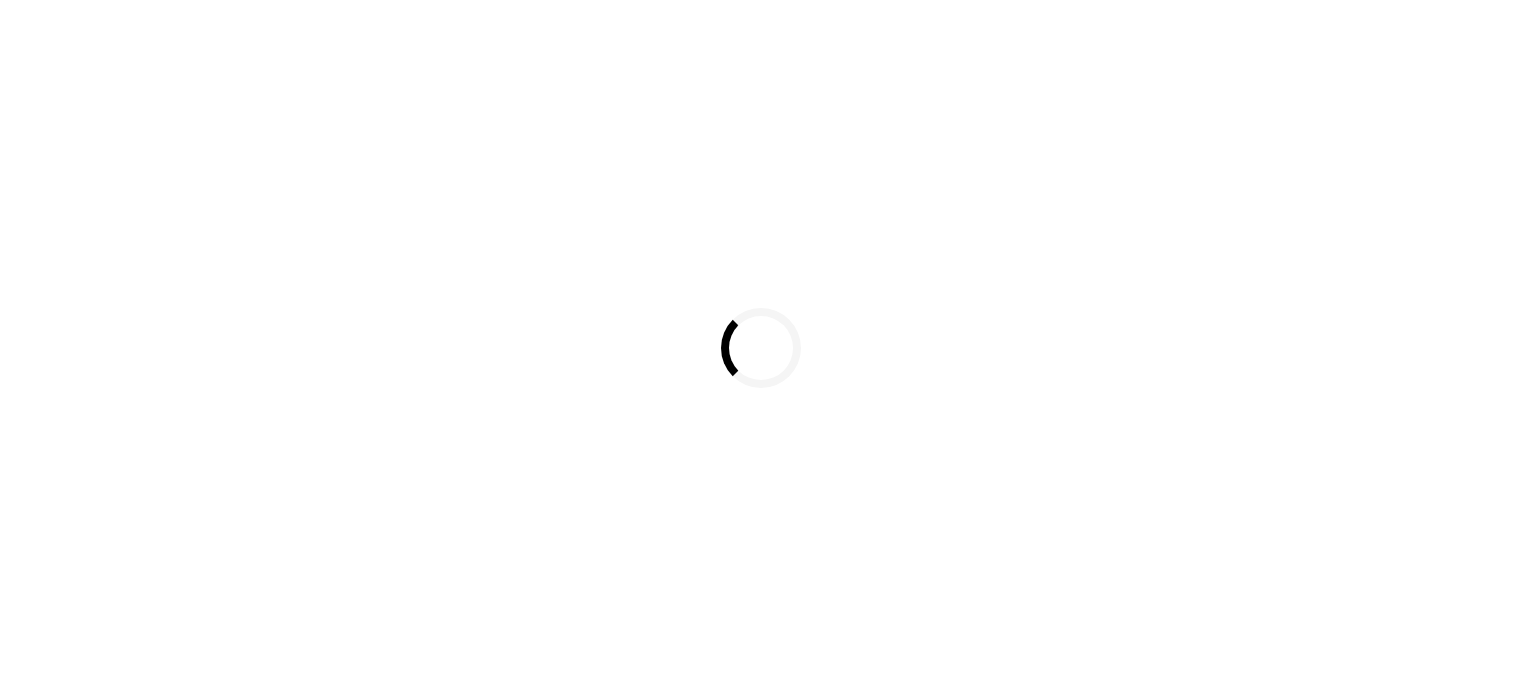 scroll, scrollTop: 0, scrollLeft: 0, axis: both 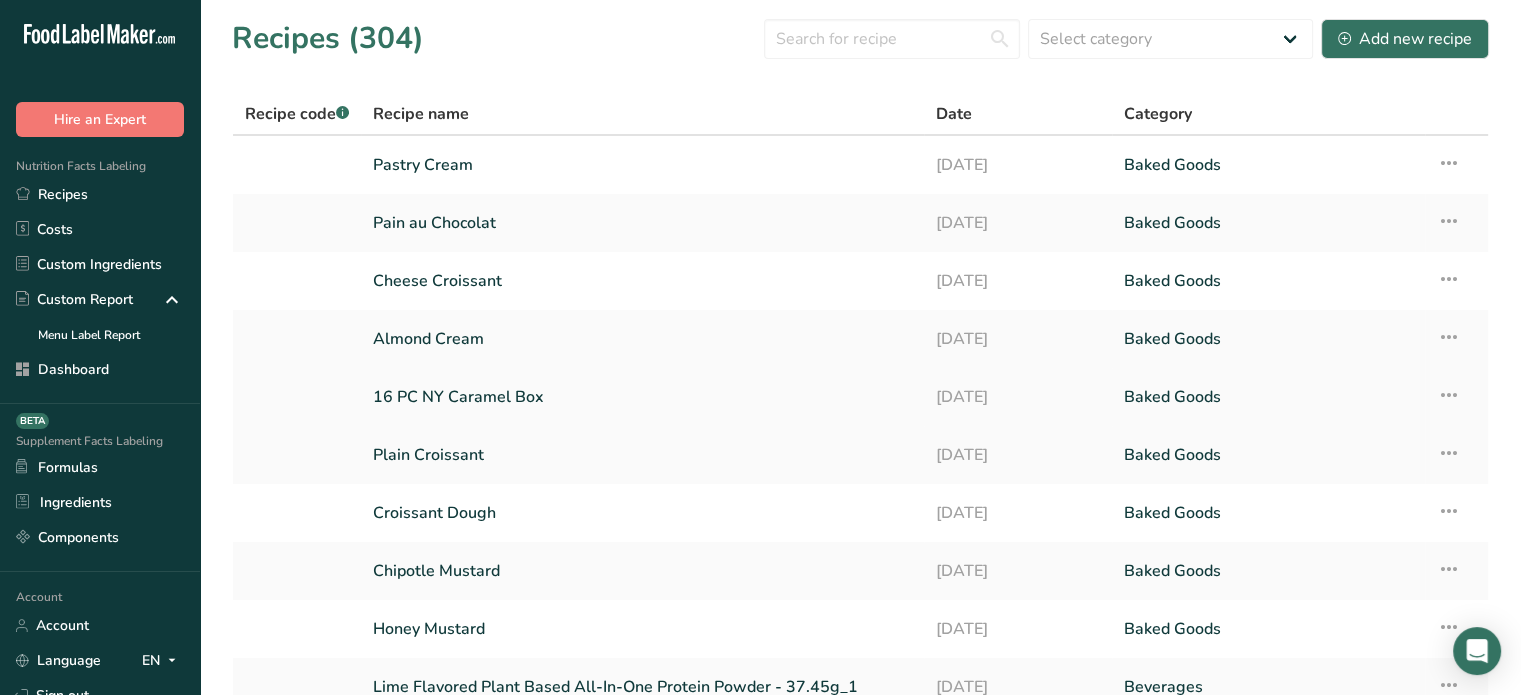 click on "16 PC NY Caramel Box" at bounding box center [642, 397] 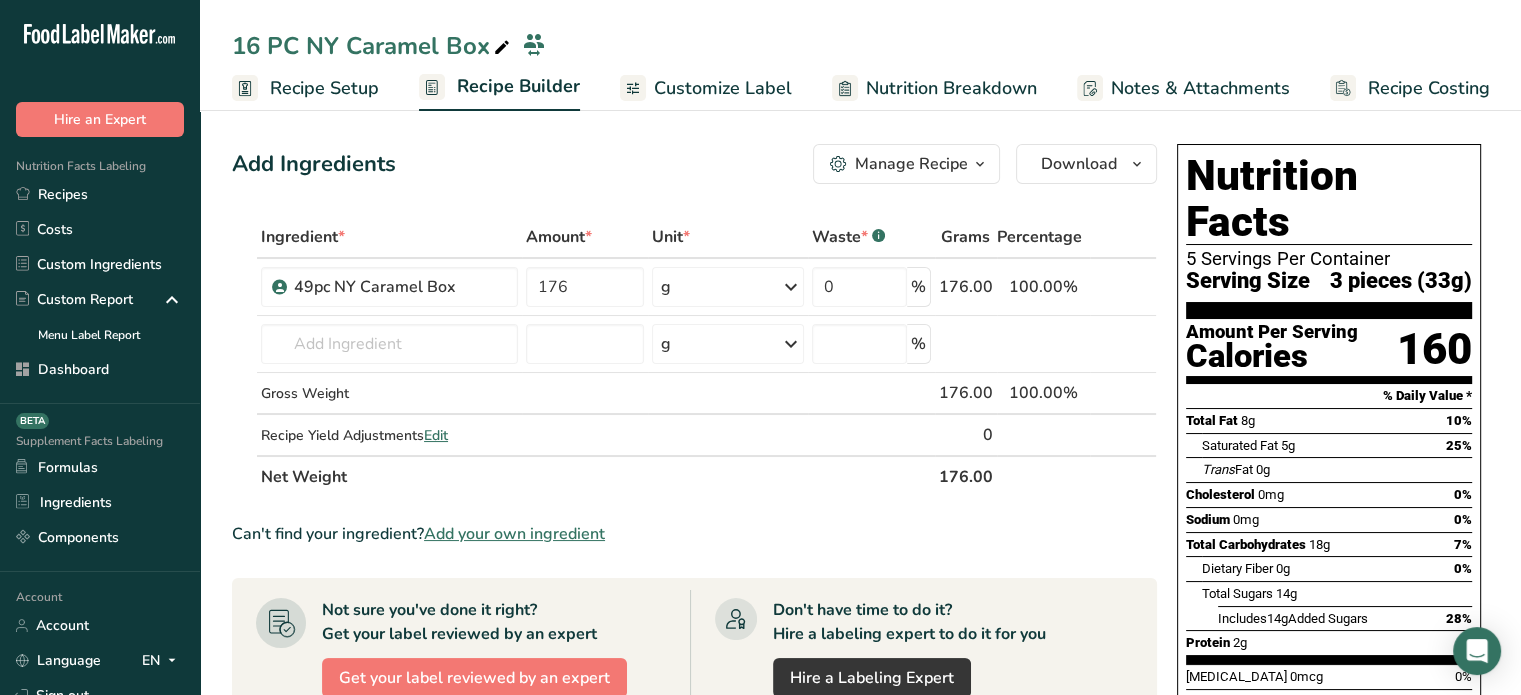 click on "Customize Label" at bounding box center (723, 88) 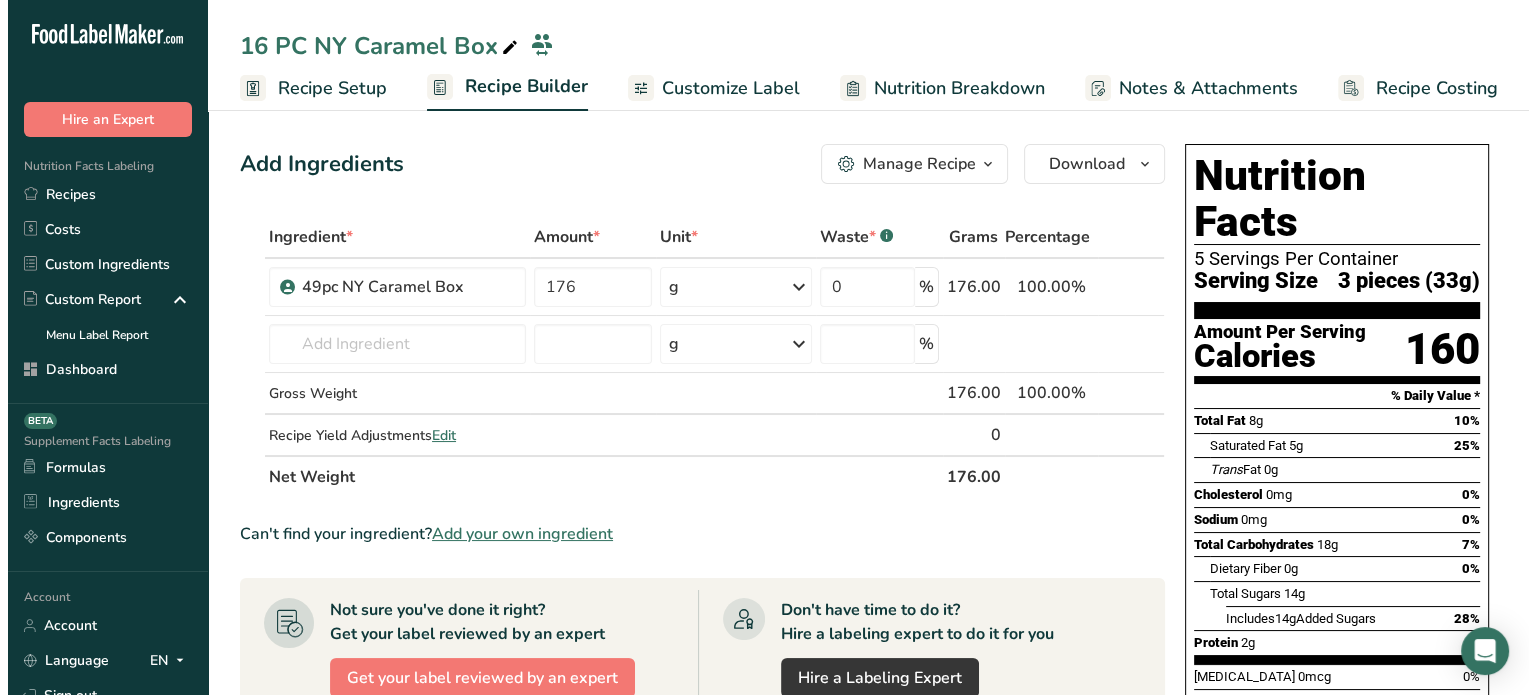 scroll, scrollTop: 0, scrollLeft: 0, axis: both 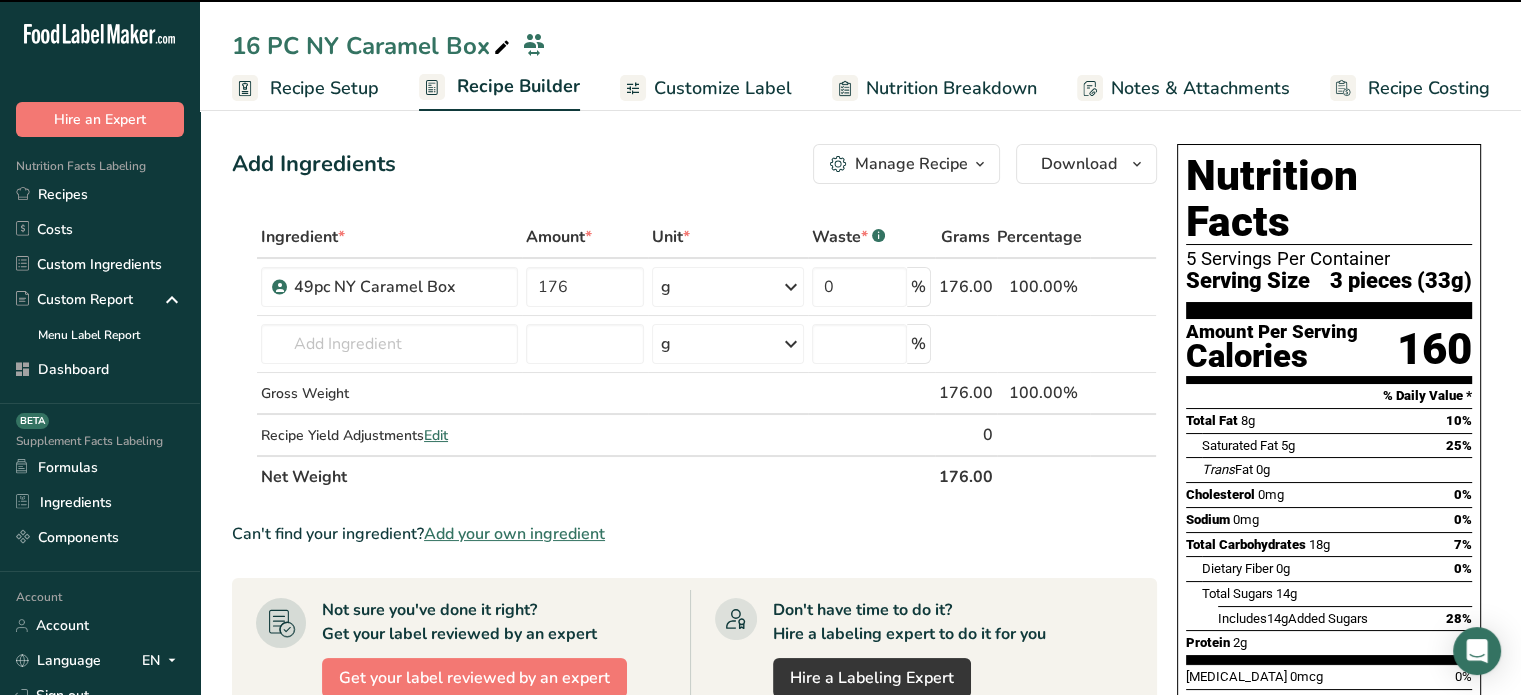 click on "Customize Label" at bounding box center [723, 88] 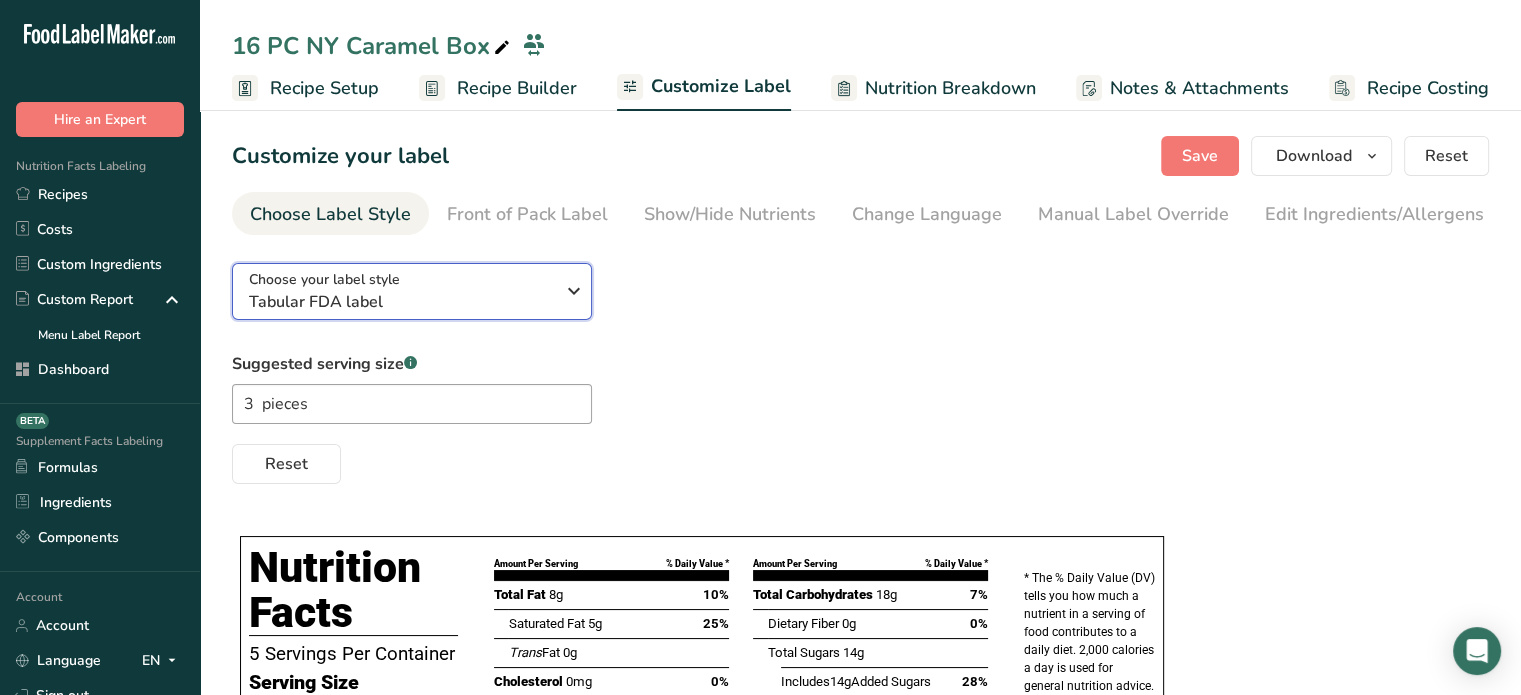click on "Choose your label style
Tabular FDA label" at bounding box center (401, 291) 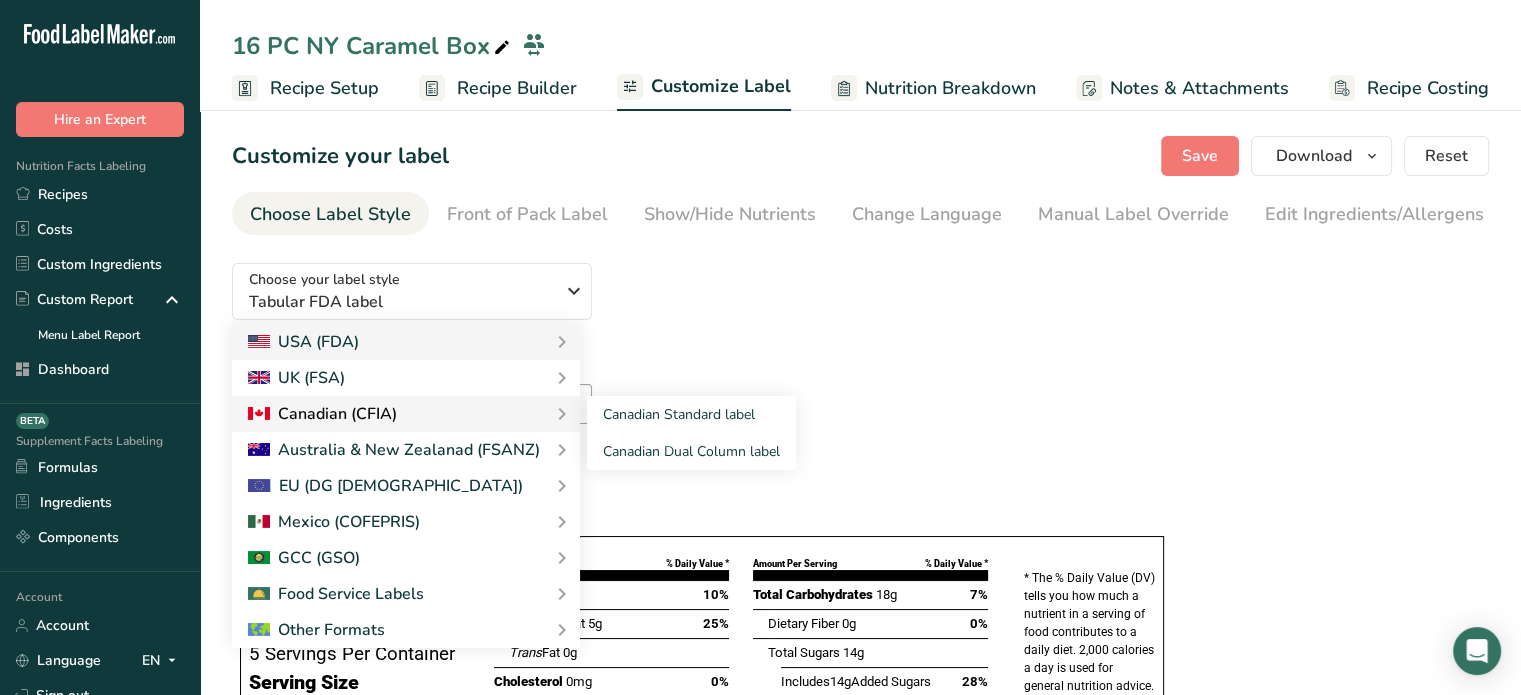 click on "Canadian (CFIA)" at bounding box center (406, 414) 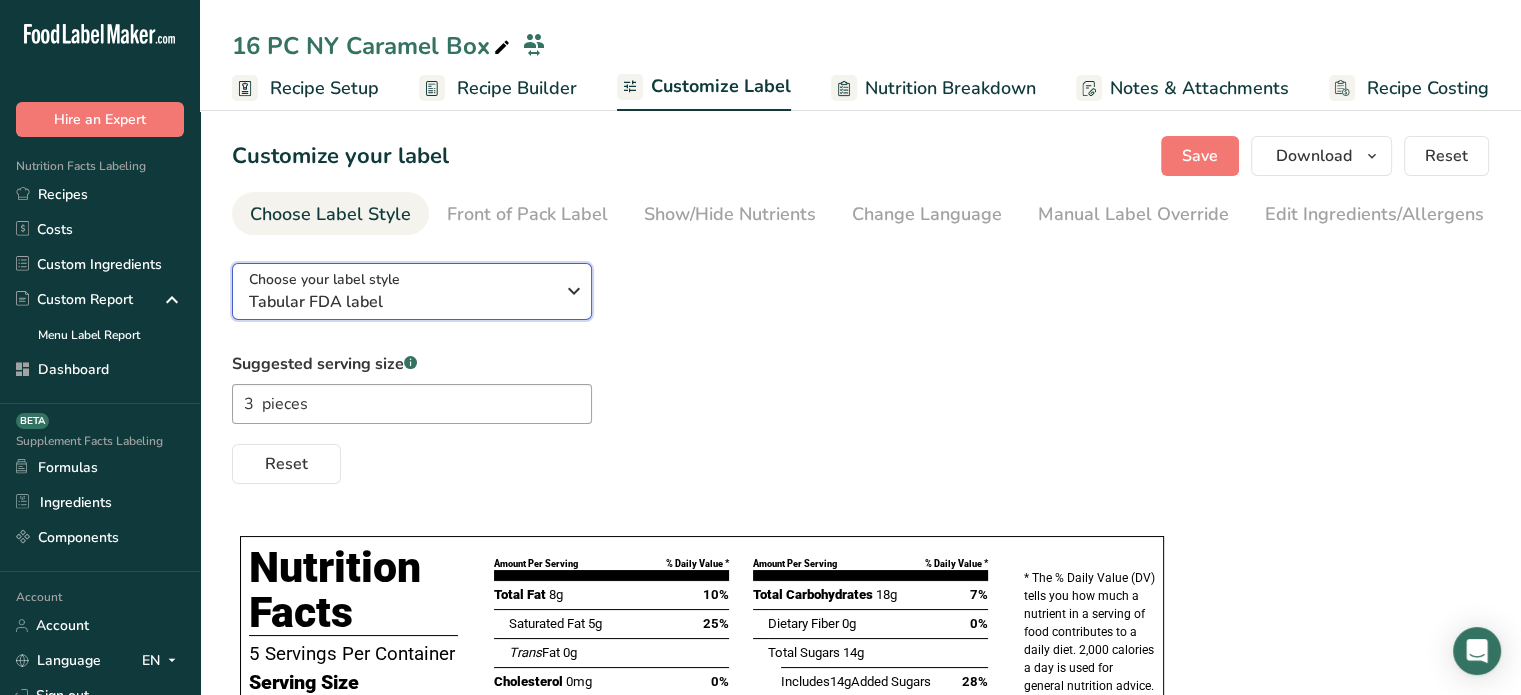 click on "Choose your label style" at bounding box center [324, 279] 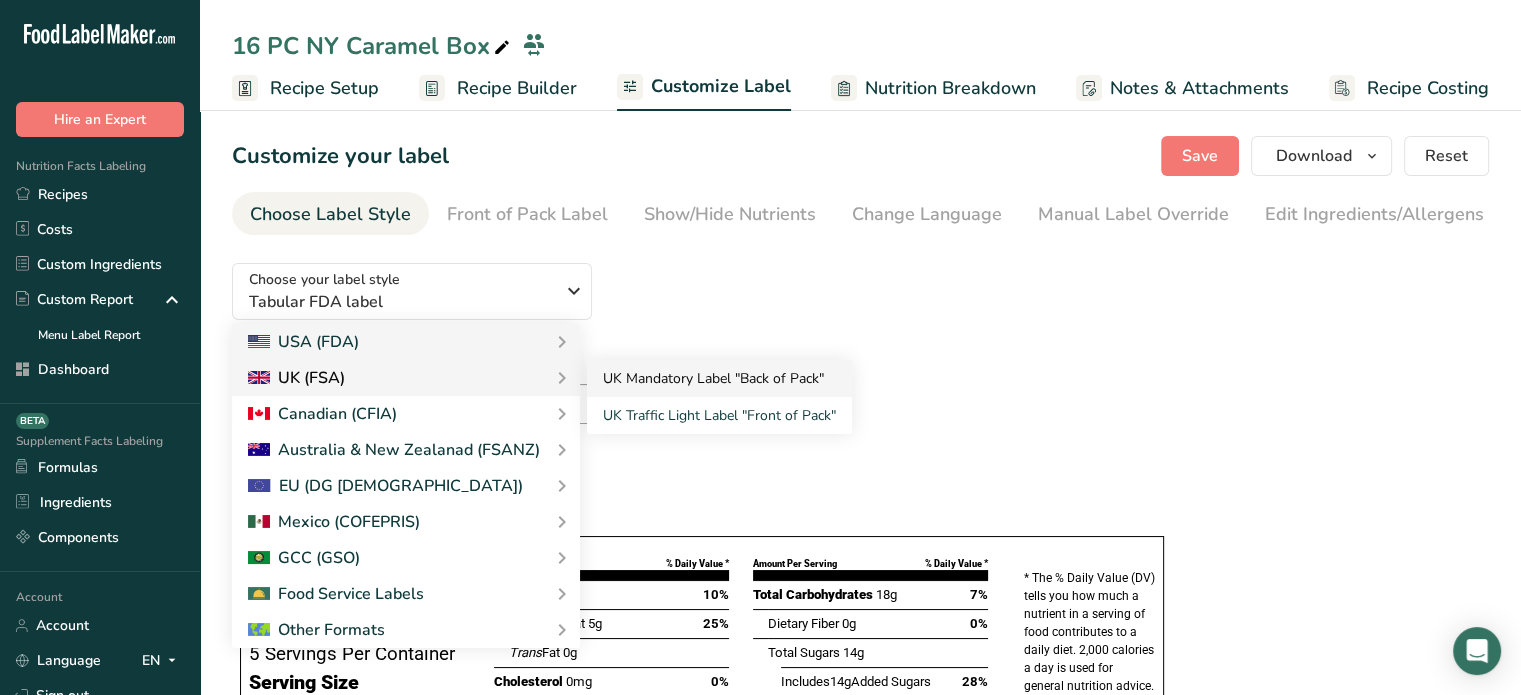 click on "UK Mandatory Label "Back of Pack"" at bounding box center [719, 378] 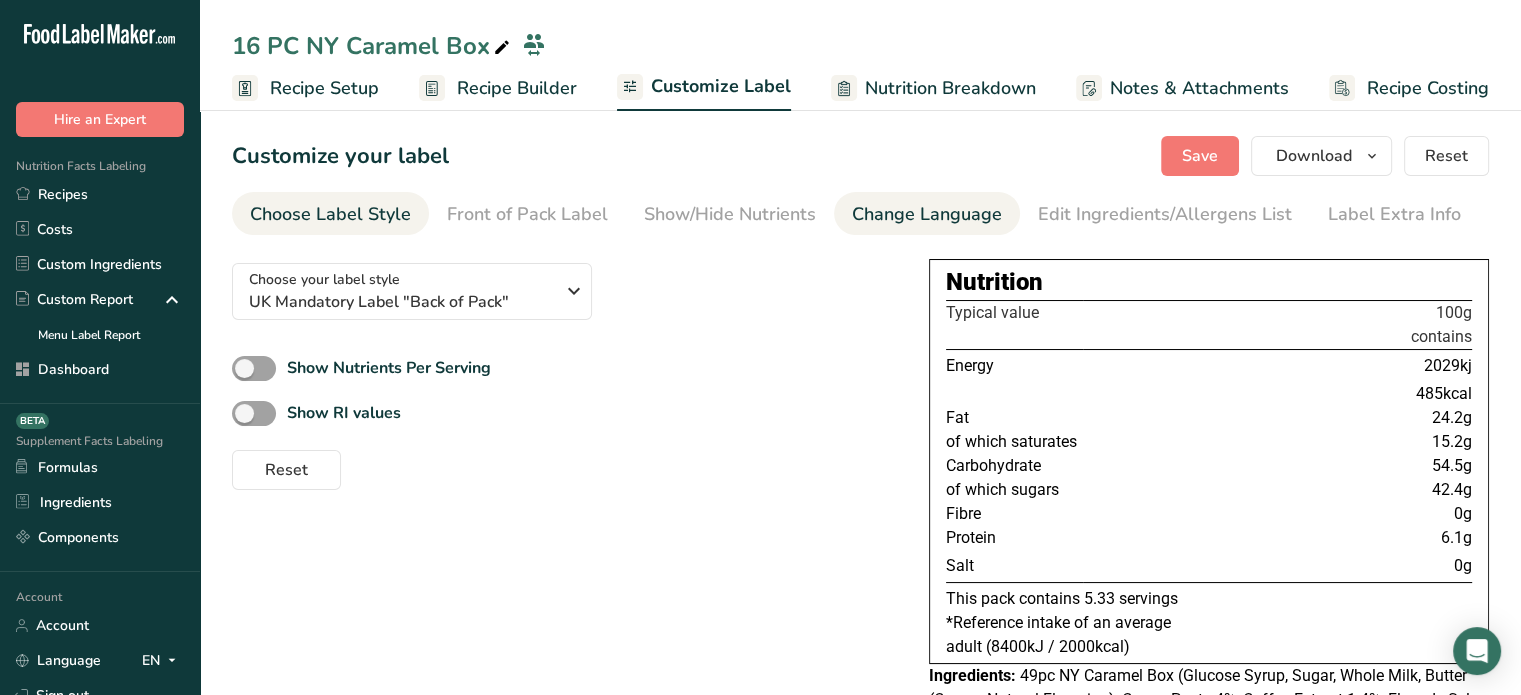 click on "Change Language" at bounding box center [927, 214] 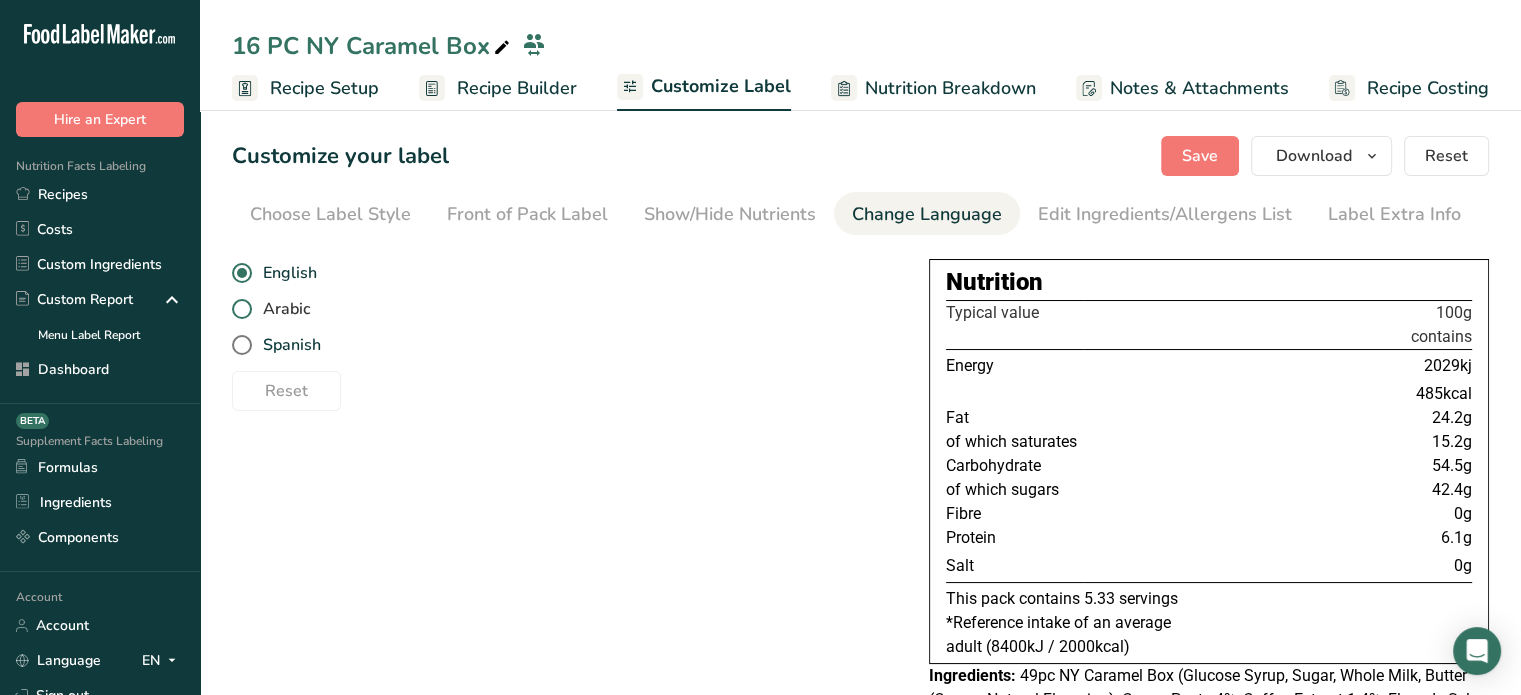 click on "Arabic" at bounding box center [281, 309] 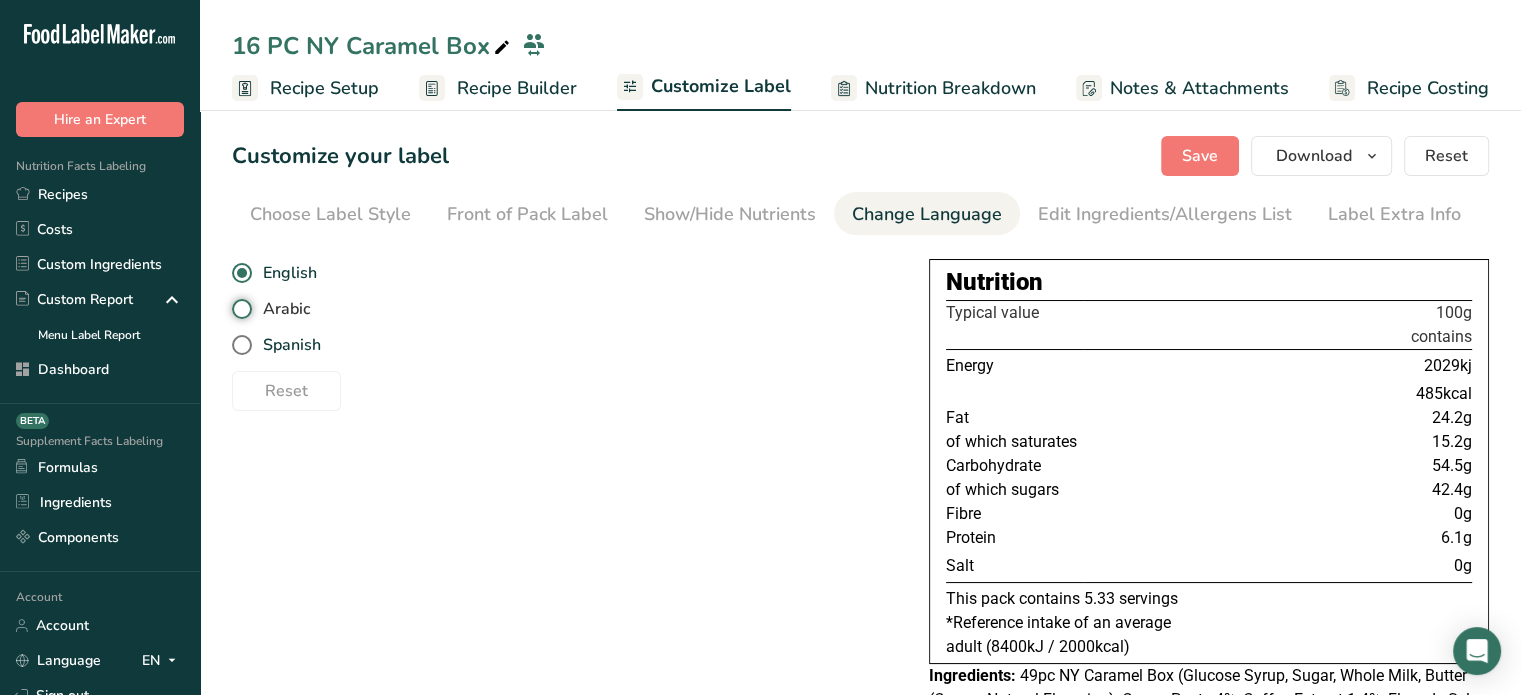 click on "Arabic" at bounding box center [238, 309] 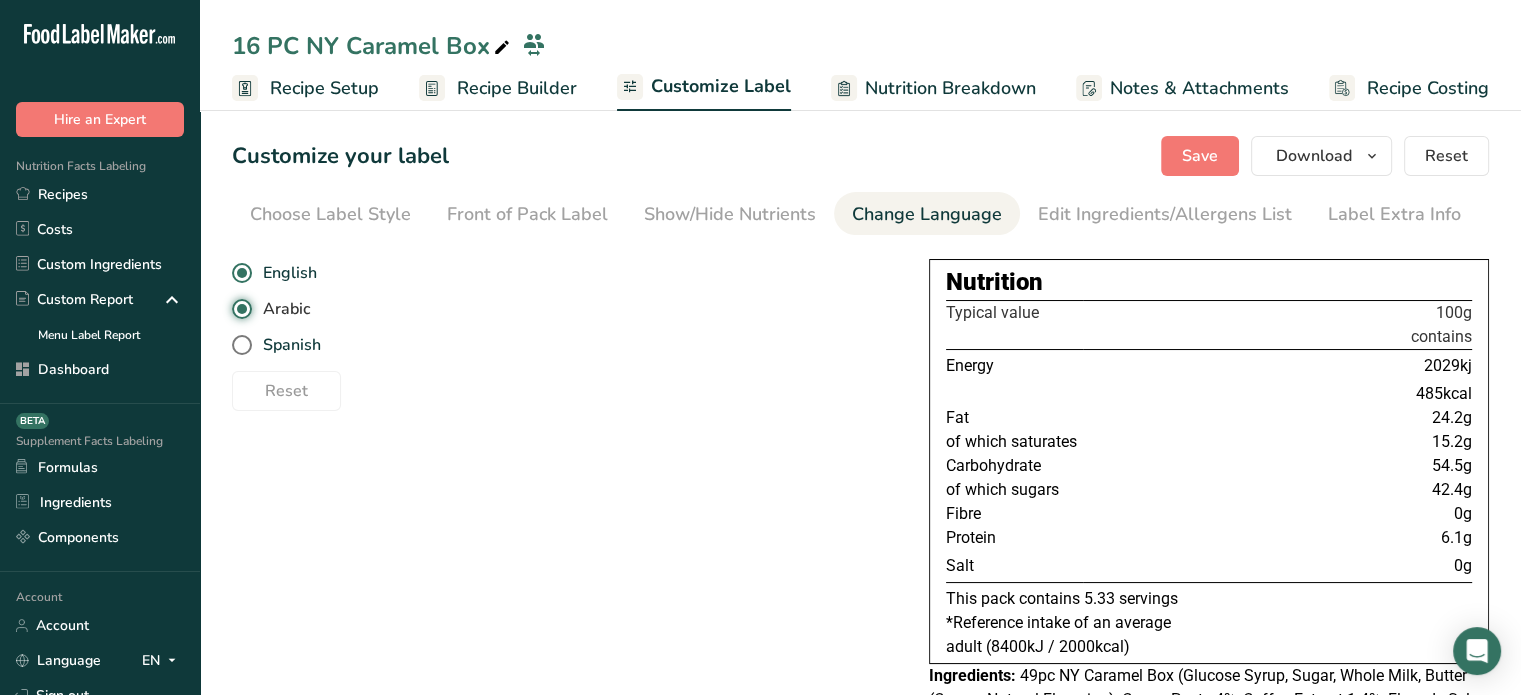 radio on "false" 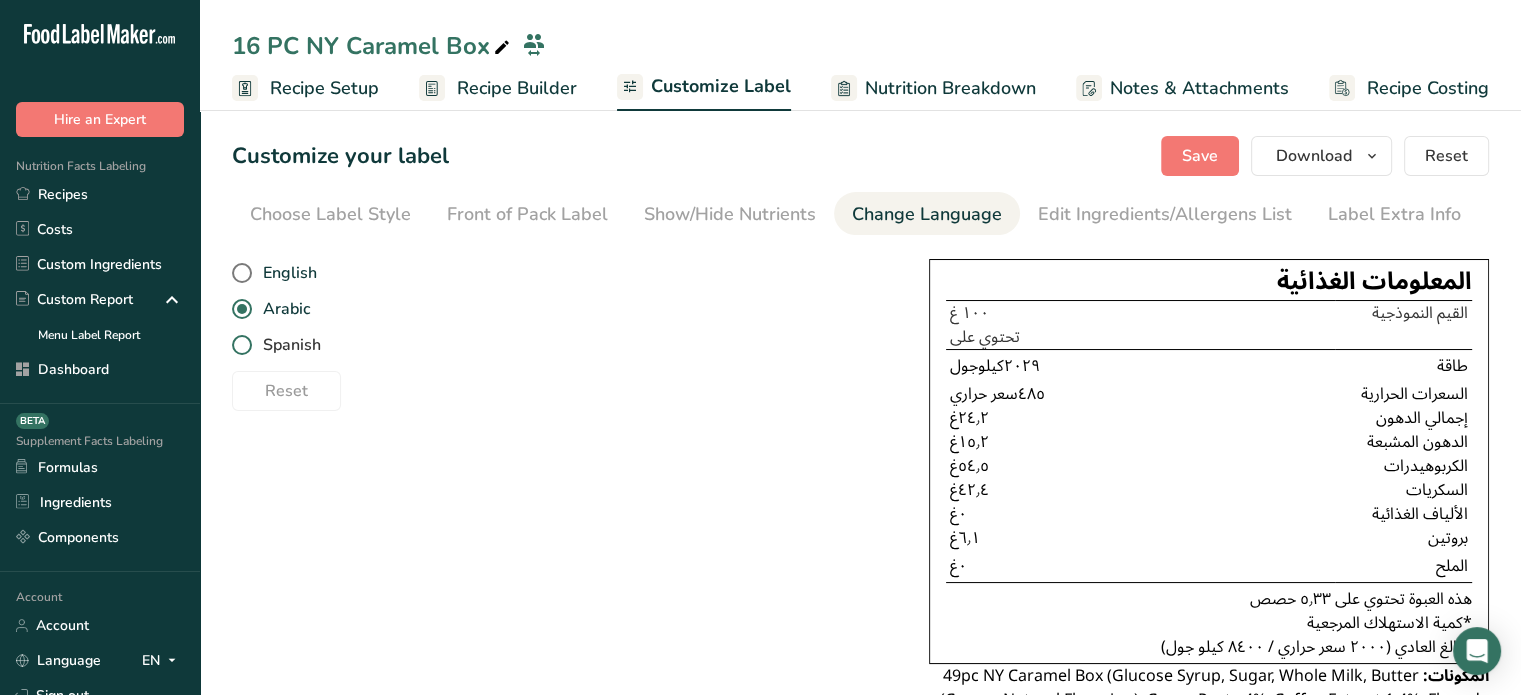 click at bounding box center (242, 345) 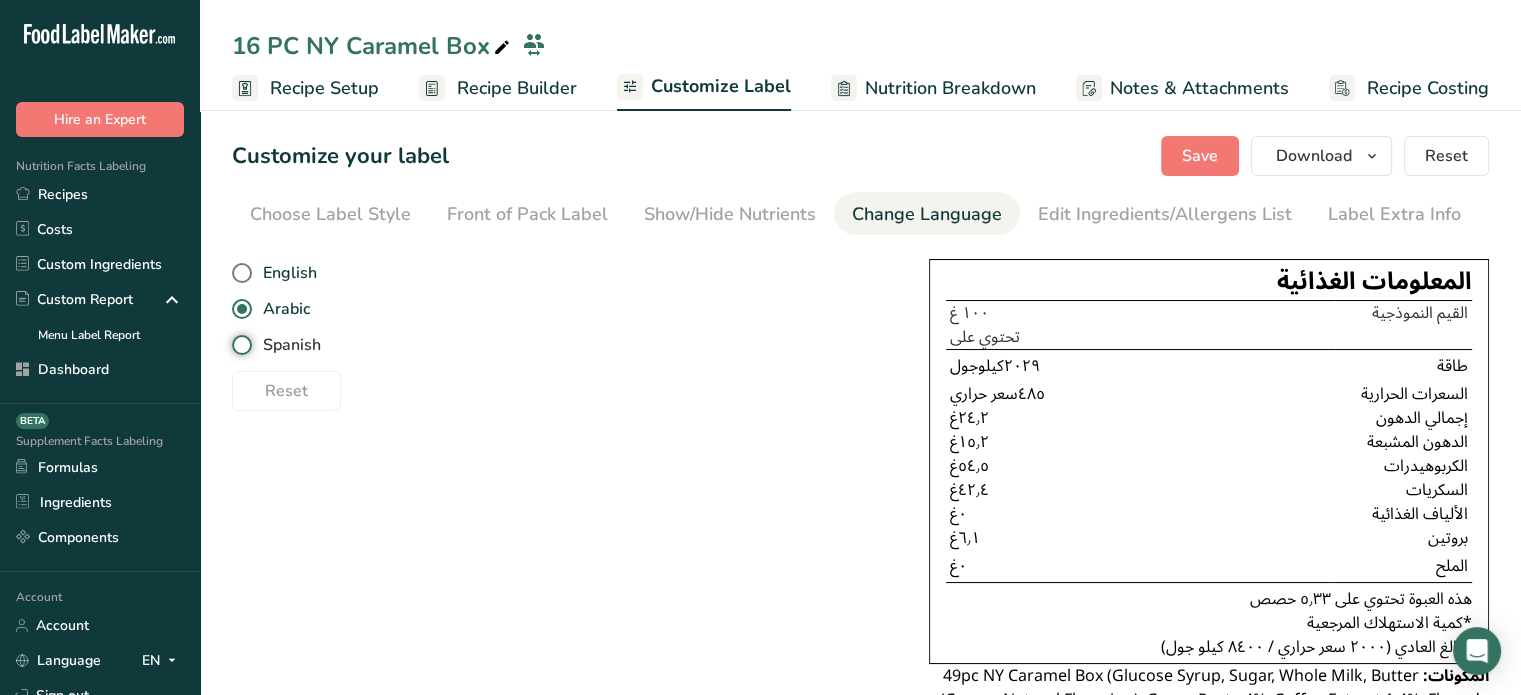 click on "Spanish" at bounding box center [238, 345] 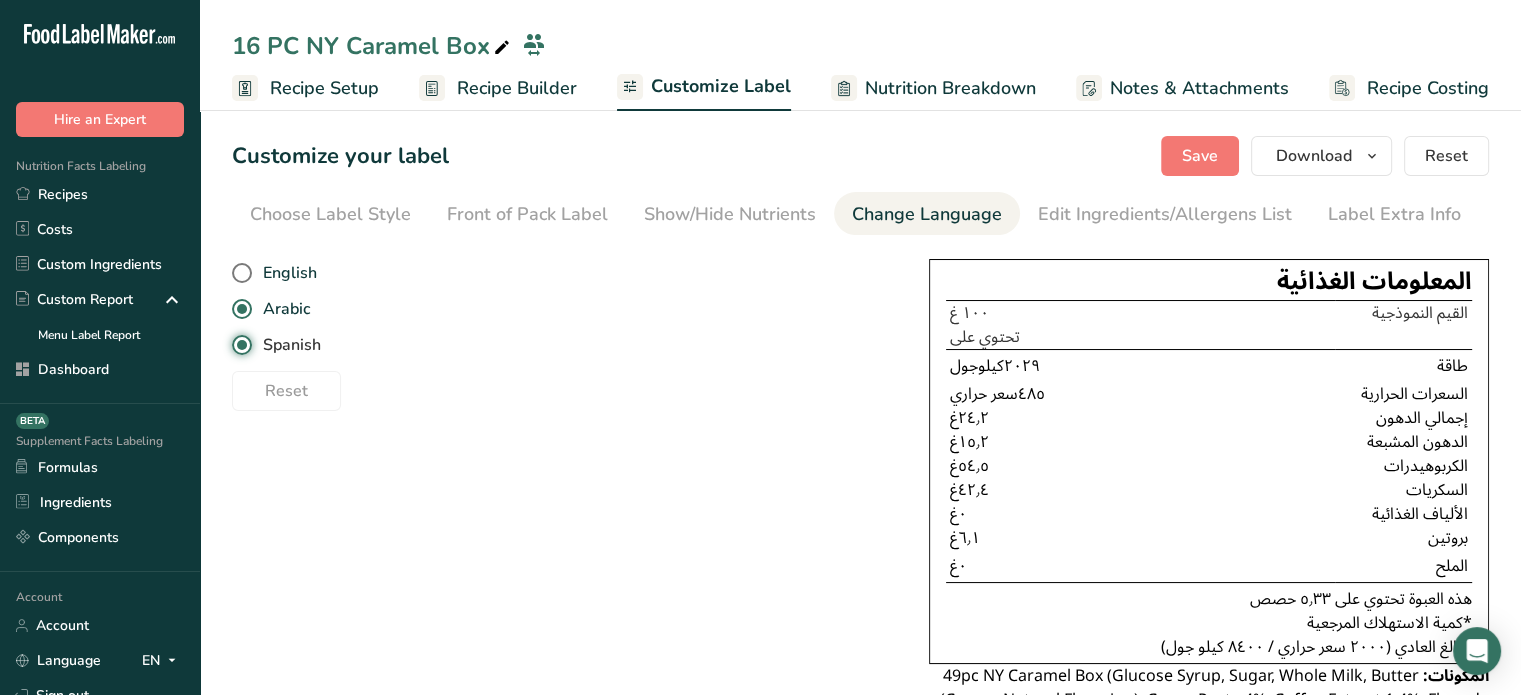 radio on "false" 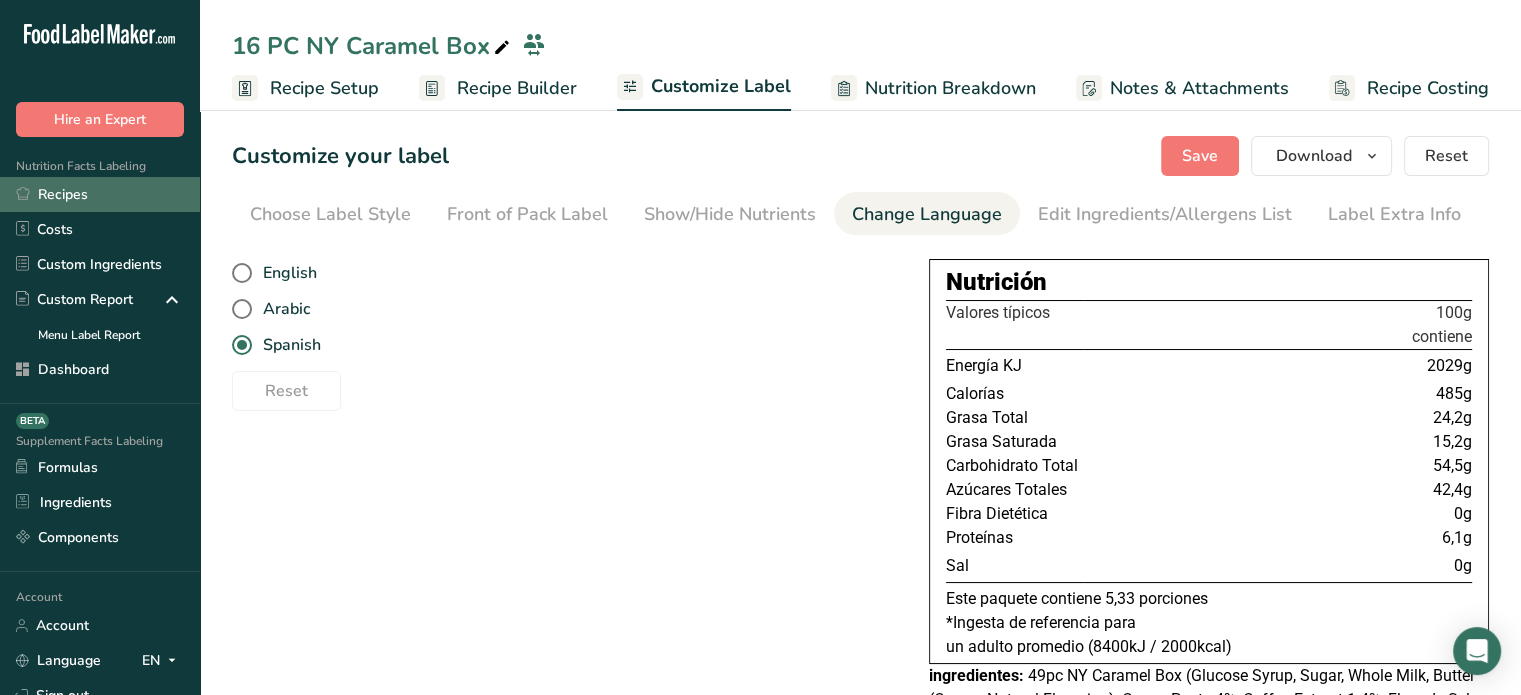 click on "Recipes" at bounding box center (100, 194) 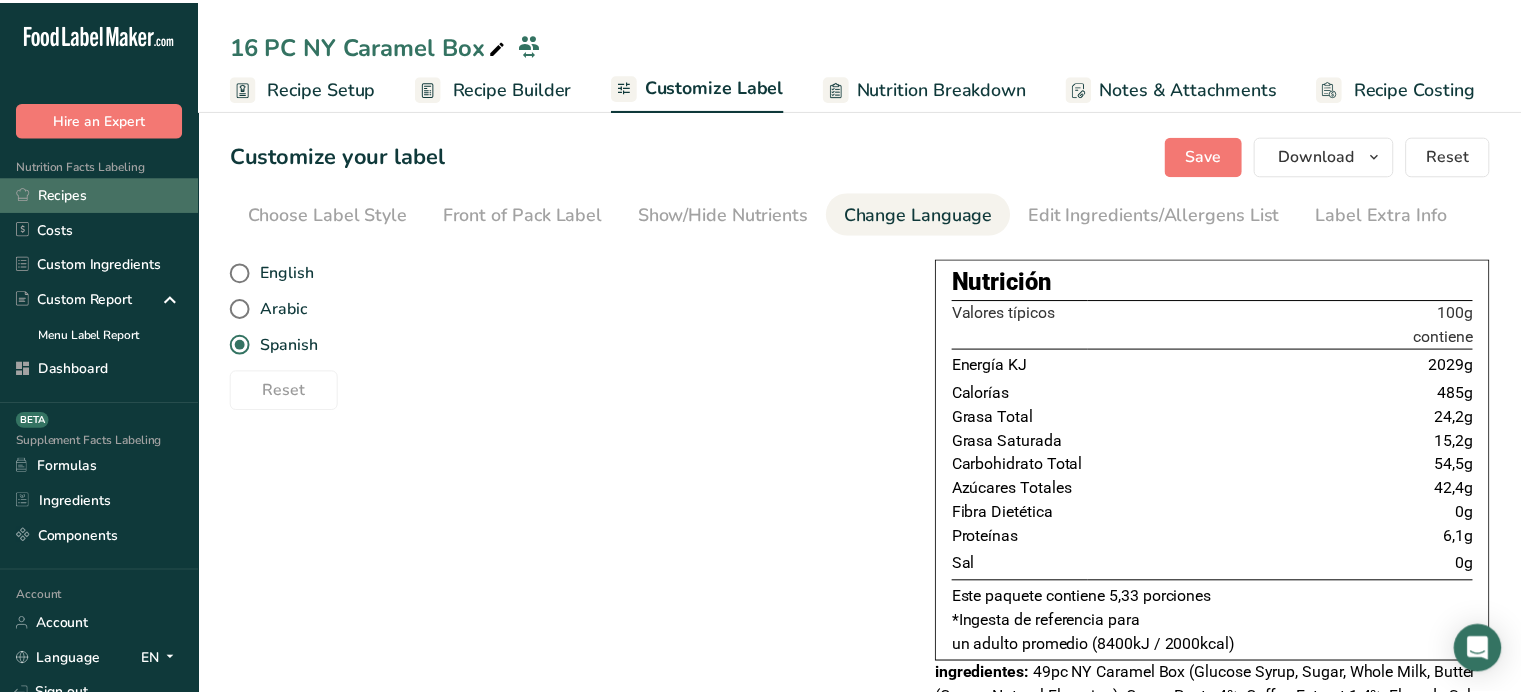 scroll, scrollTop: 0, scrollLeft: 0, axis: both 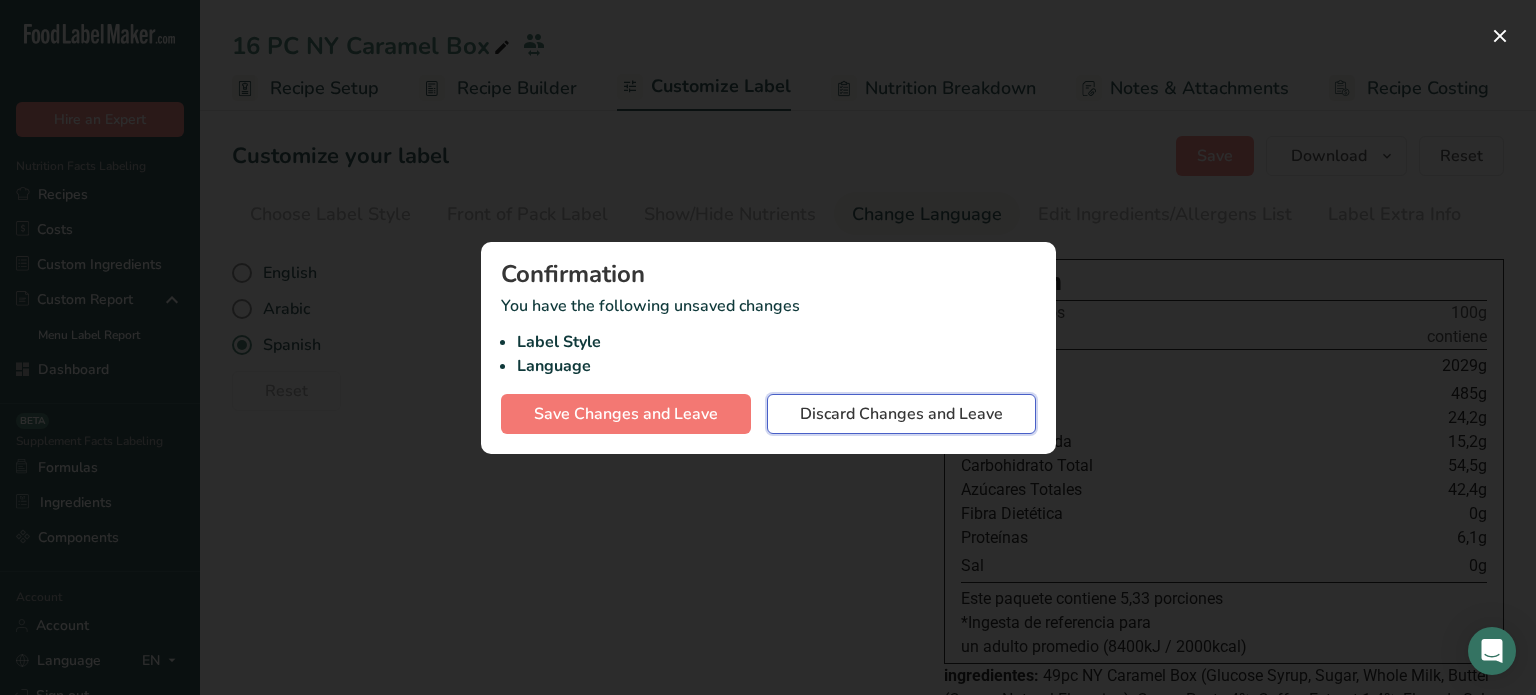 click on "Discard Changes and Leave" at bounding box center [901, 414] 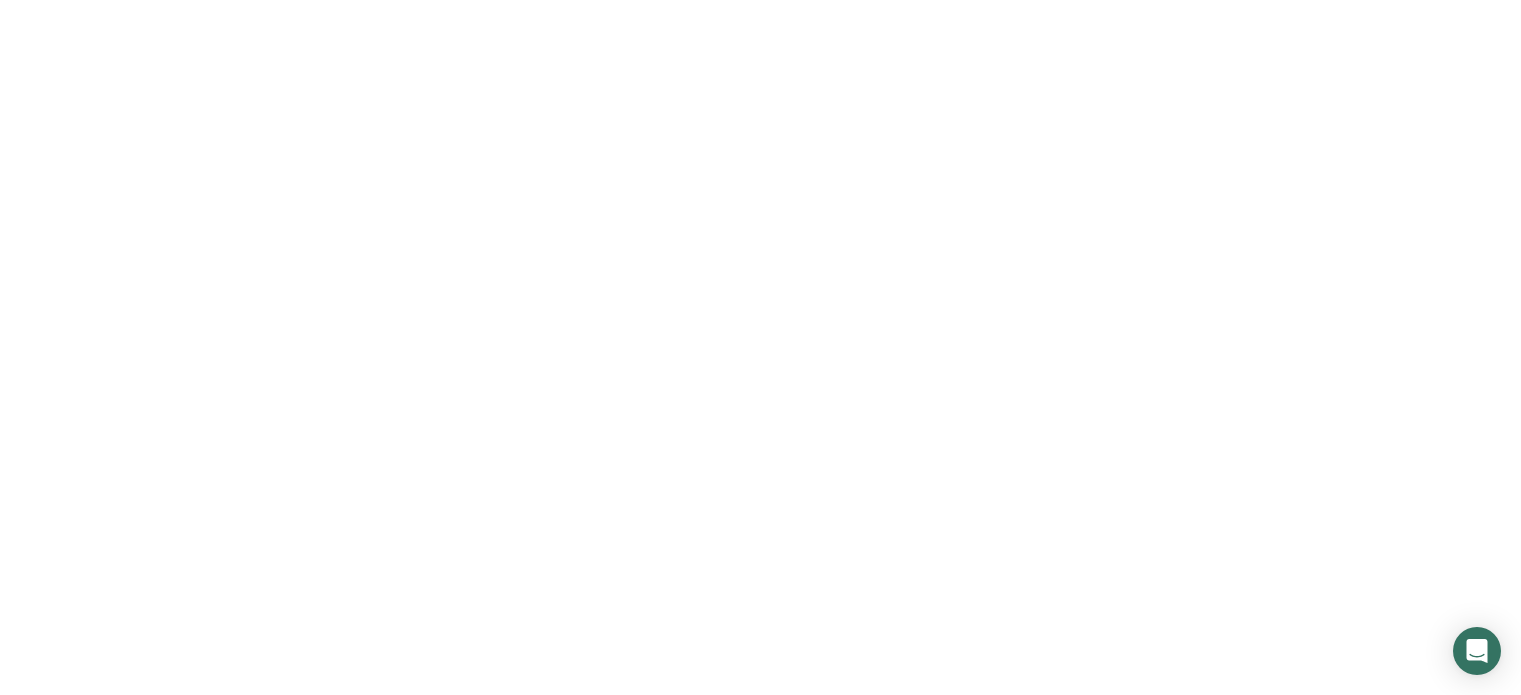 scroll, scrollTop: 0, scrollLeft: 0, axis: both 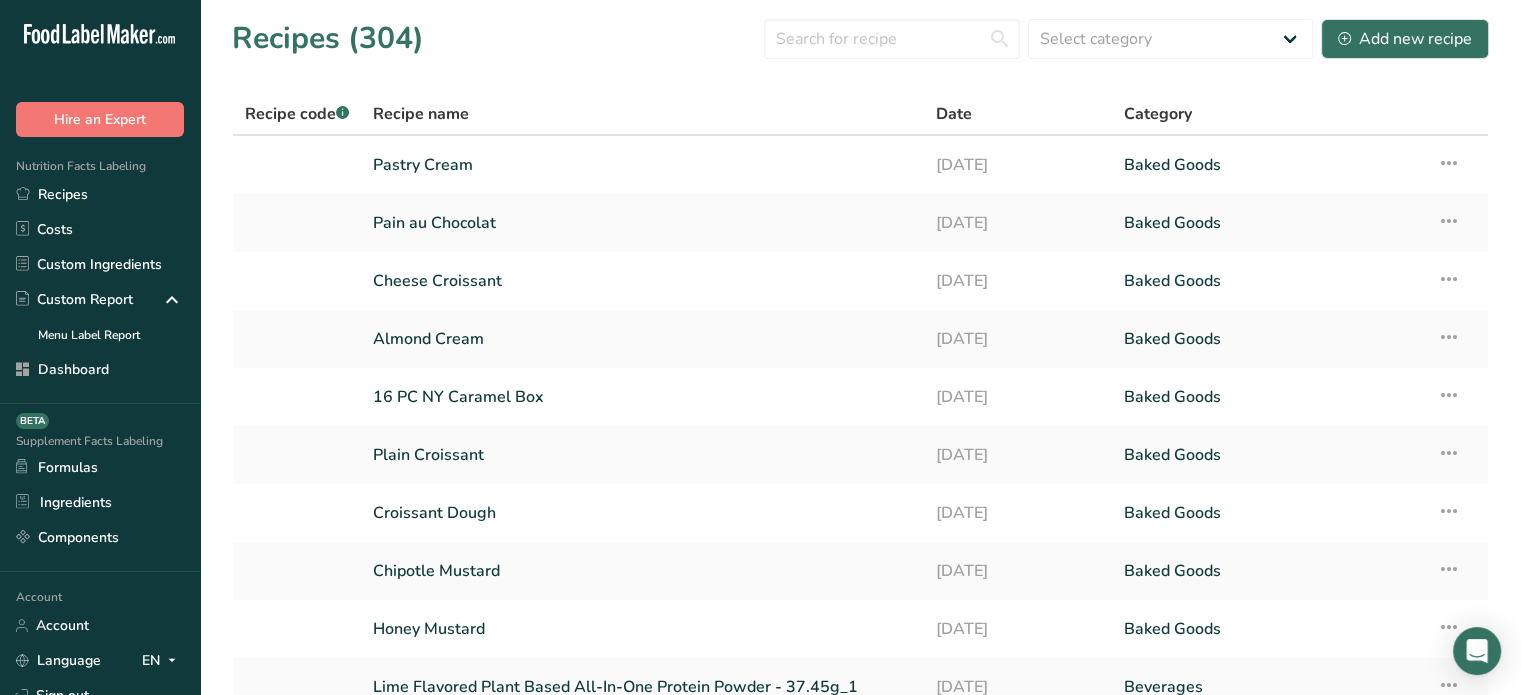 drag, startPoint x: 107, startPoint y: 18, endPoint x: 108, endPoint y: 31, distance: 13.038404 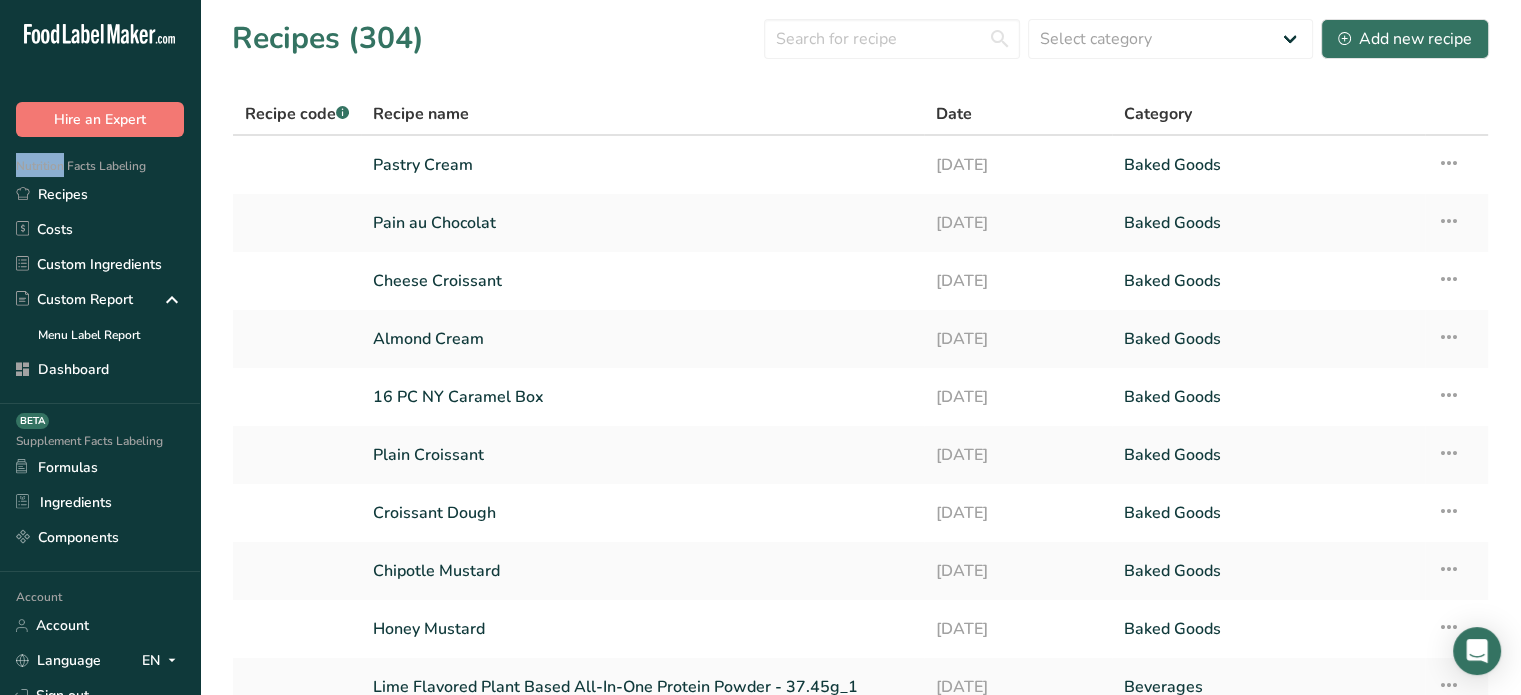 click 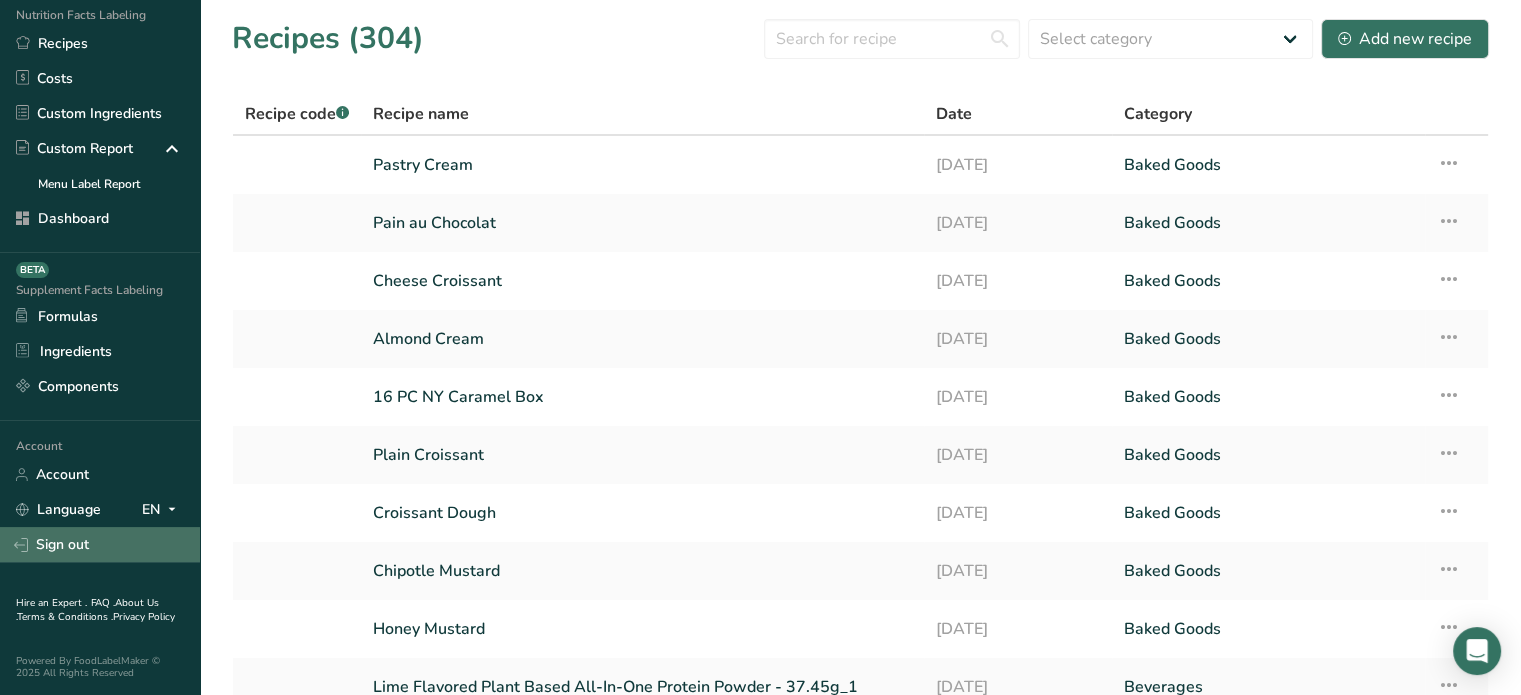 click on "Sign out" at bounding box center [100, 544] 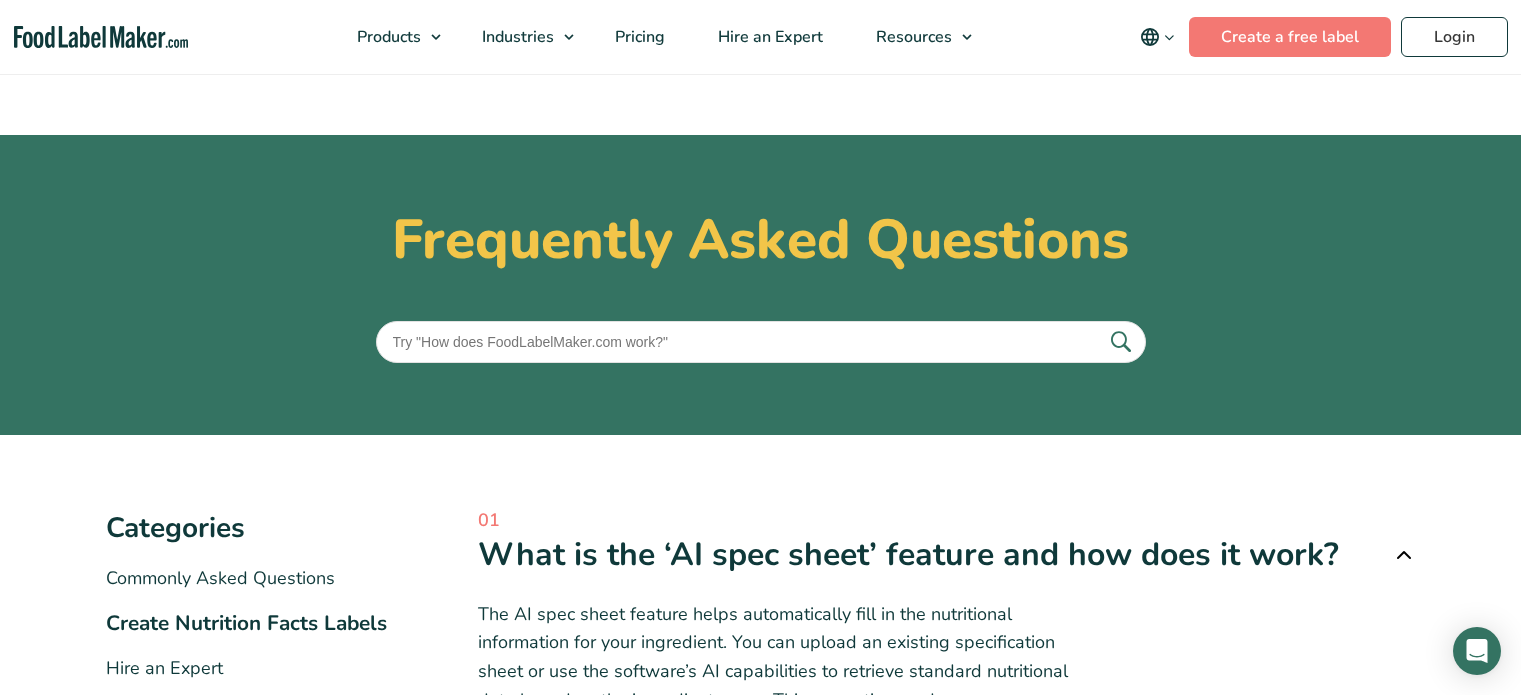 scroll, scrollTop: 305, scrollLeft: 0, axis: vertical 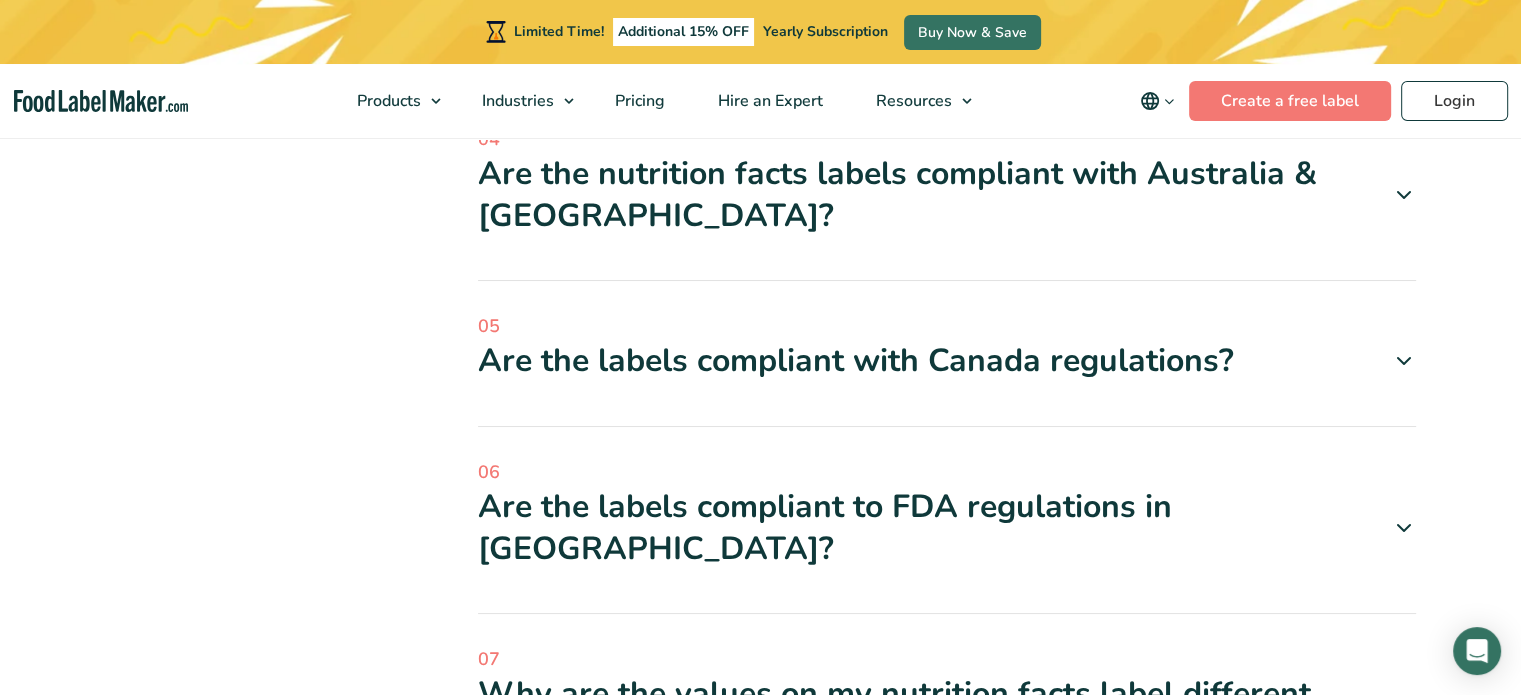 click on "06" at bounding box center [947, 472] 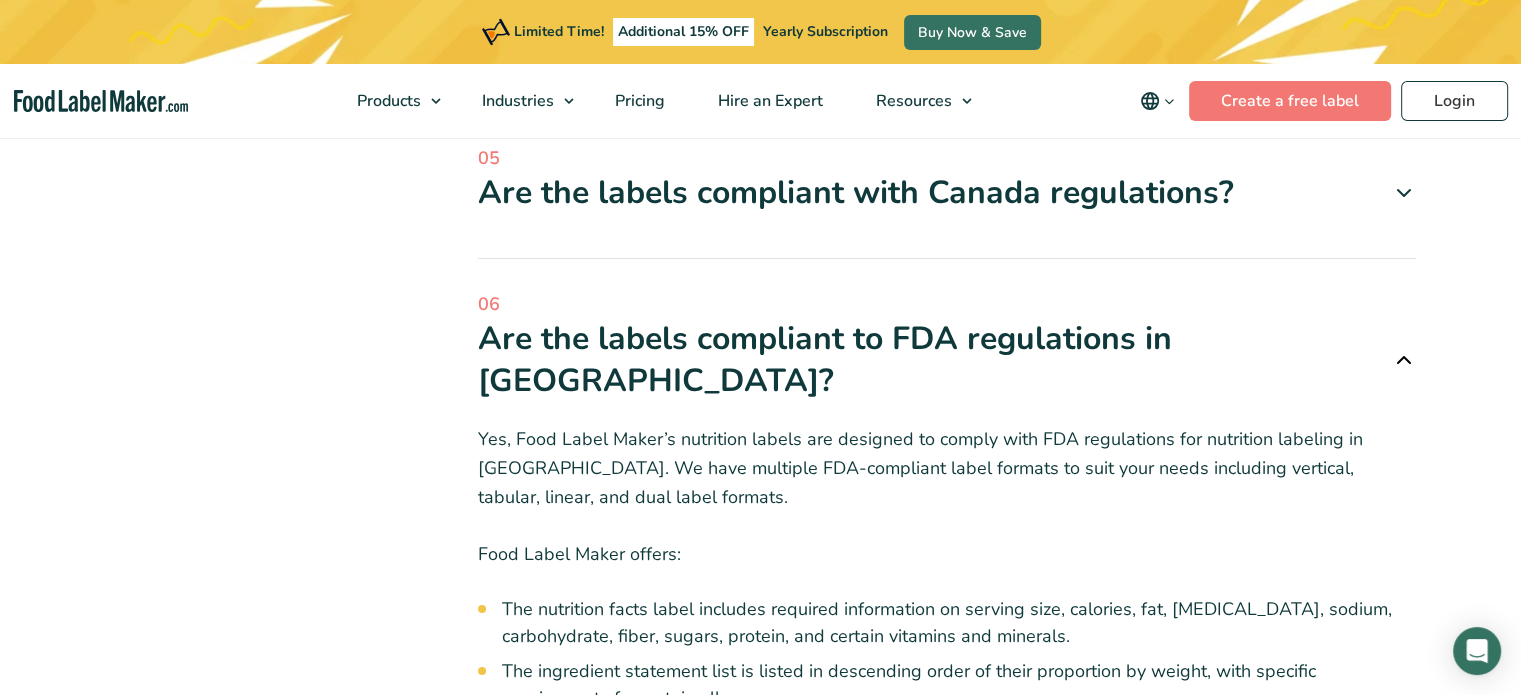 scroll, scrollTop: 1093, scrollLeft: 0, axis: vertical 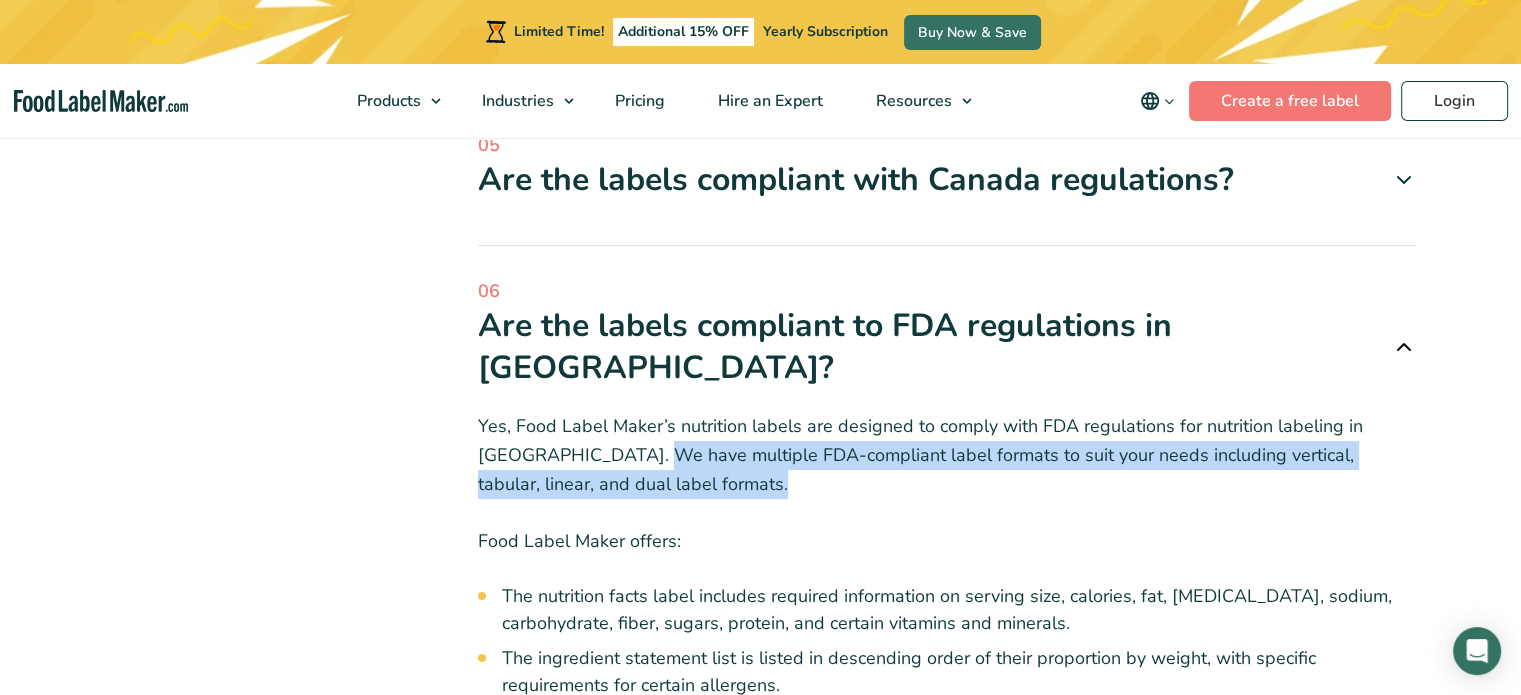 drag, startPoint x: 600, startPoint y: 412, endPoint x: 672, endPoint y: 448, distance: 80.49844 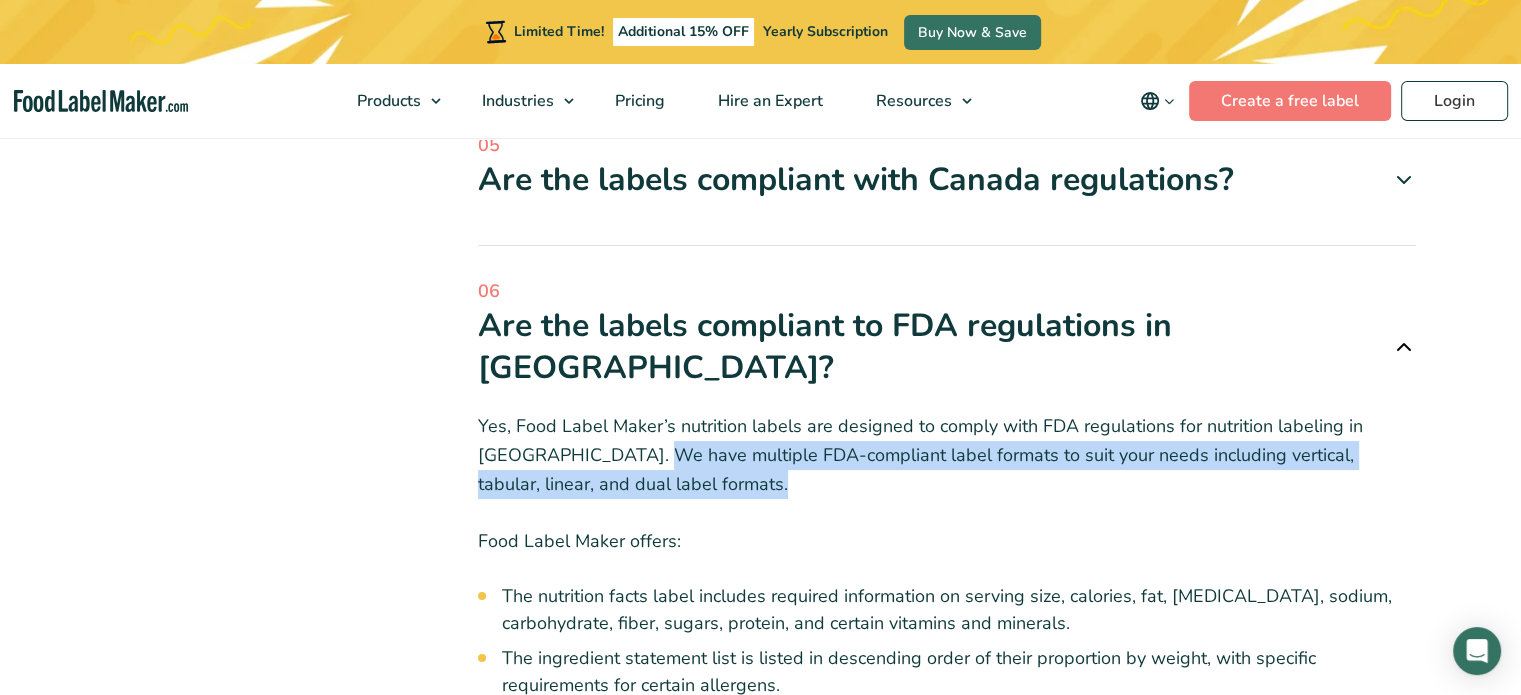 copy on "We have multiple FDA-compliant label formats to suit your needs including vertical, tabular, linear, and dual label formats." 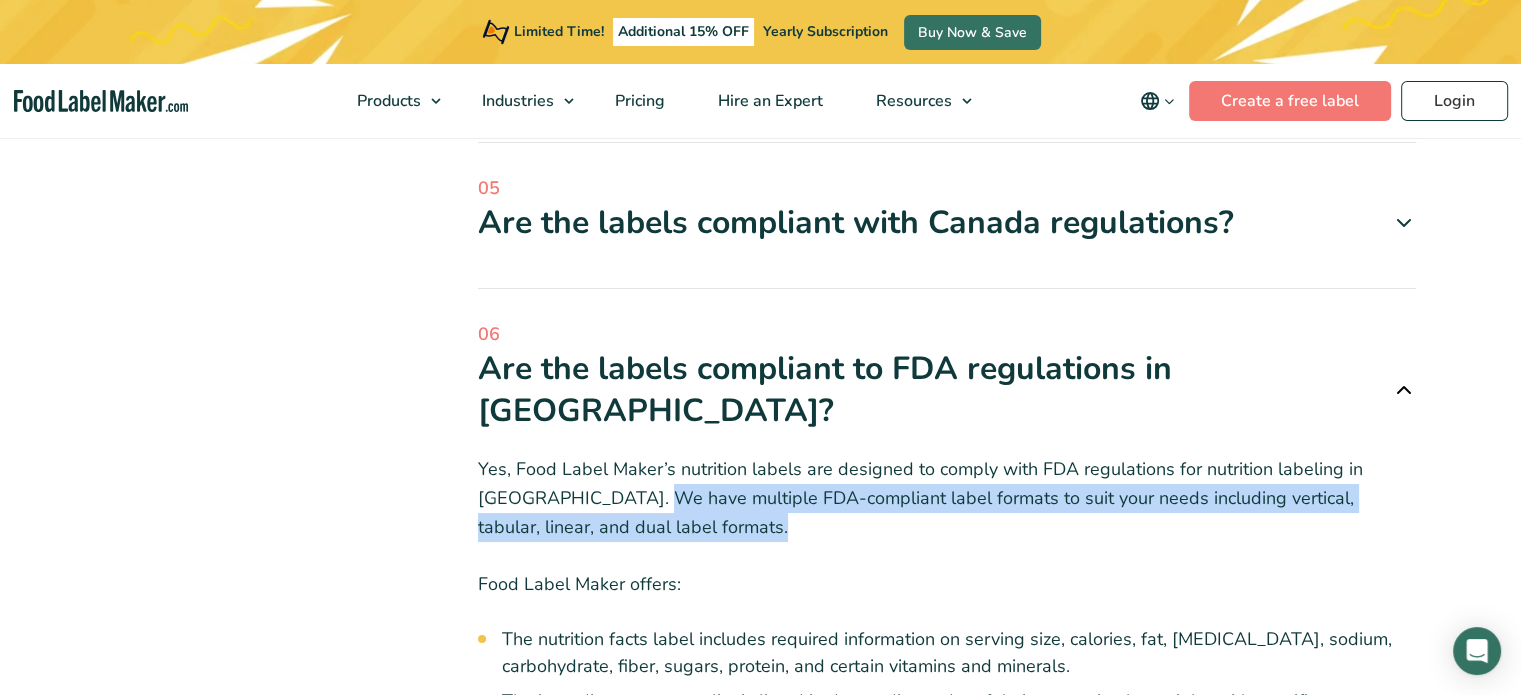scroll, scrollTop: 988, scrollLeft: 0, axis: vertical 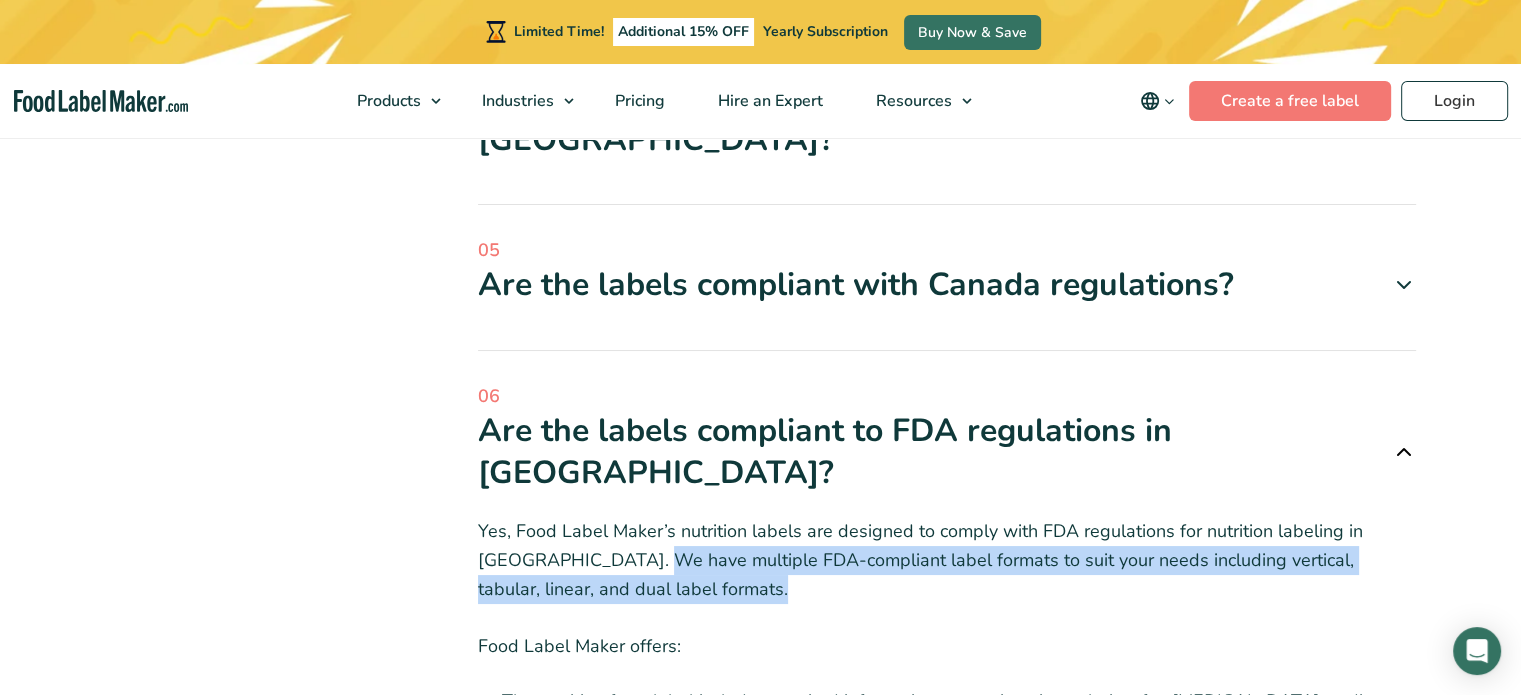 click on "Are the labels compliant with Canada regulations?" at bounding box center (947, 285) 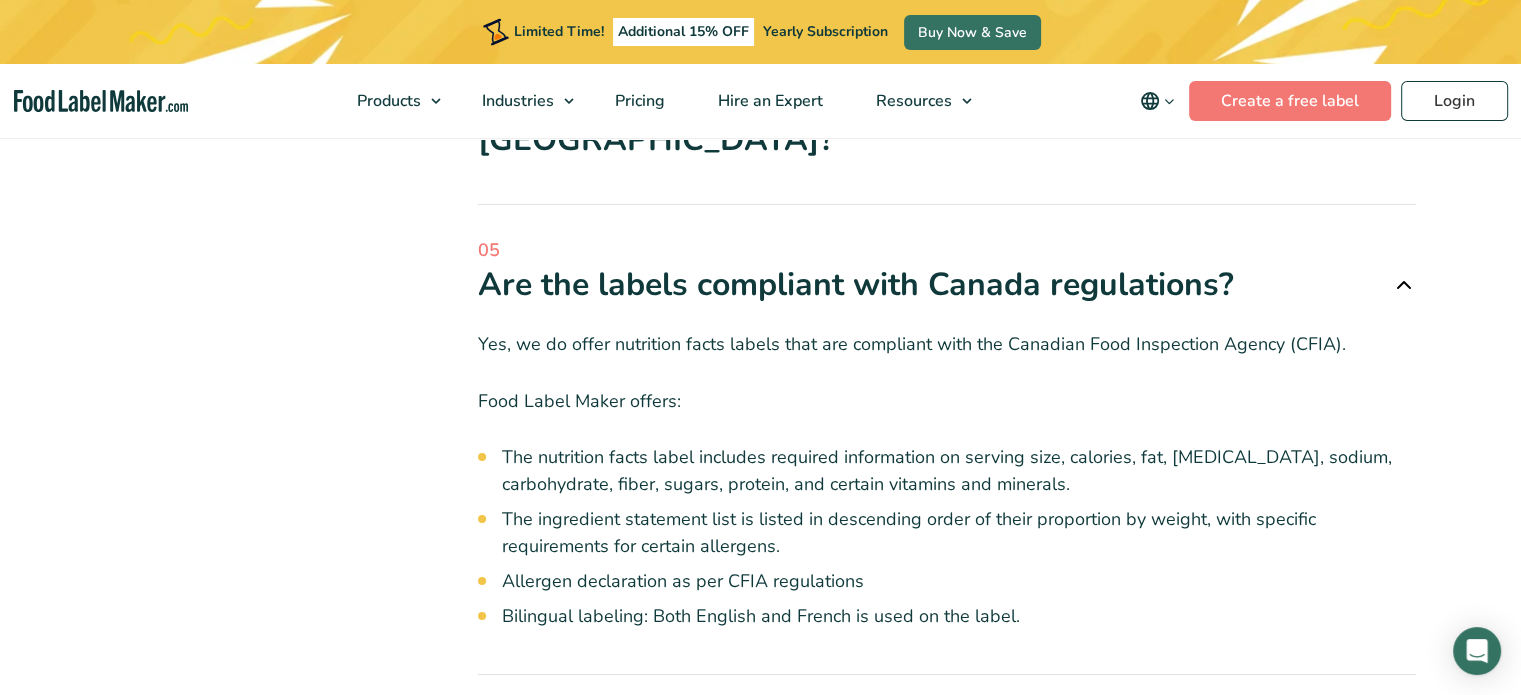 scroll, scrollTop: 1215, scrollLeft: 0, axis: vertical 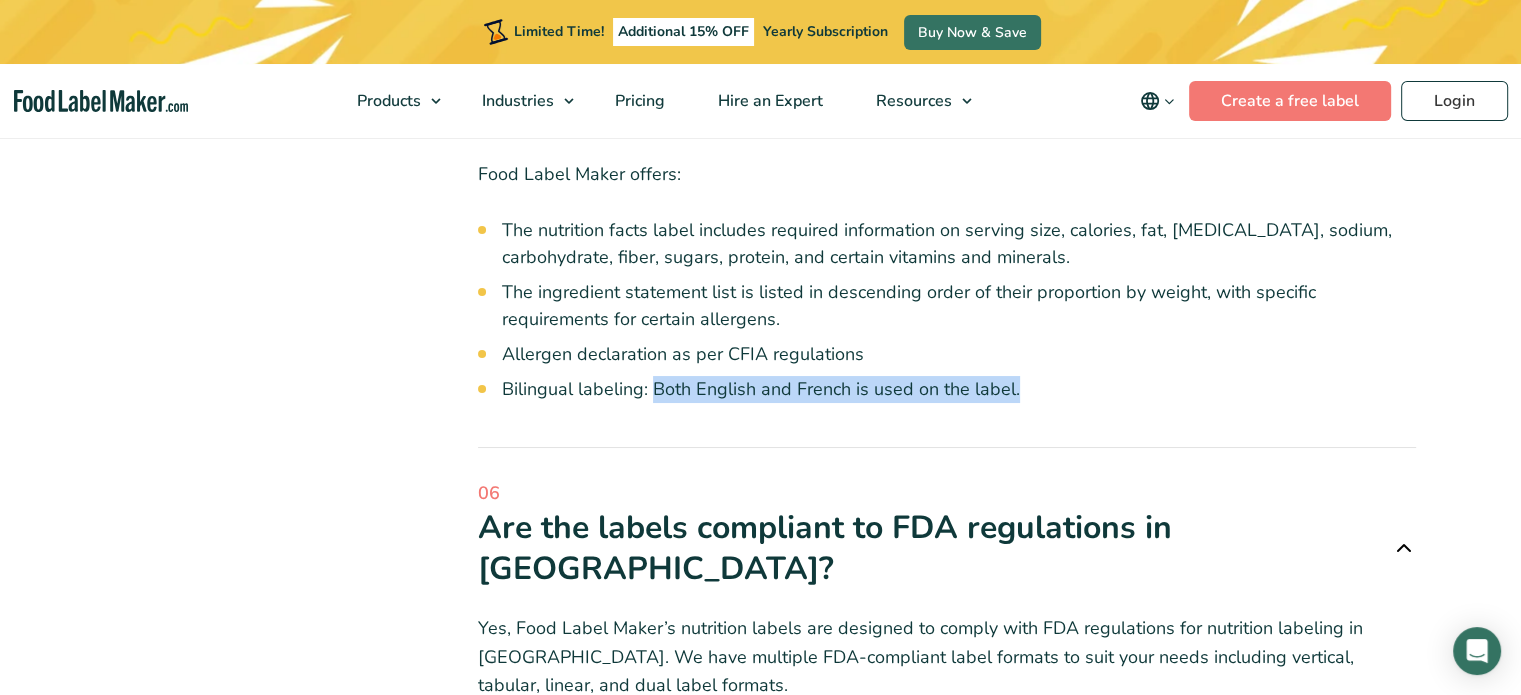 drag, startPoint x: 1029, startPoint y: 390, endPoint x: 654, endPoint y: 418, distance: 376.04388 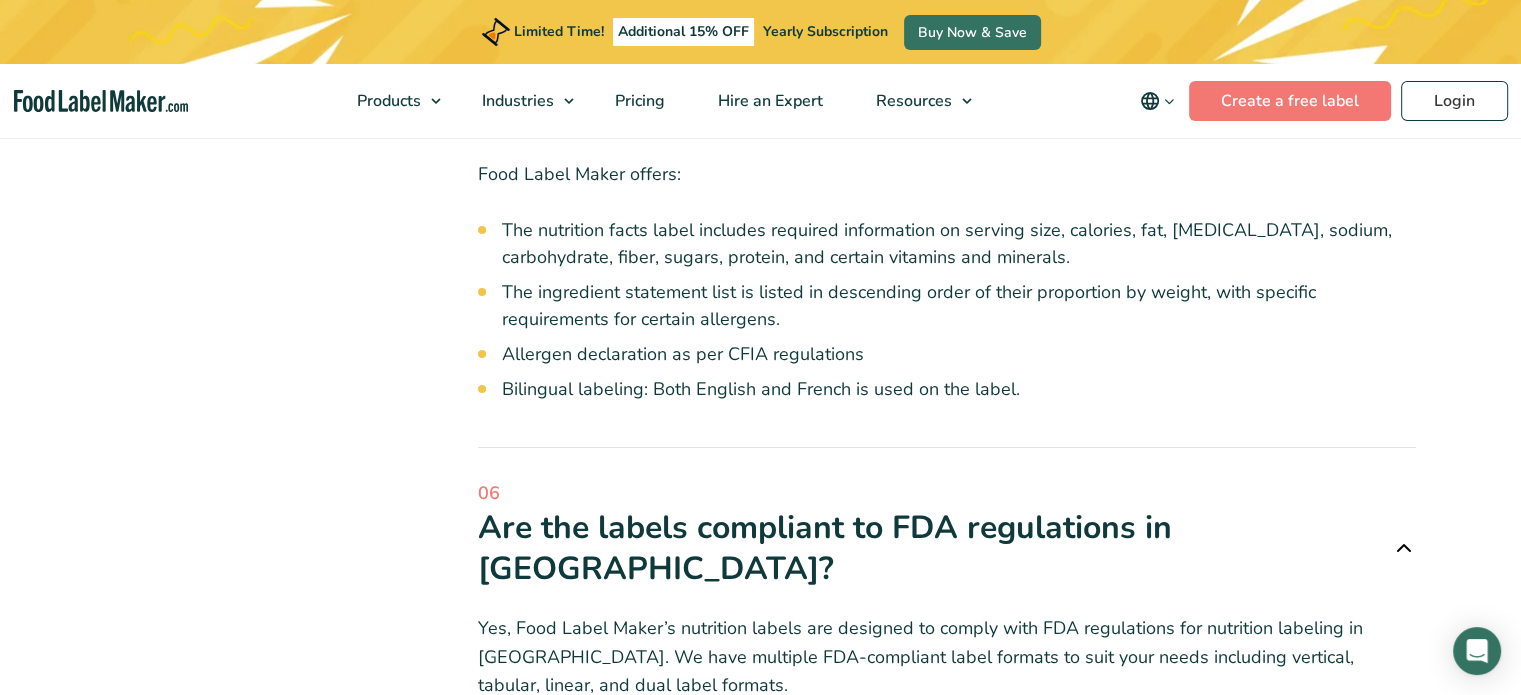 click on "Bilingual labeling: Both English and French is used on the label." at bounding box center [959, 389] 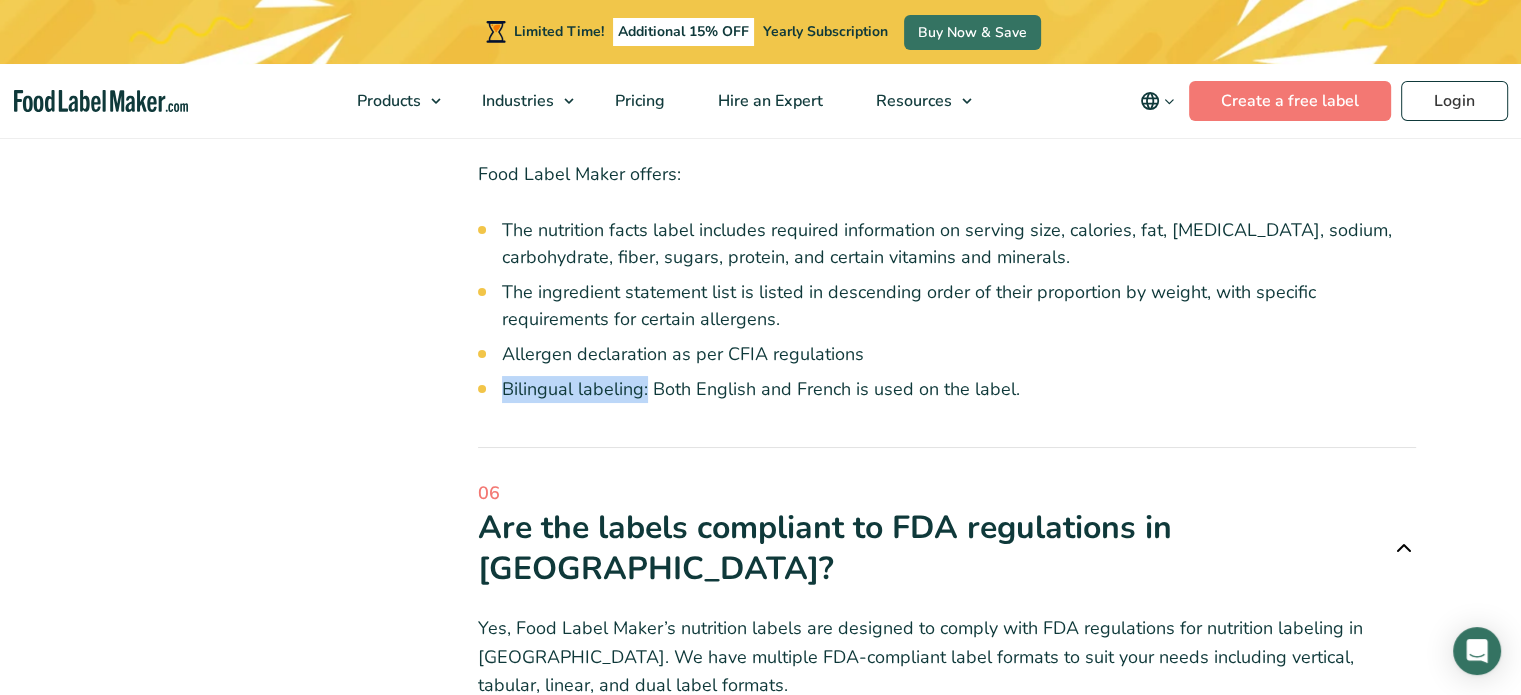 drag, startPoint x: 503, startPoint y: 384, endPoint x: 645, endPoint y: 398, distance: 142.68848 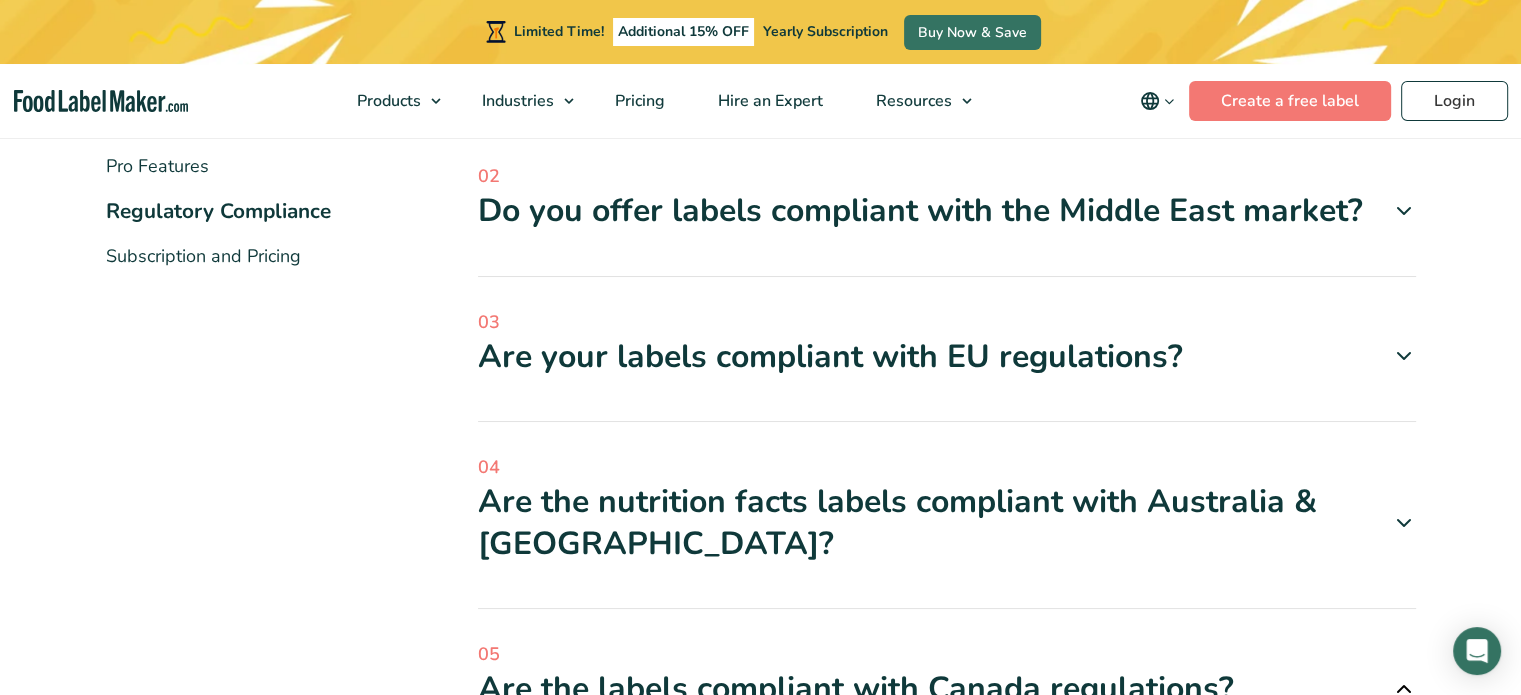 scroll, scrollTop: 589, scrollLeft: 0, axis: vertical 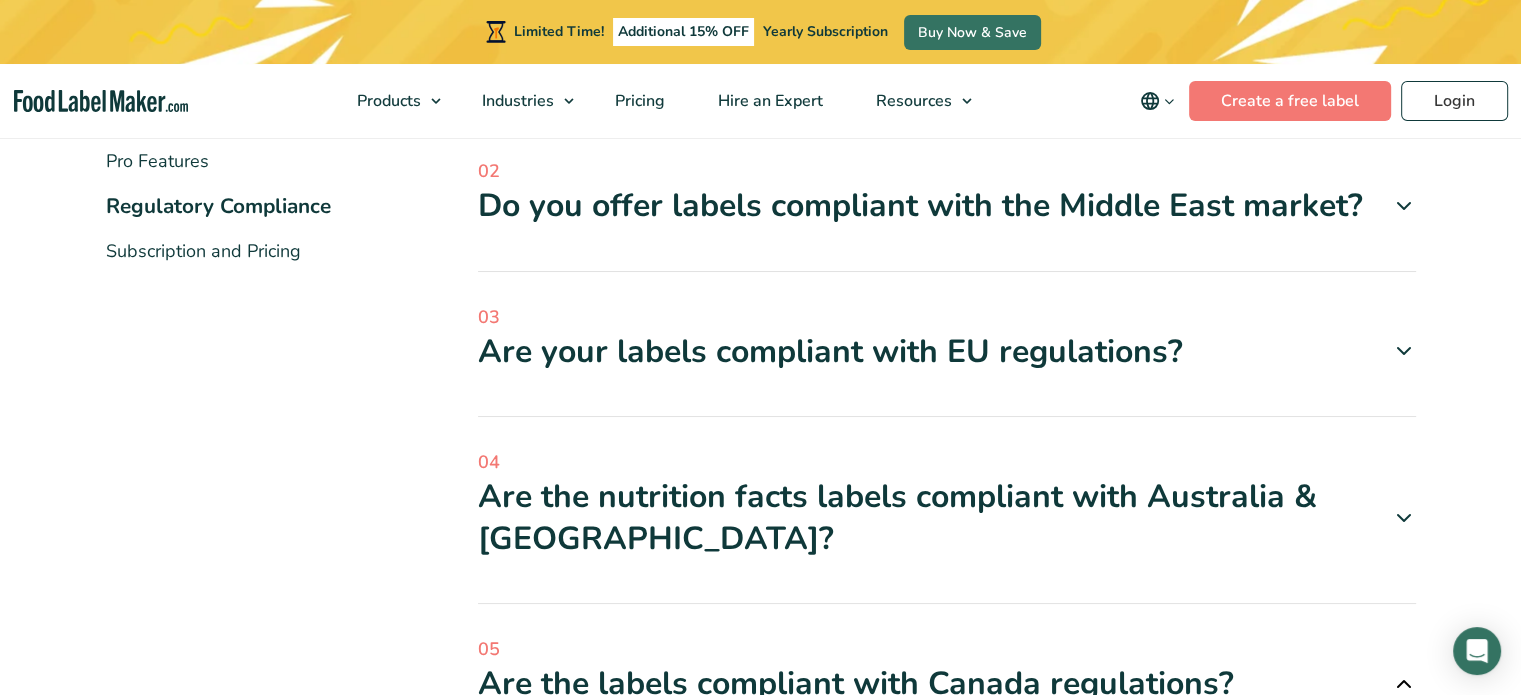 click on "03" at bounding box center (947, 317) 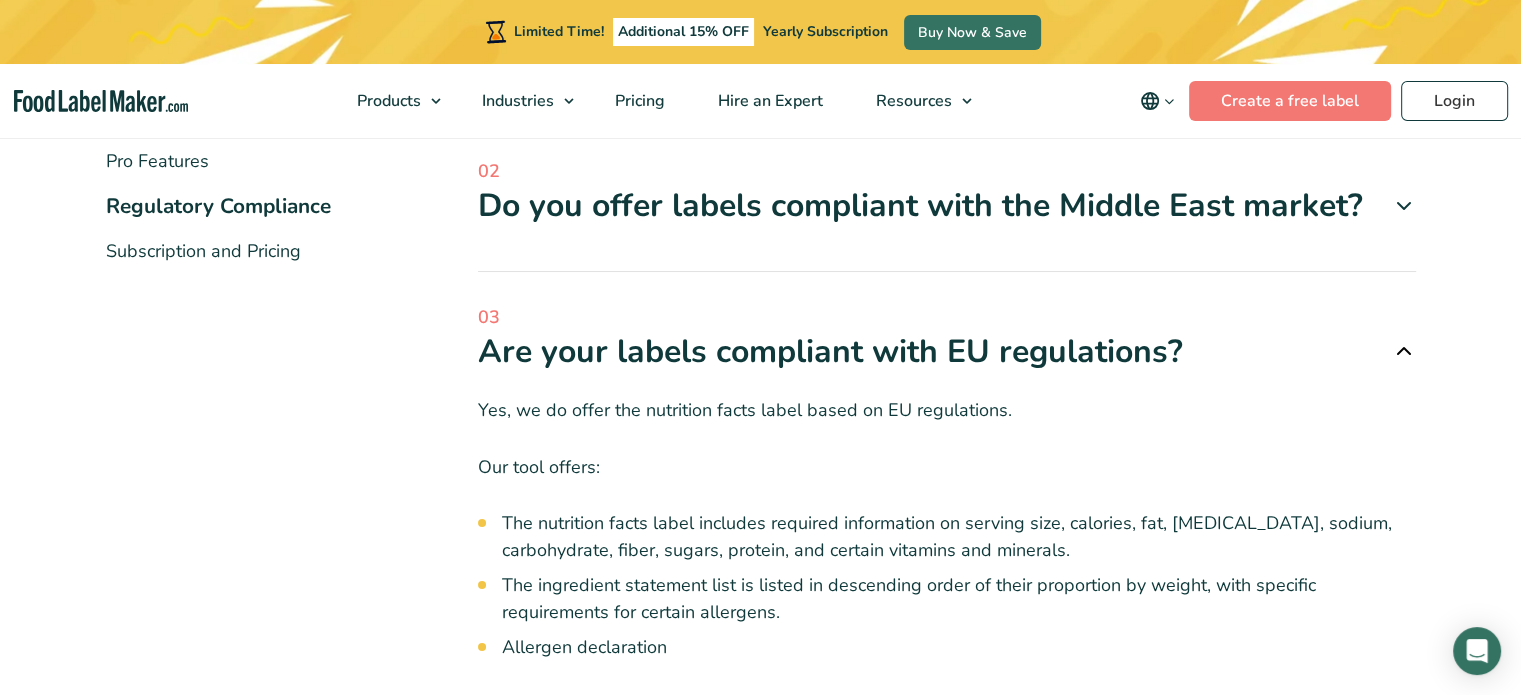 click on "Our tool offers:" at bounding box center [947, 467] 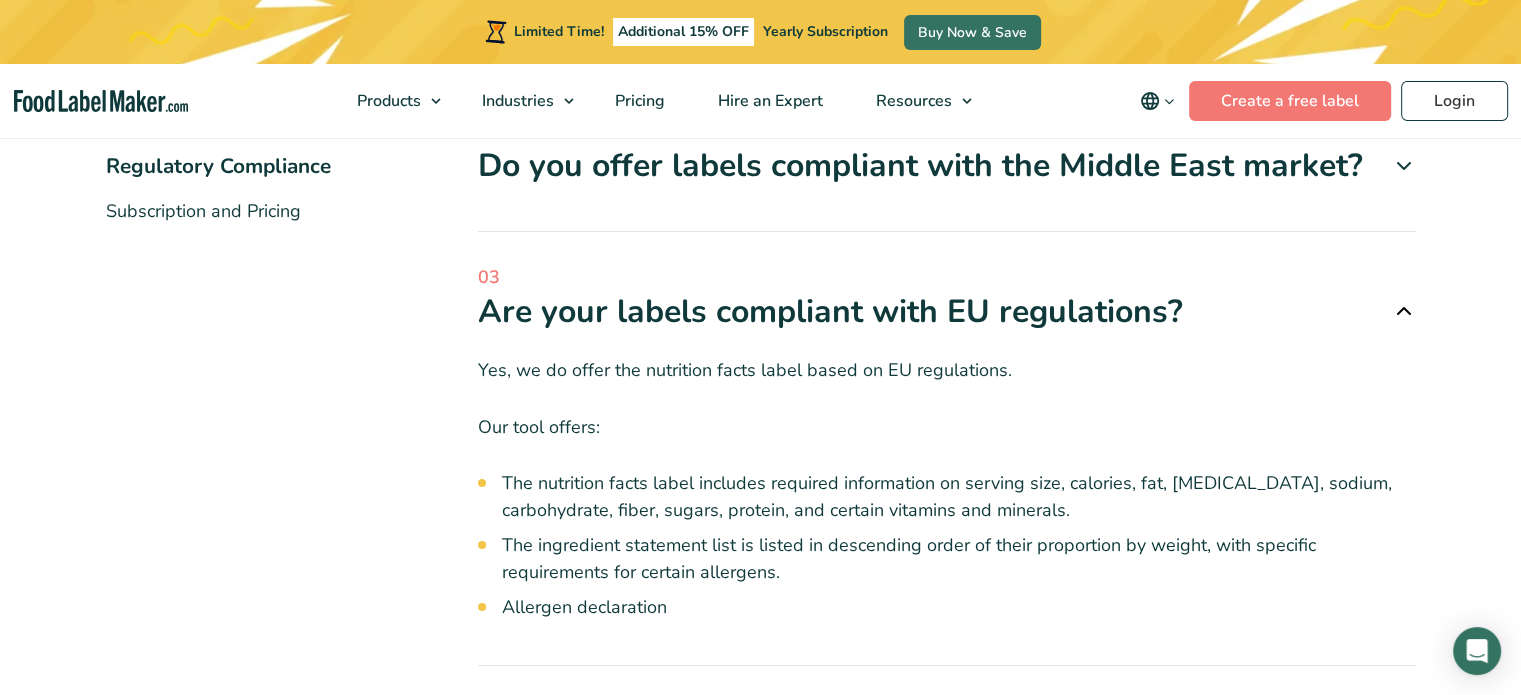 scroll, scrollTop: 709, scrollLeft: 0, axis: vertical 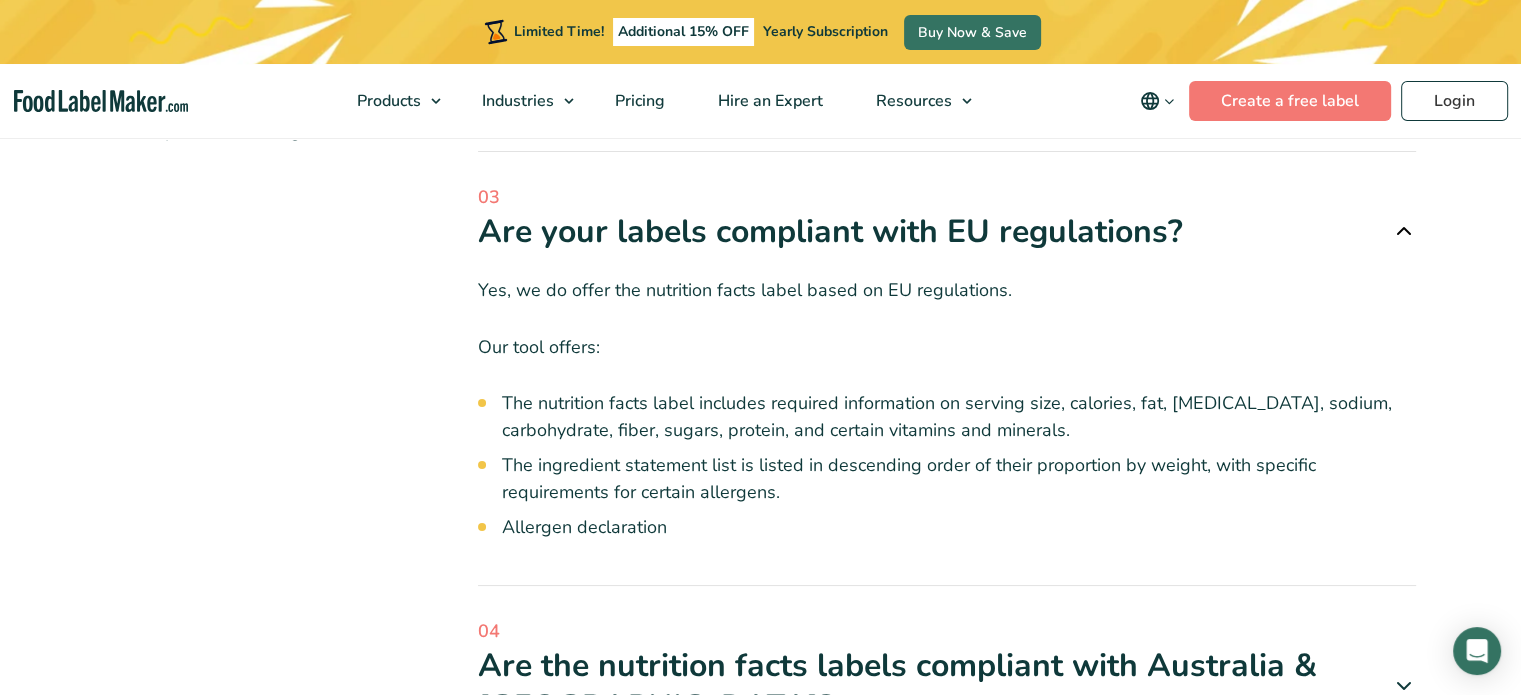 click on "Allergen declaration" at bounding box center (959, 527) 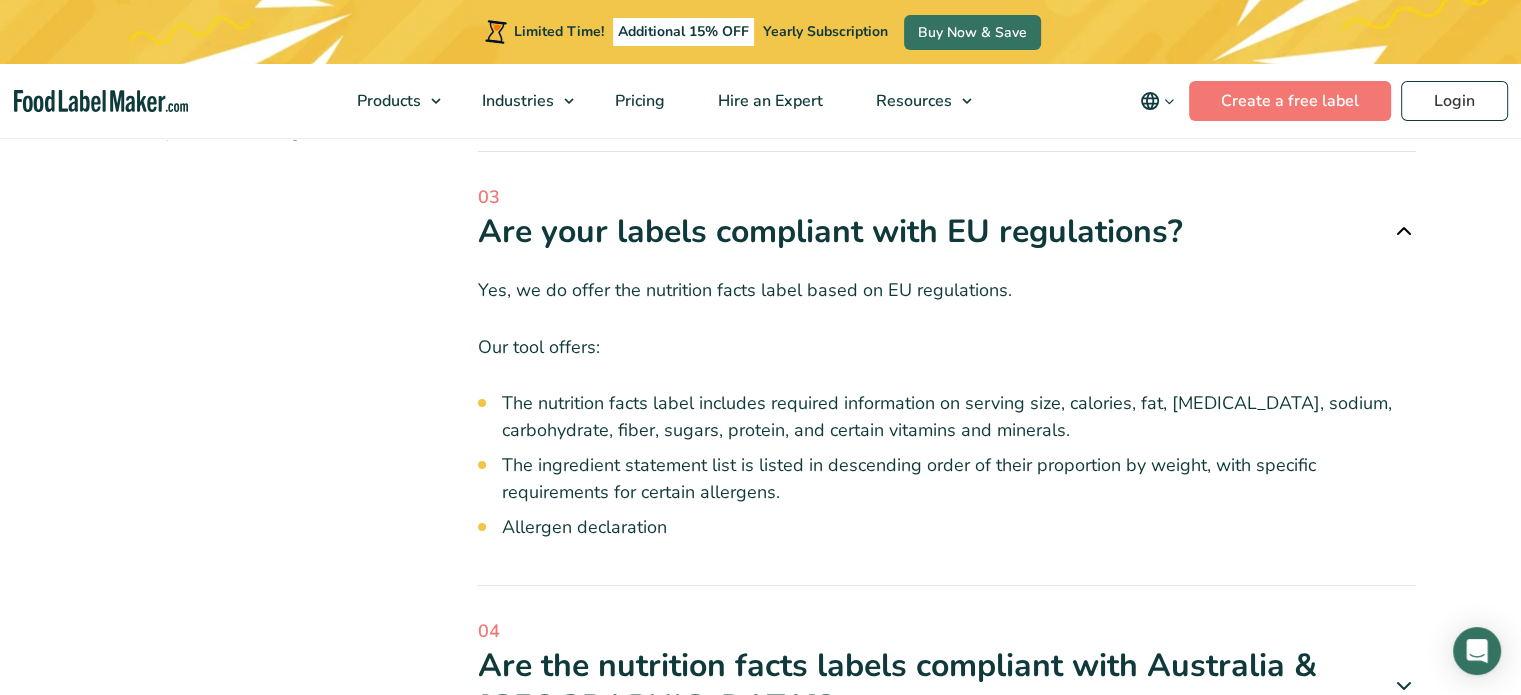 scroll, scrollTop: 749, scrollLeft: 0, axis: vertical 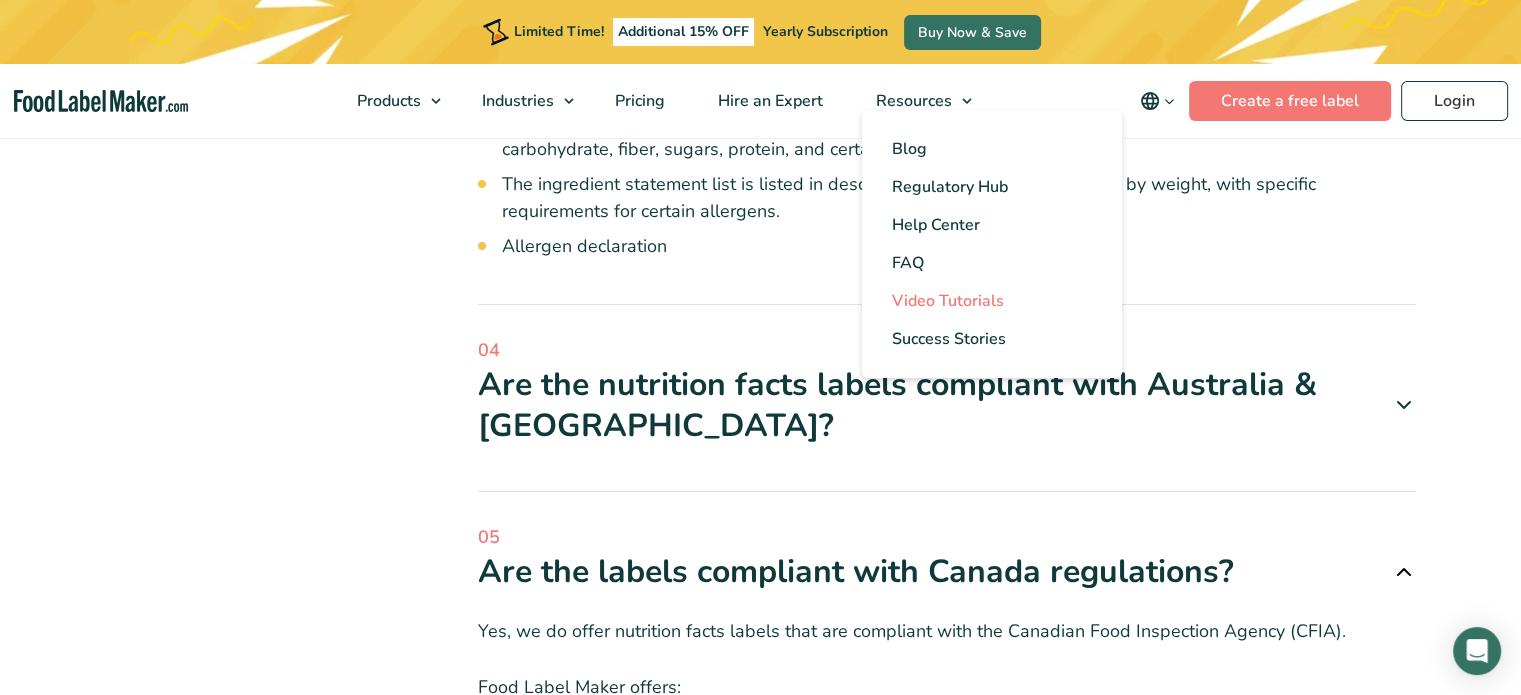 click on "Video Tutorials" at bounding box center [948, 301] 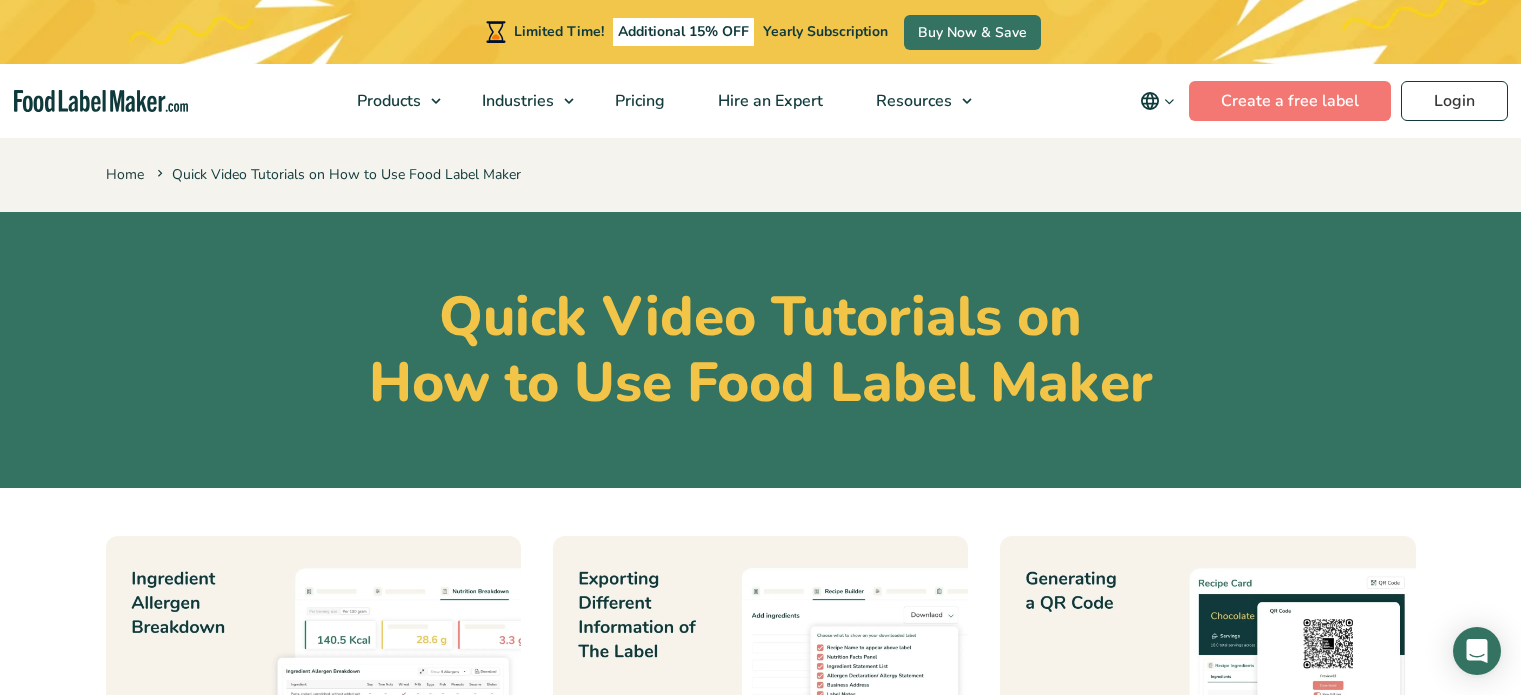 scroll, scrollTop: 0, scrollLeft: 0, axis: both 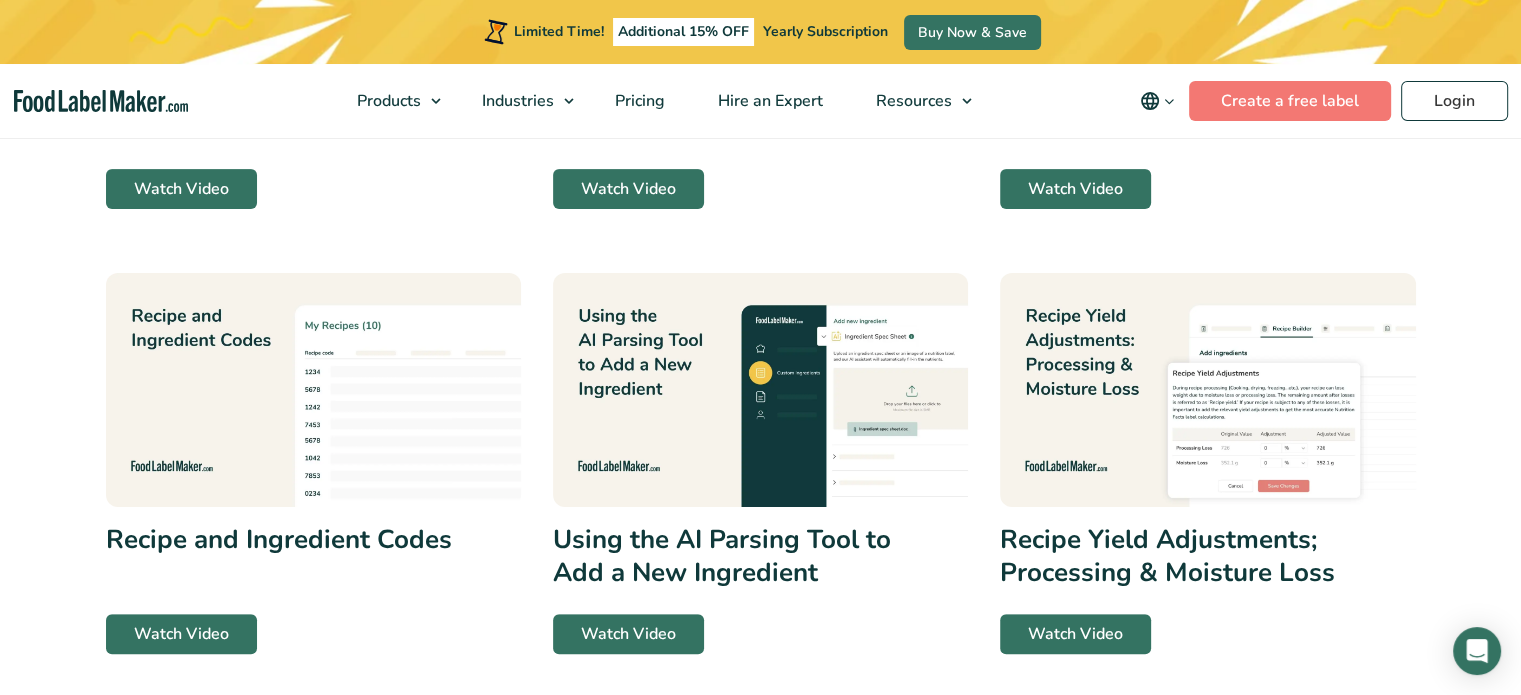click at bounding box center (1207, 390) 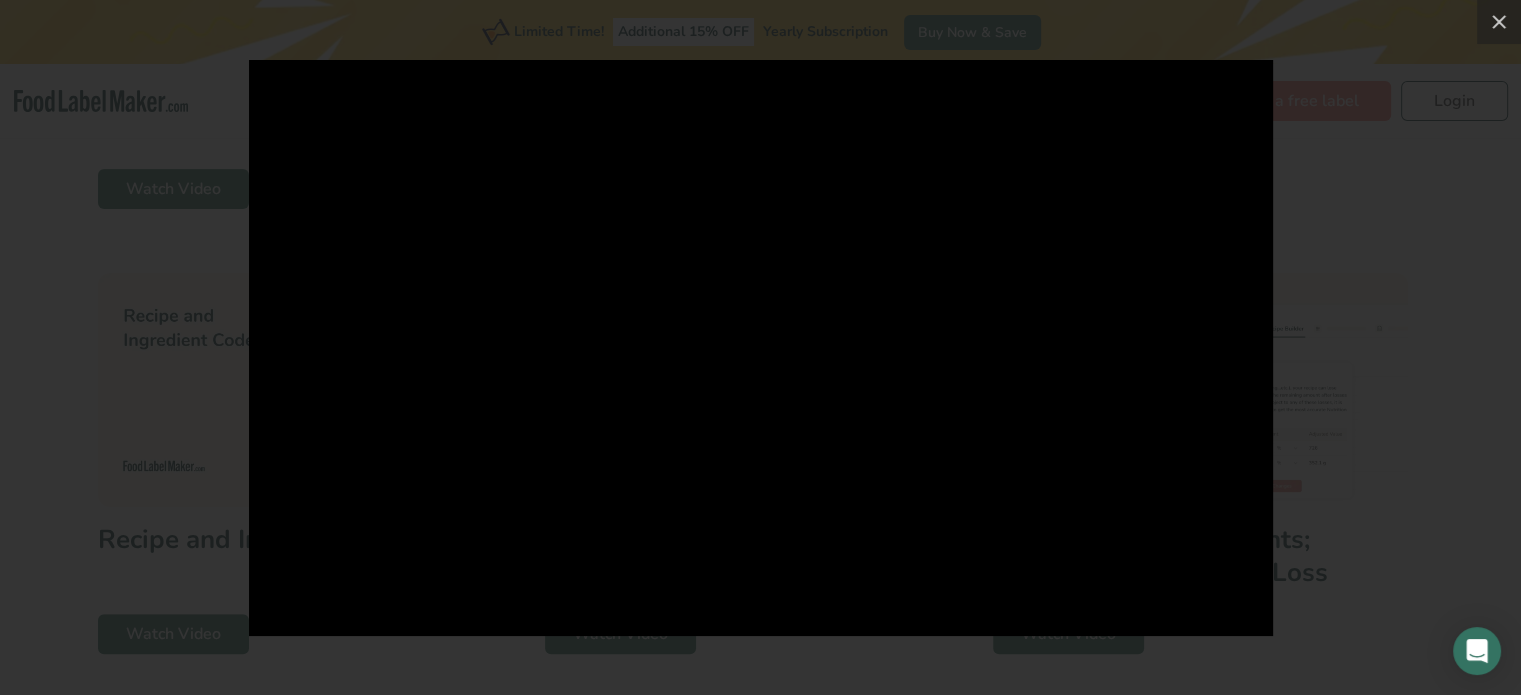 drag, startPoint x: 1346, startPoint y: 373, endPoint x: 1444, endPoint y: 150, distance: 243.58366 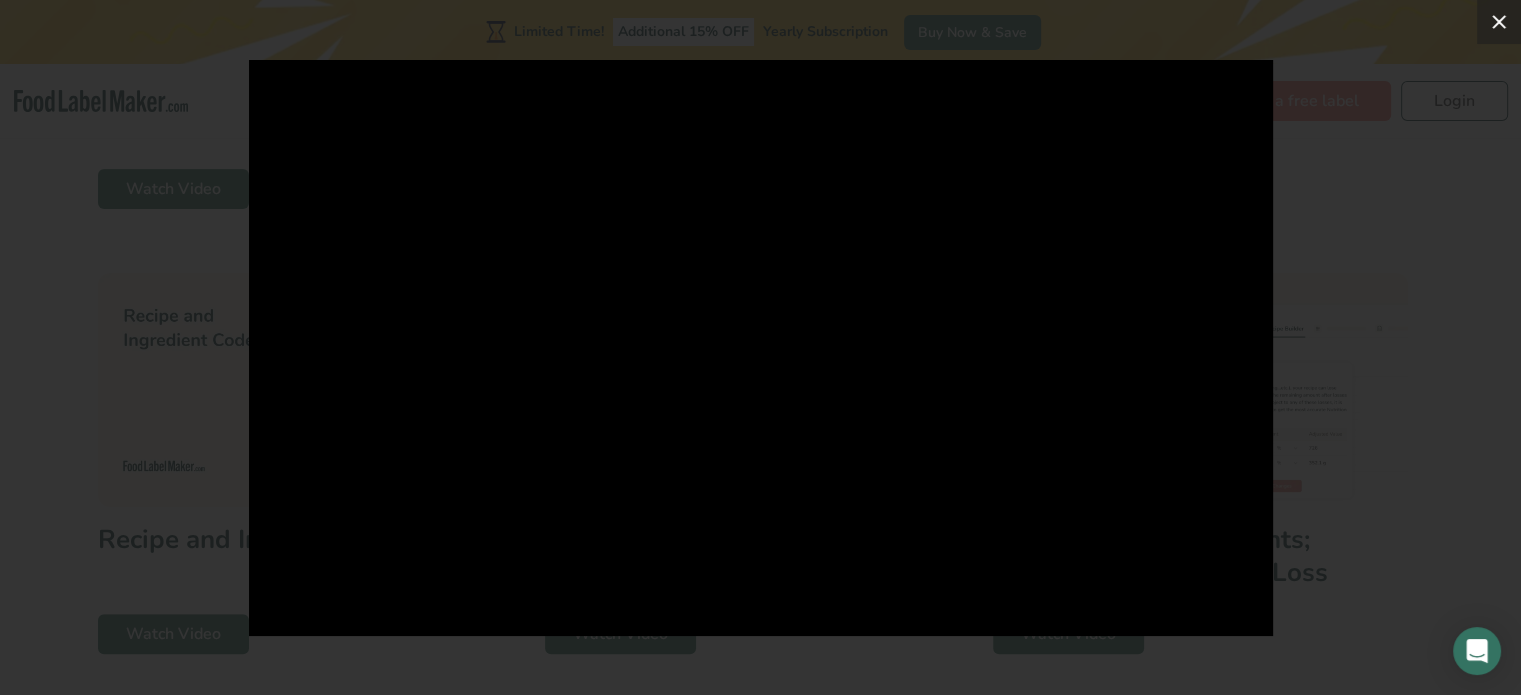 click 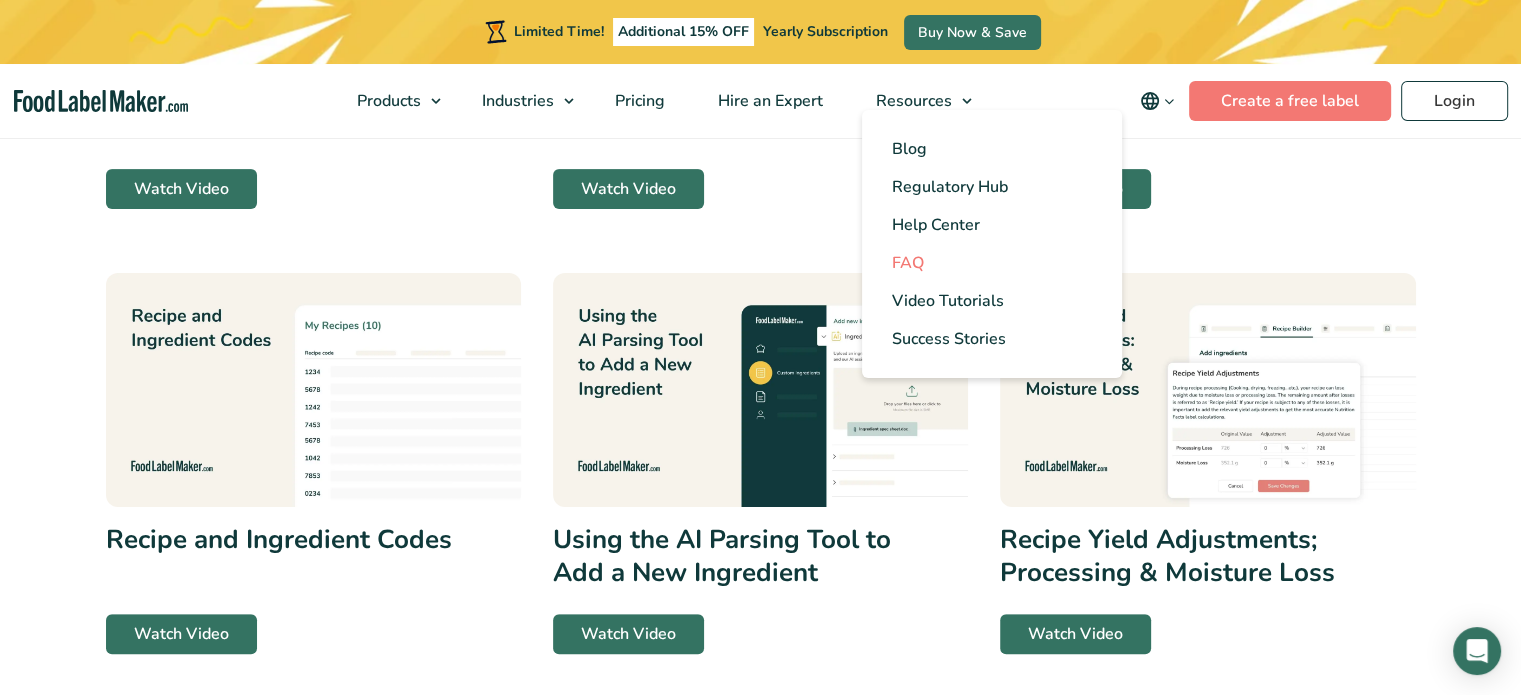 click on "FAQ" at bounding box center [992, 263] 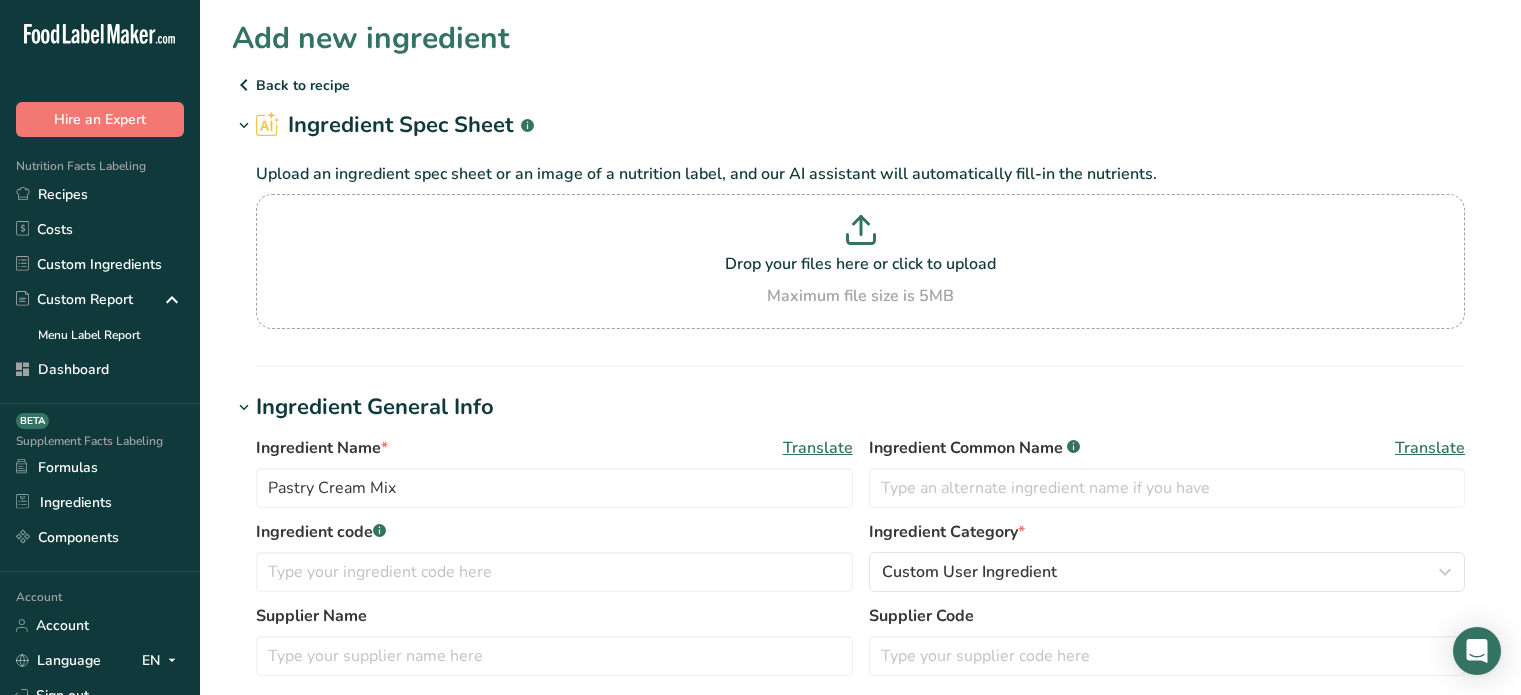 scroll, scrollTop: 896, scrollLeft: 0, axis: vertical 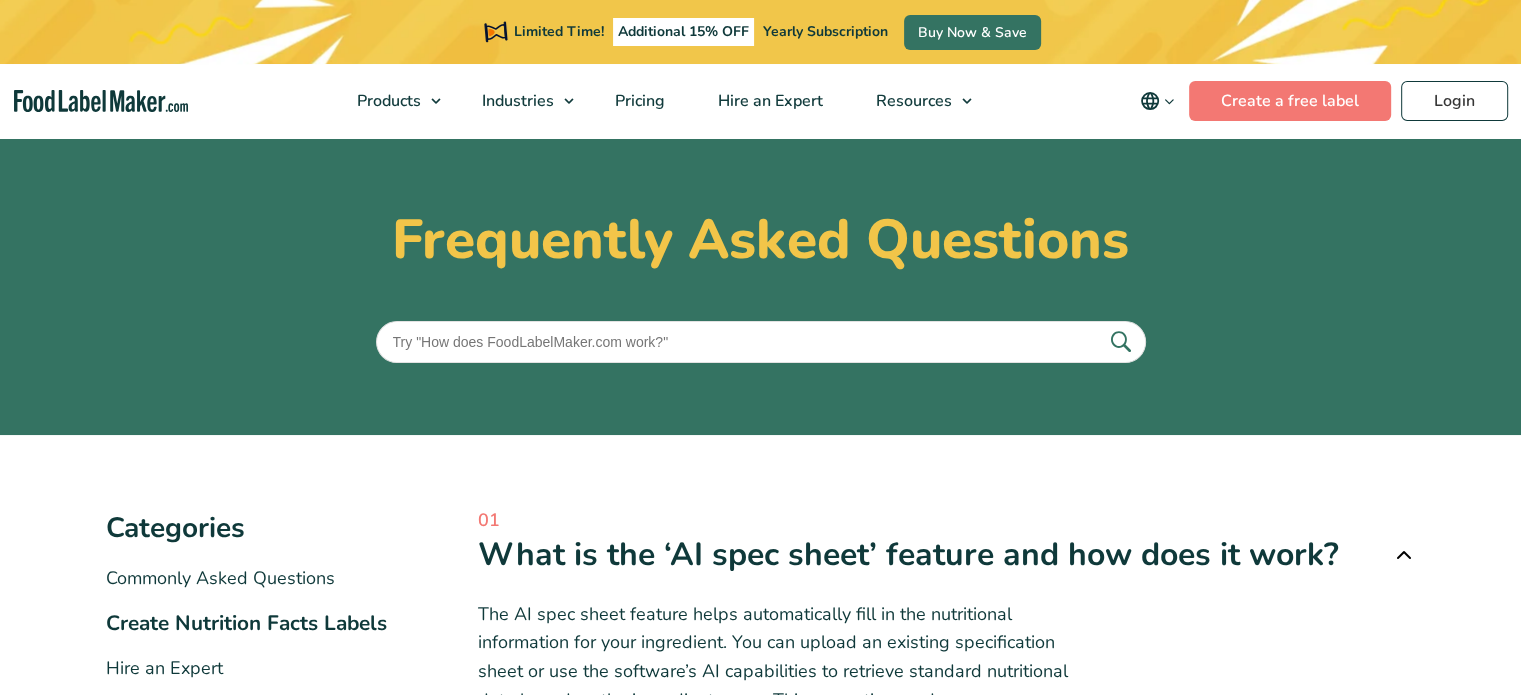 type on "API" 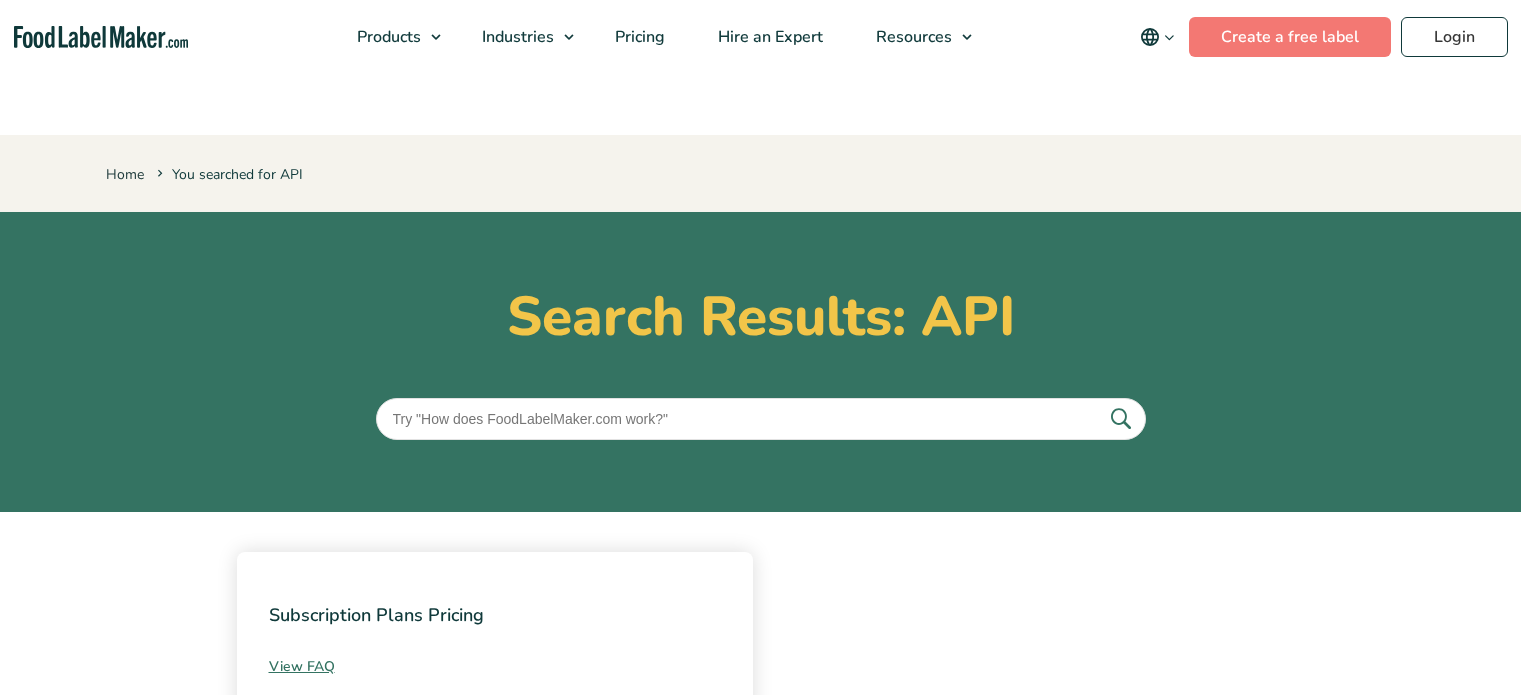 scroll, scrollTop: 0, scrollLeft: 0, axis: both 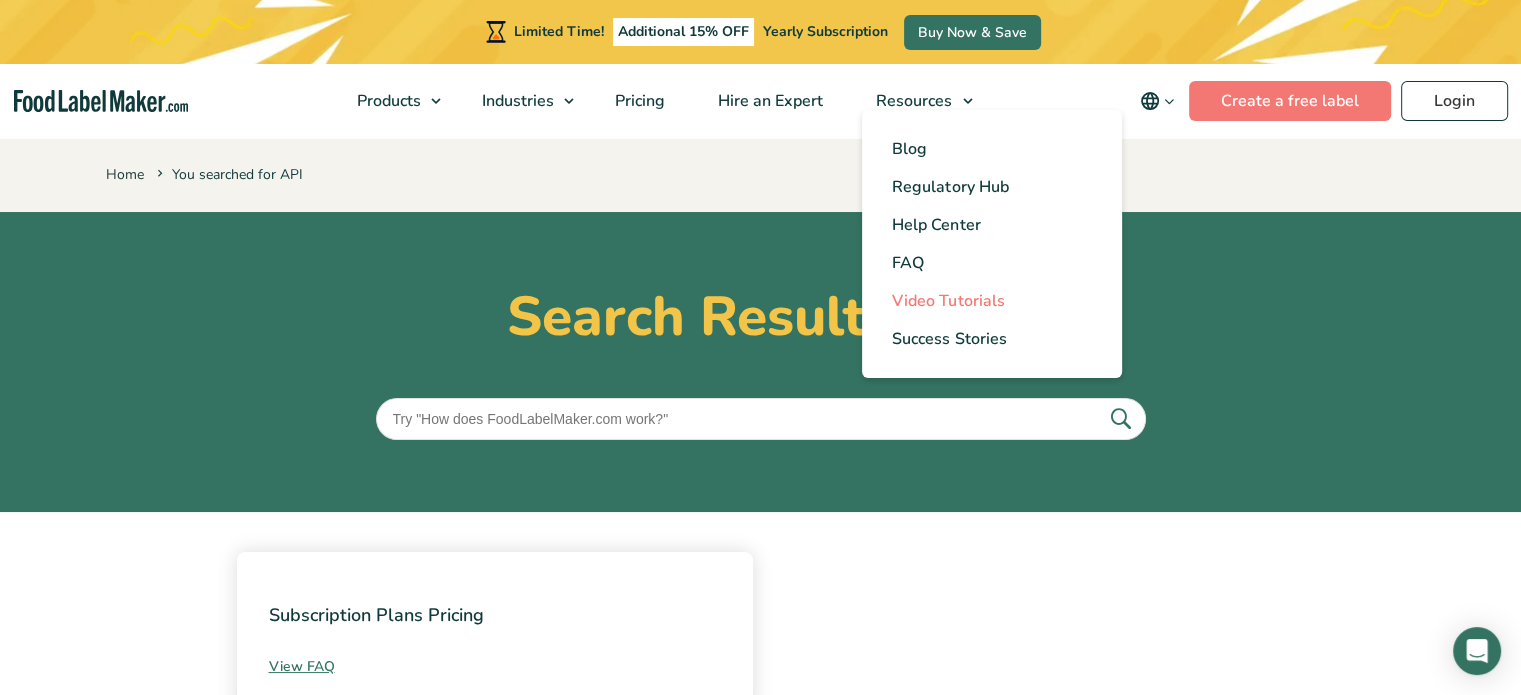 click on "Video Tutorials" at bounding box center [948, 301] 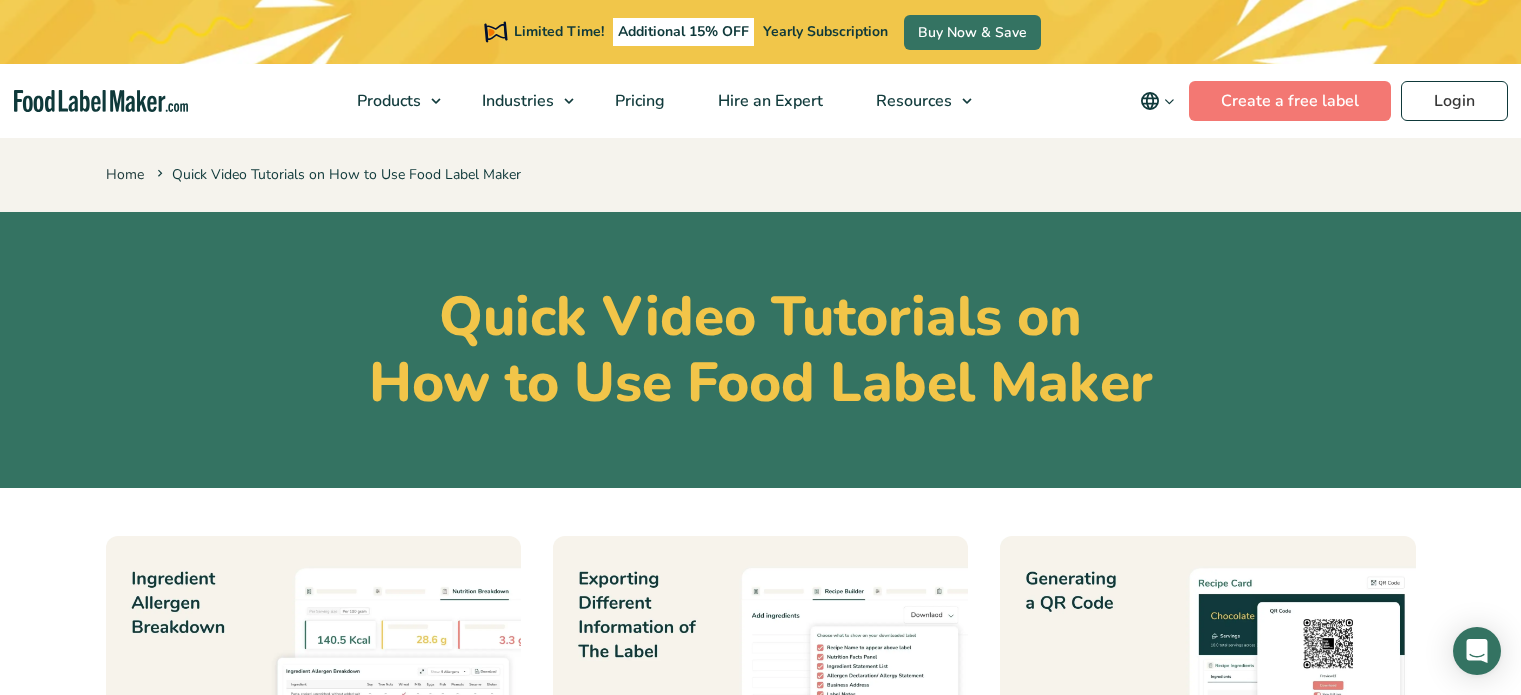 scroll, scrollTop: 0, scrollLeft: 0, axis: both 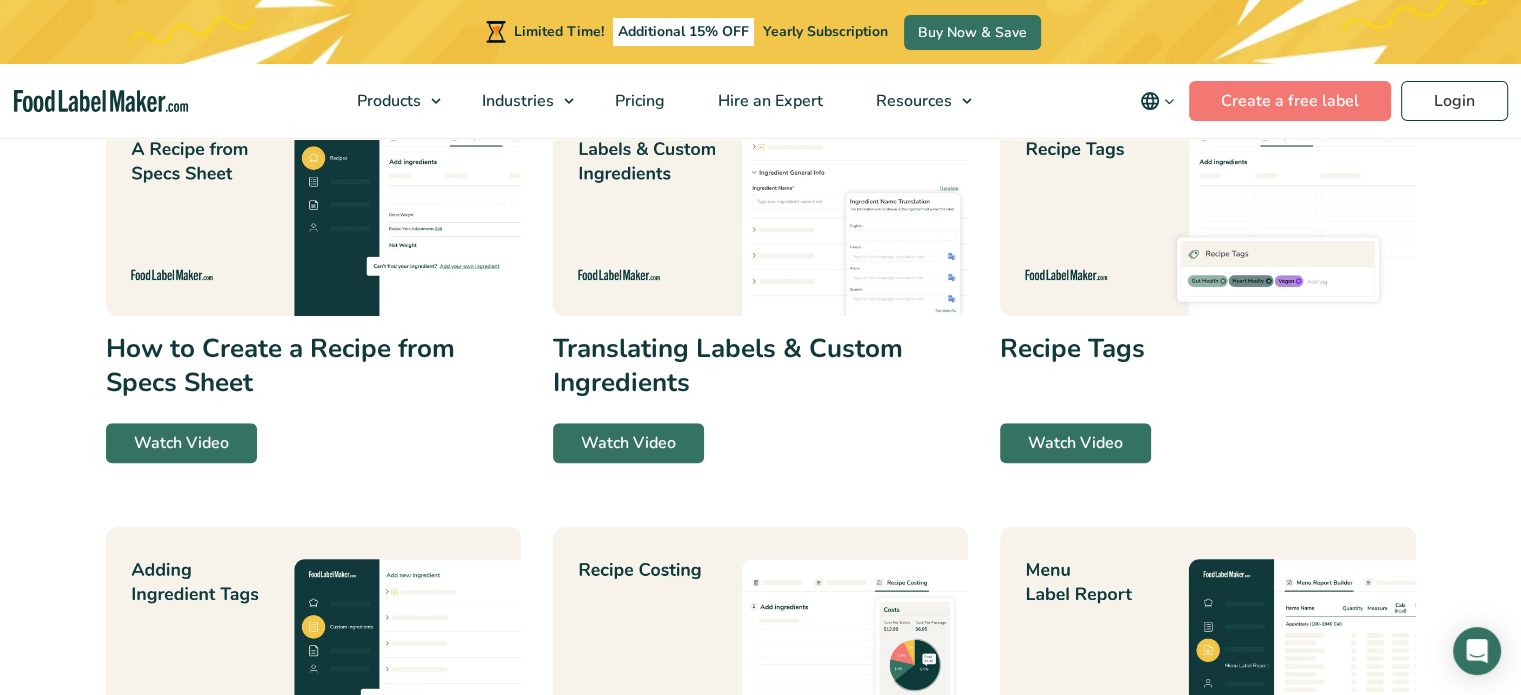 click at bounding box center (1207, 199) 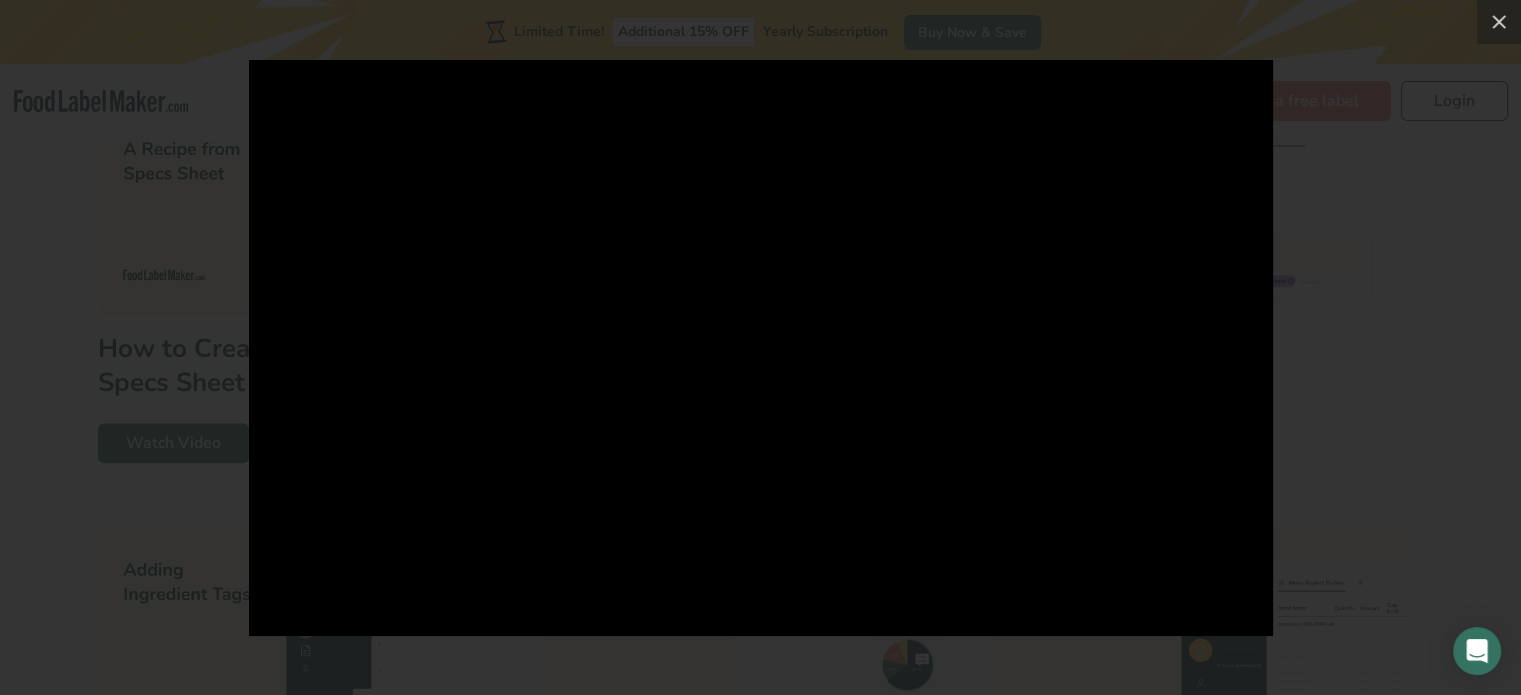 click at bounding box center [760, 347] 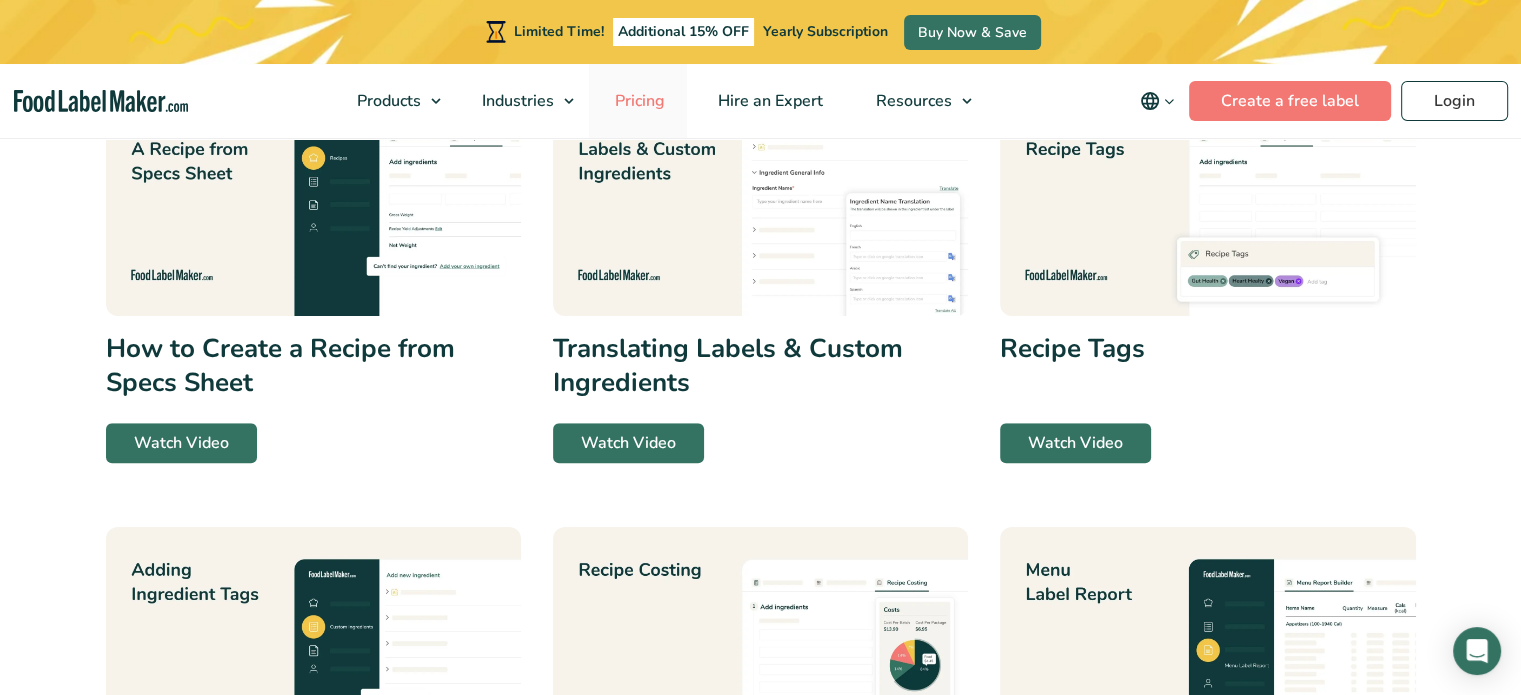 click on "Pricing" at bounding box center [638, 101] 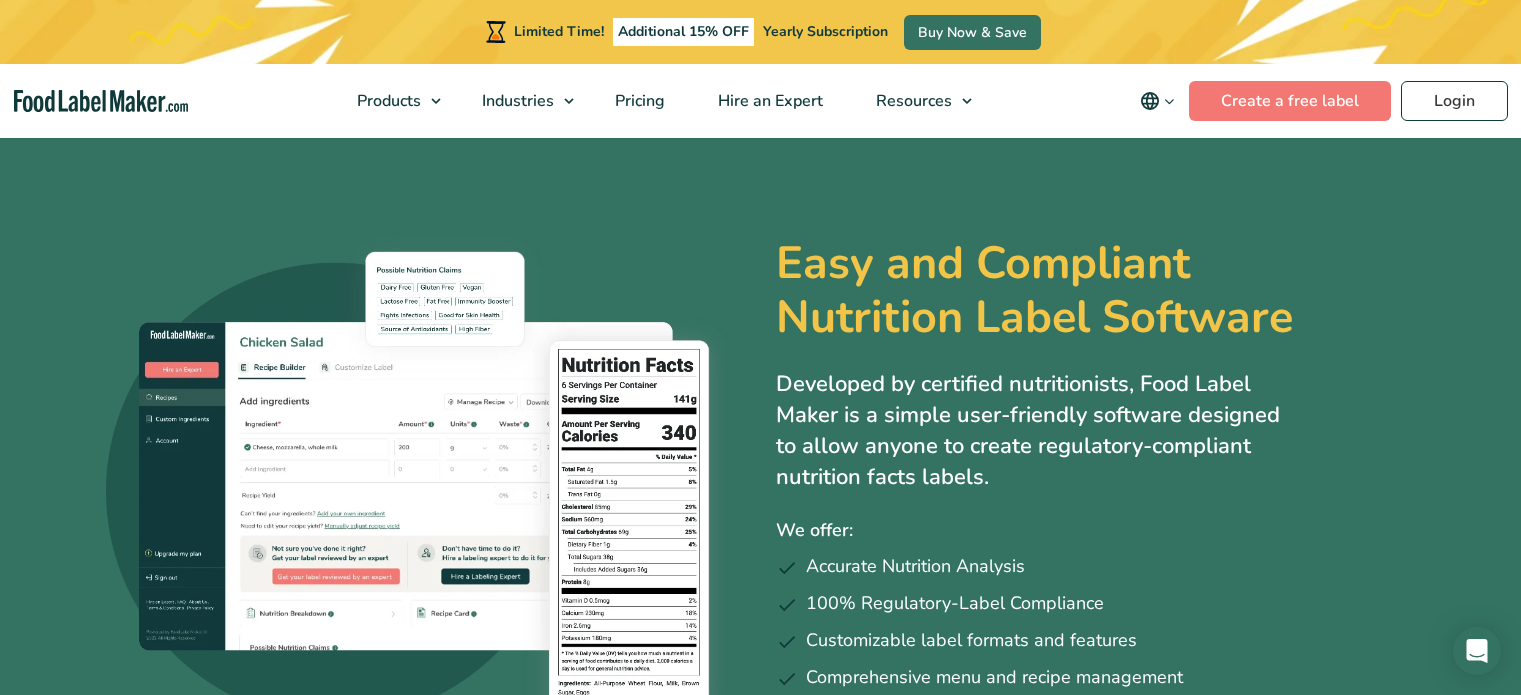 scroll, scrollTop: 0, scrollLeft: 0, axis: both 